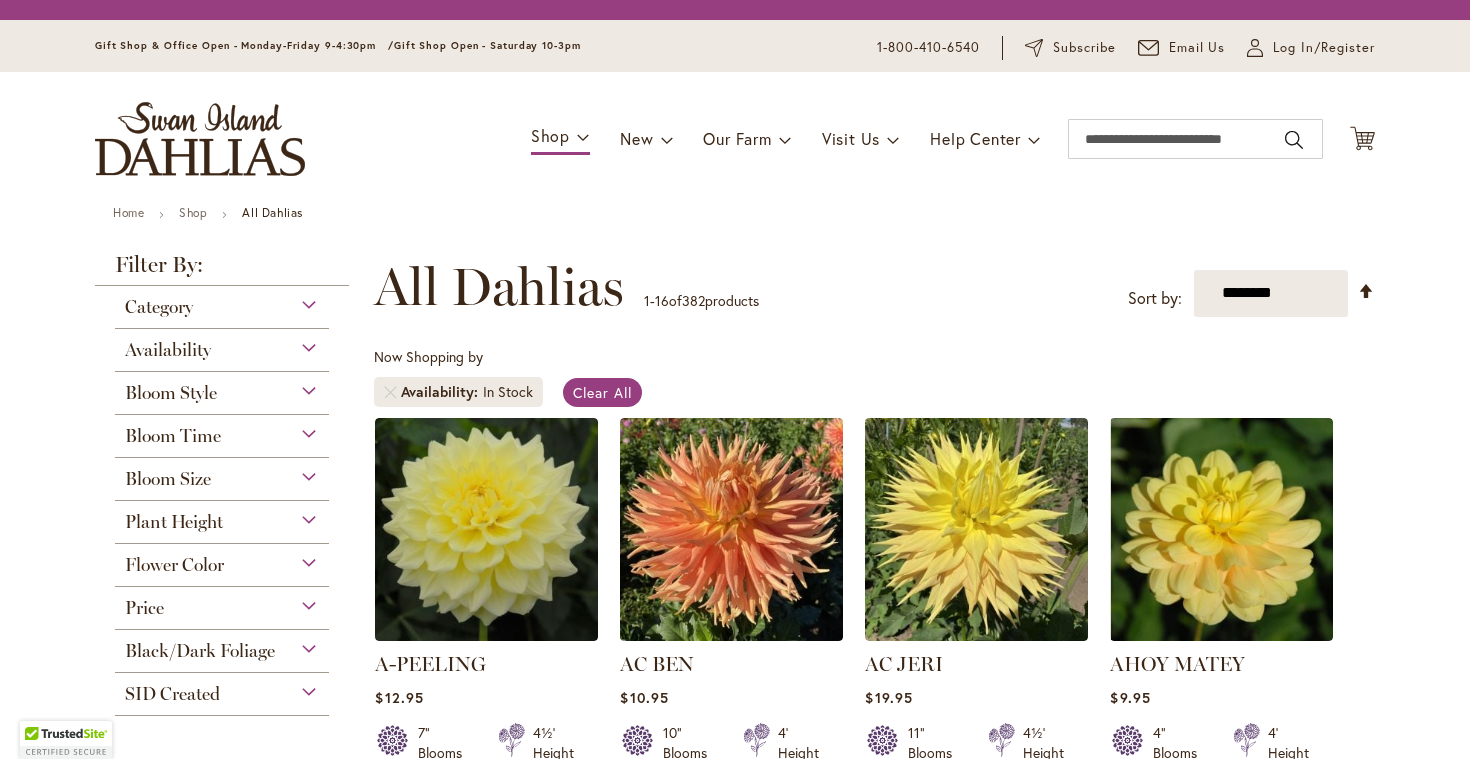 scroll, scrollTop: 0, scrollLeft: 0, axis: both 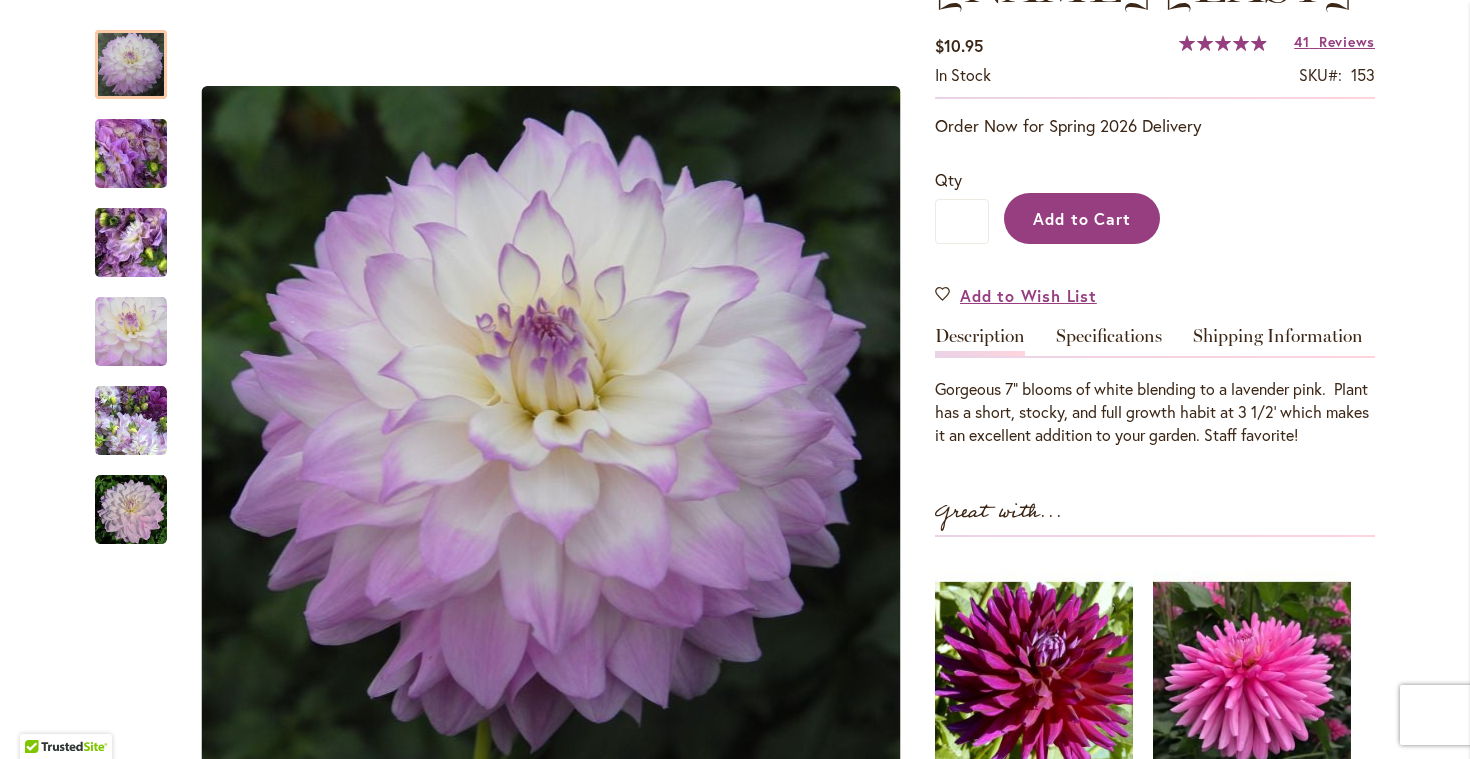 click on "Add to Cart" at bounding box center (1082, 218) 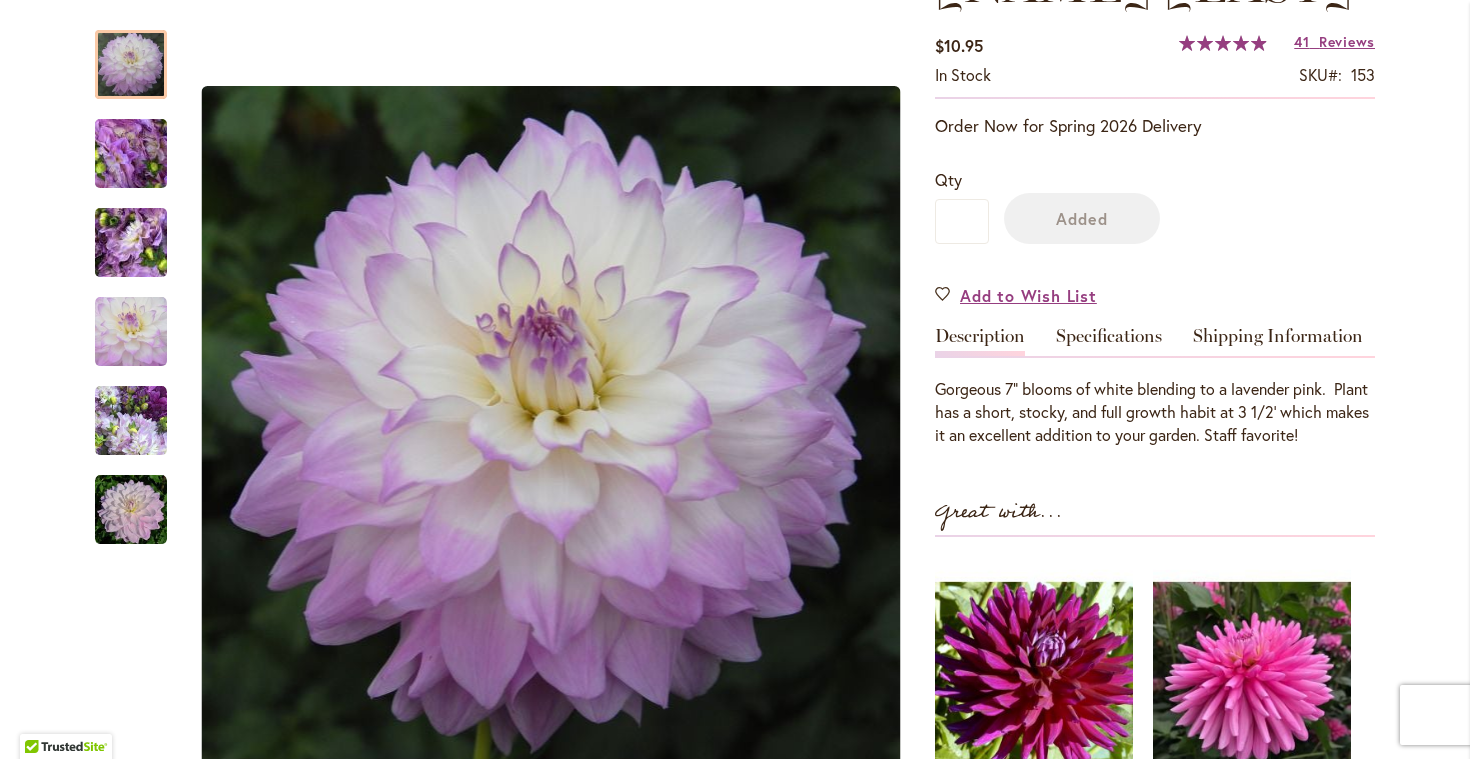 scroll, scrollTop: 391, scrollLeft: 0, axis: vertical 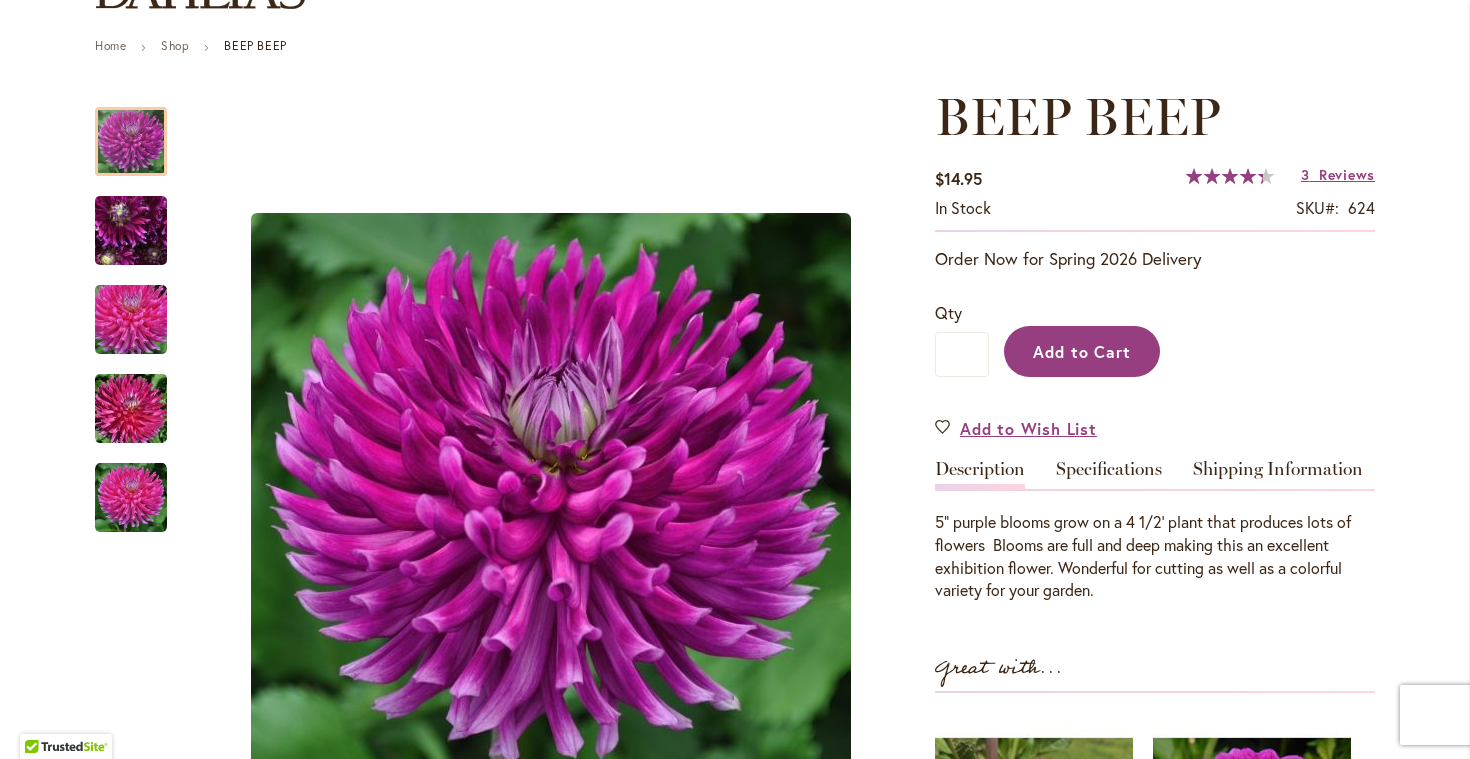 click on "Add to Cart" at bounding box center [1082, 351] 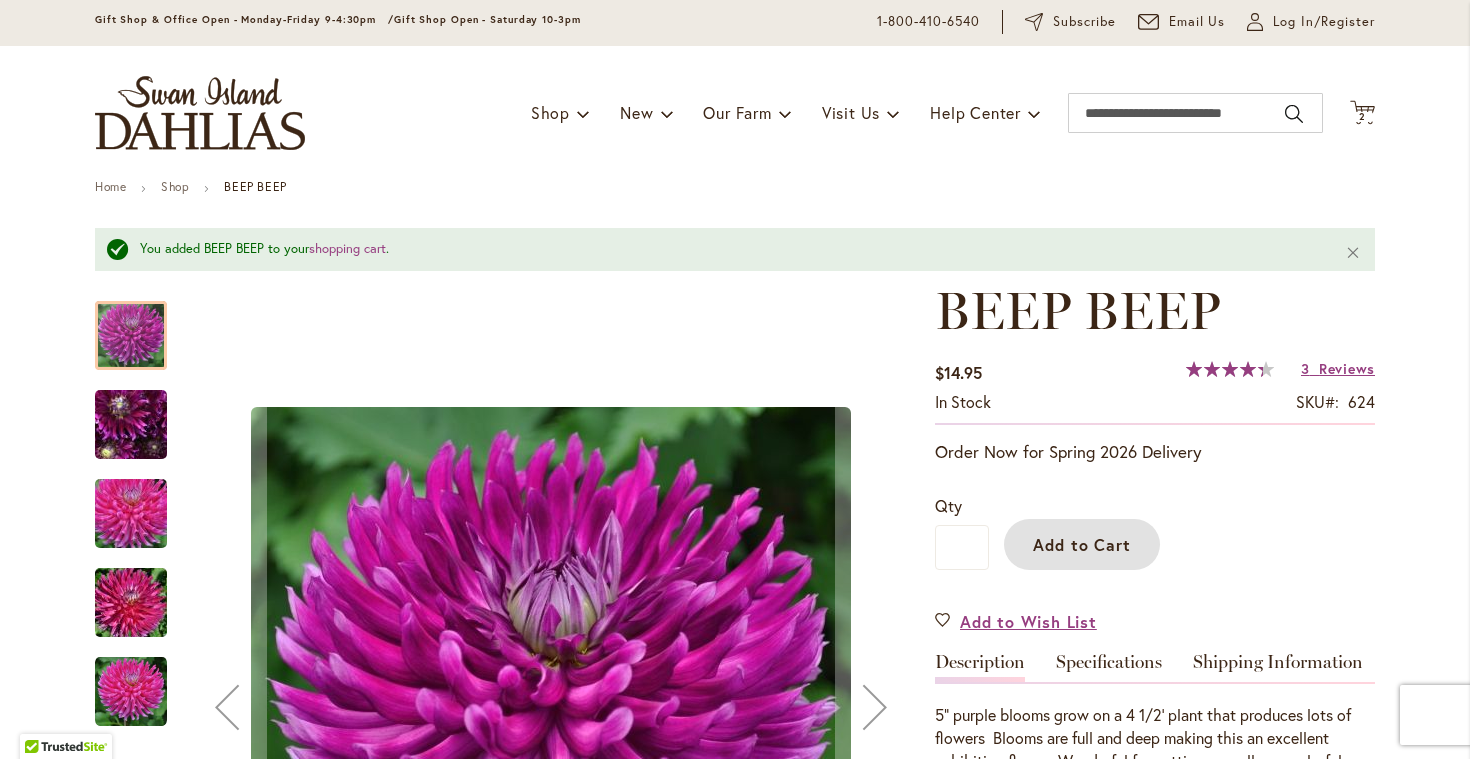 scroll, scrollTop: 0, scrollLeft: 0, axis: both 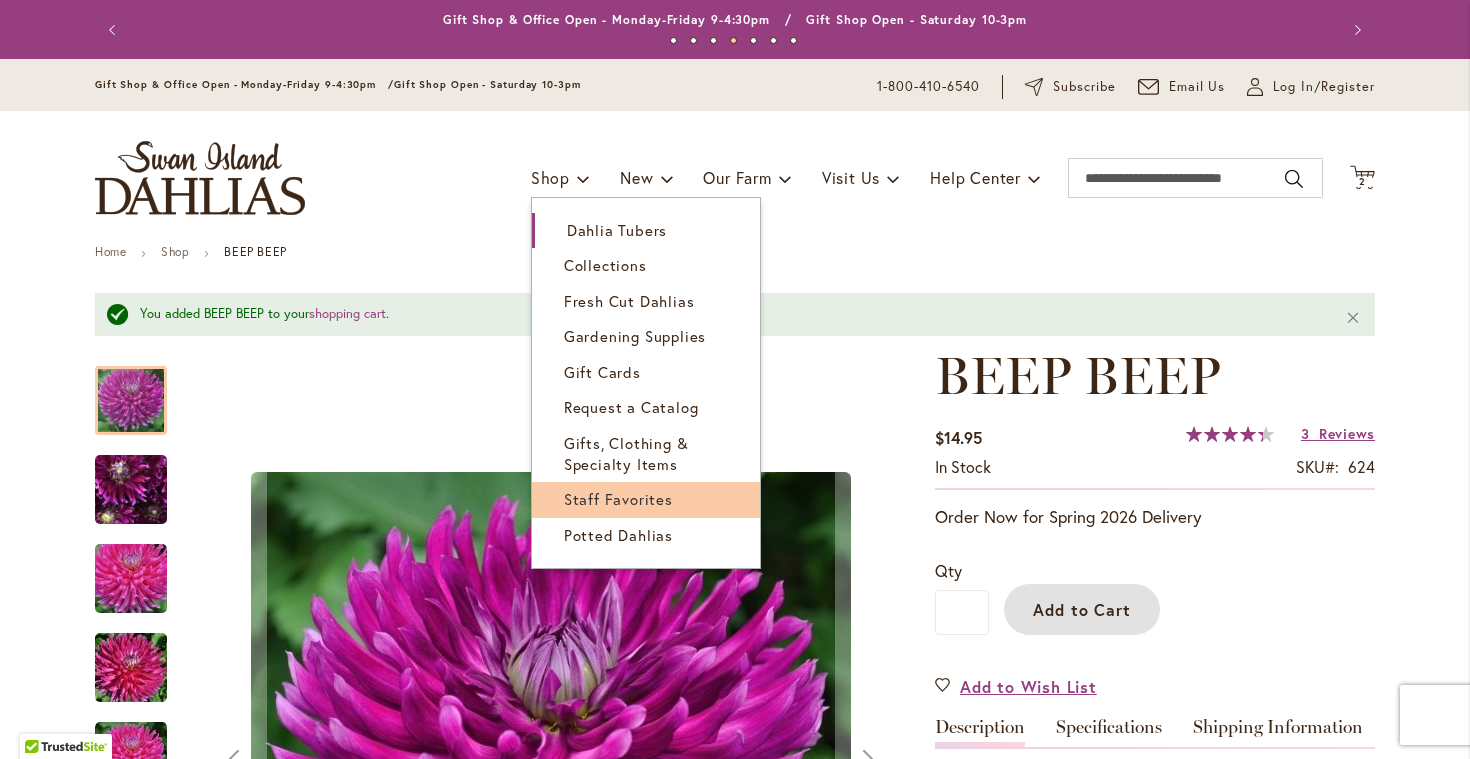 click on "Staff Favorites" at bounding box center (618, 499) 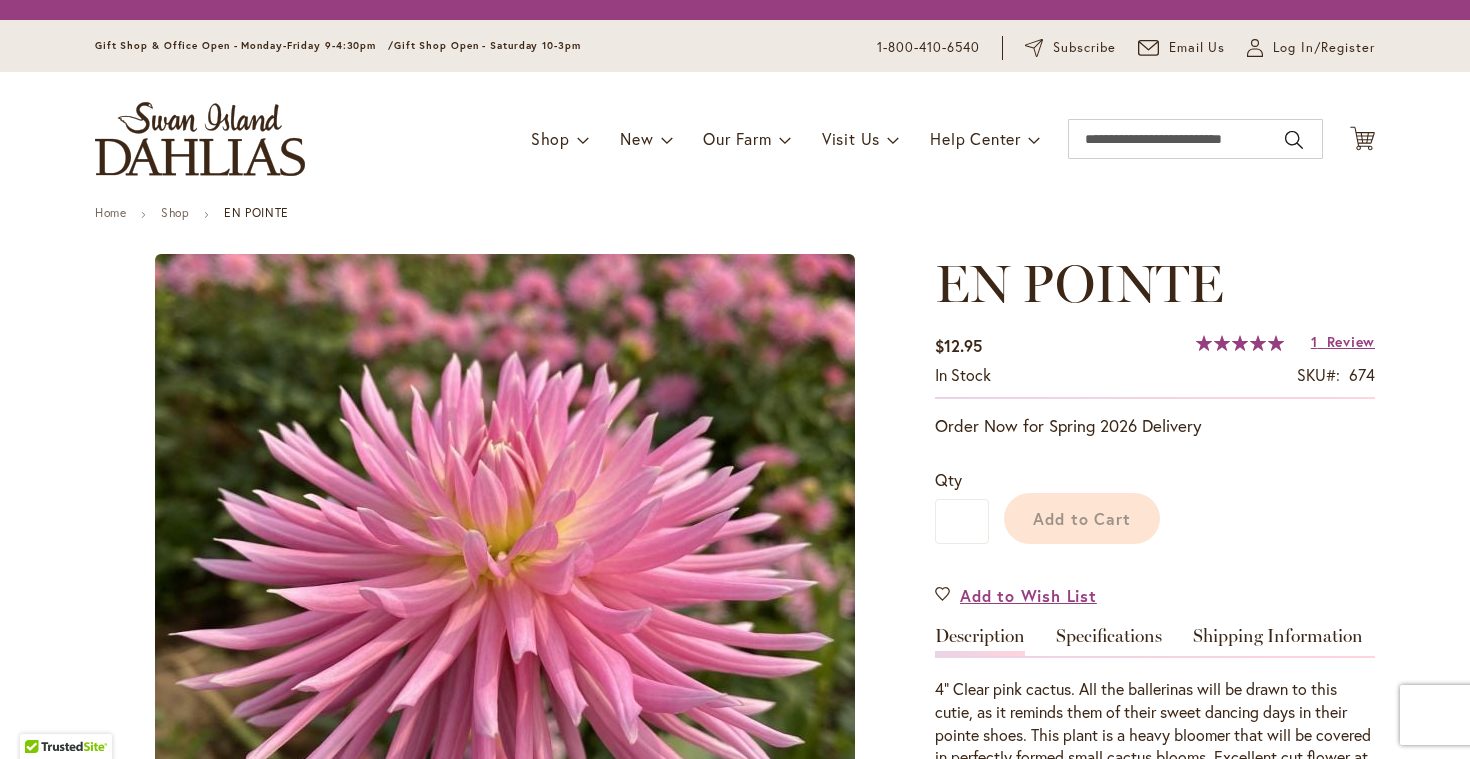 scroll, scrollTop: 0, scrollLeft: 0, axis: both 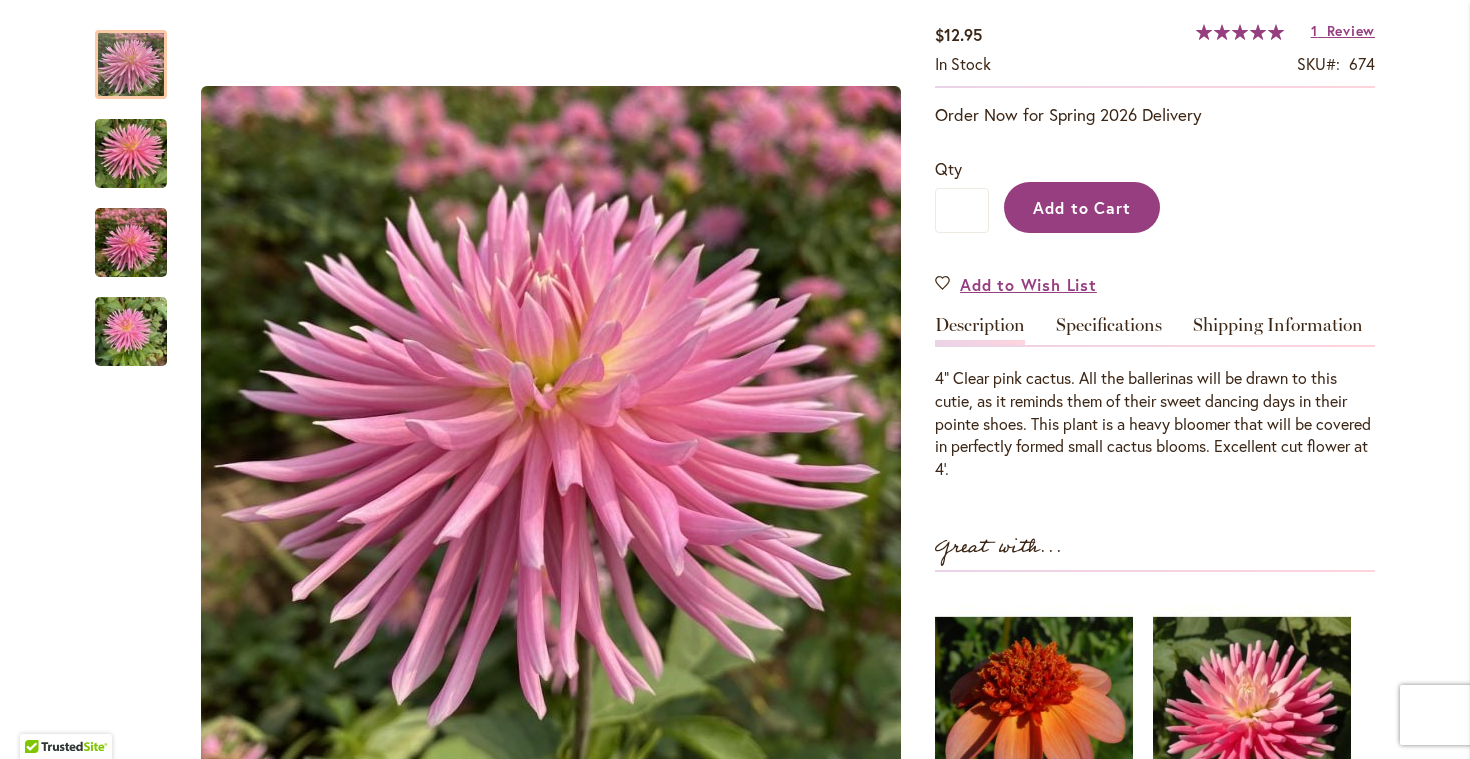 click on "Add to Cart" at bounding box center [1082, 207] 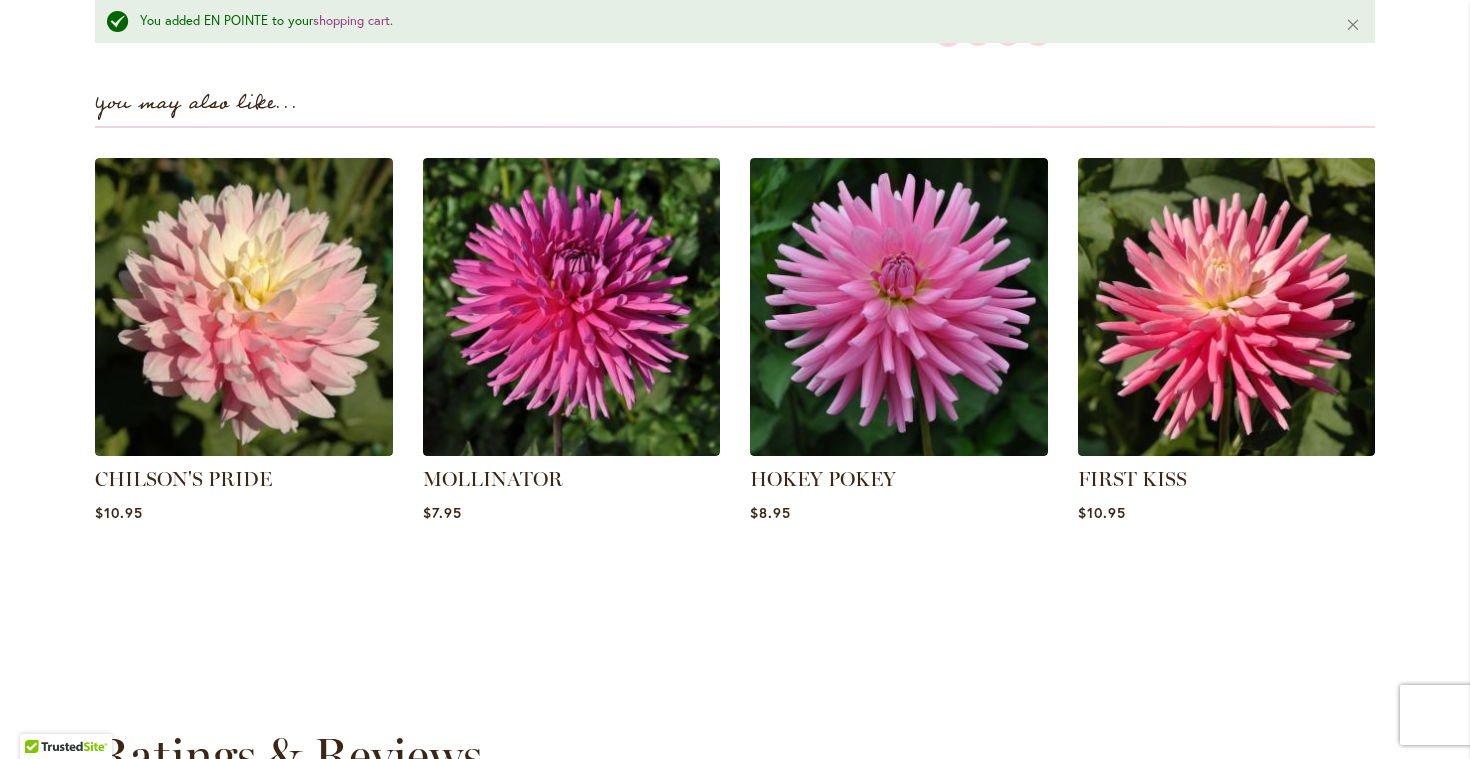 scroll, scrollTop: 1468, scrollLeft: 0, axis: vertical 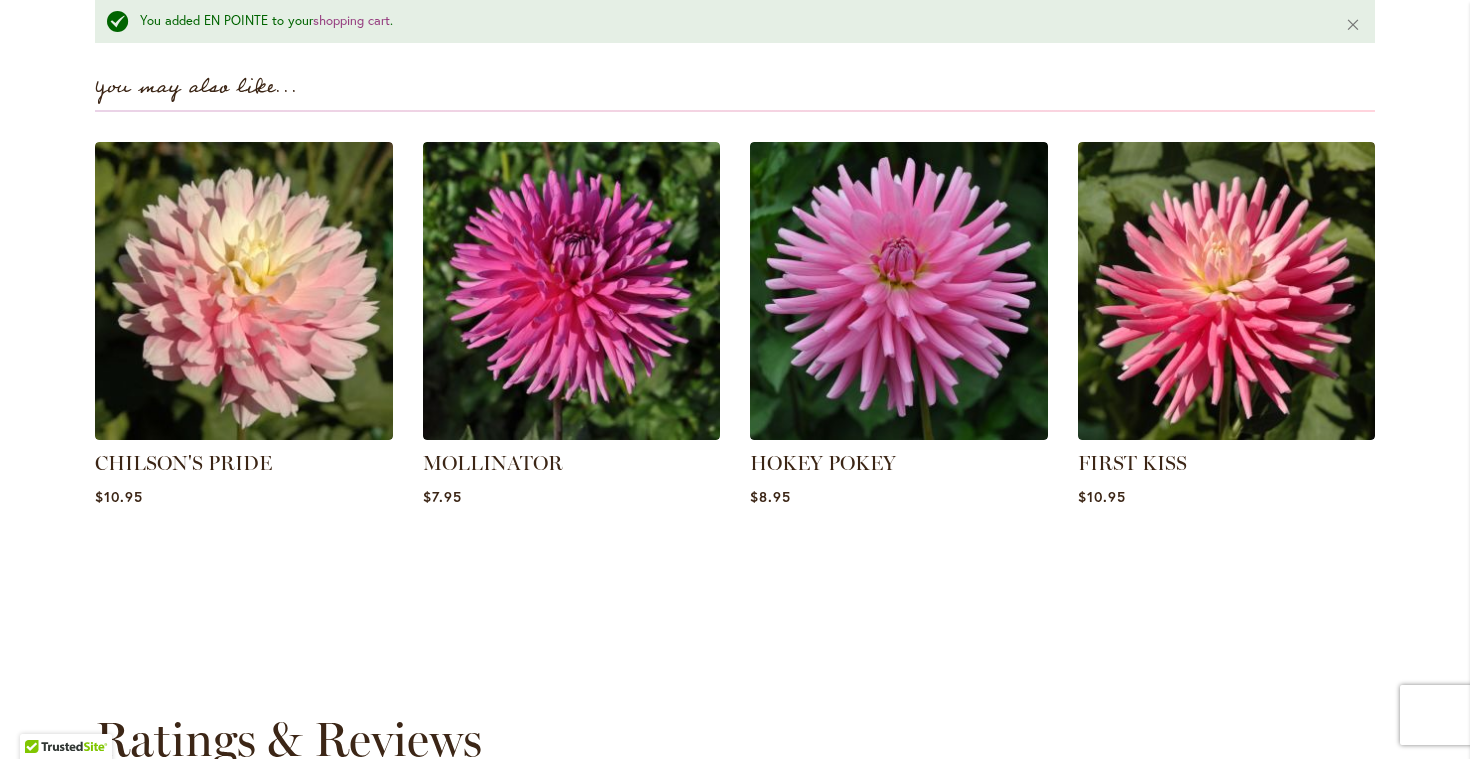 type 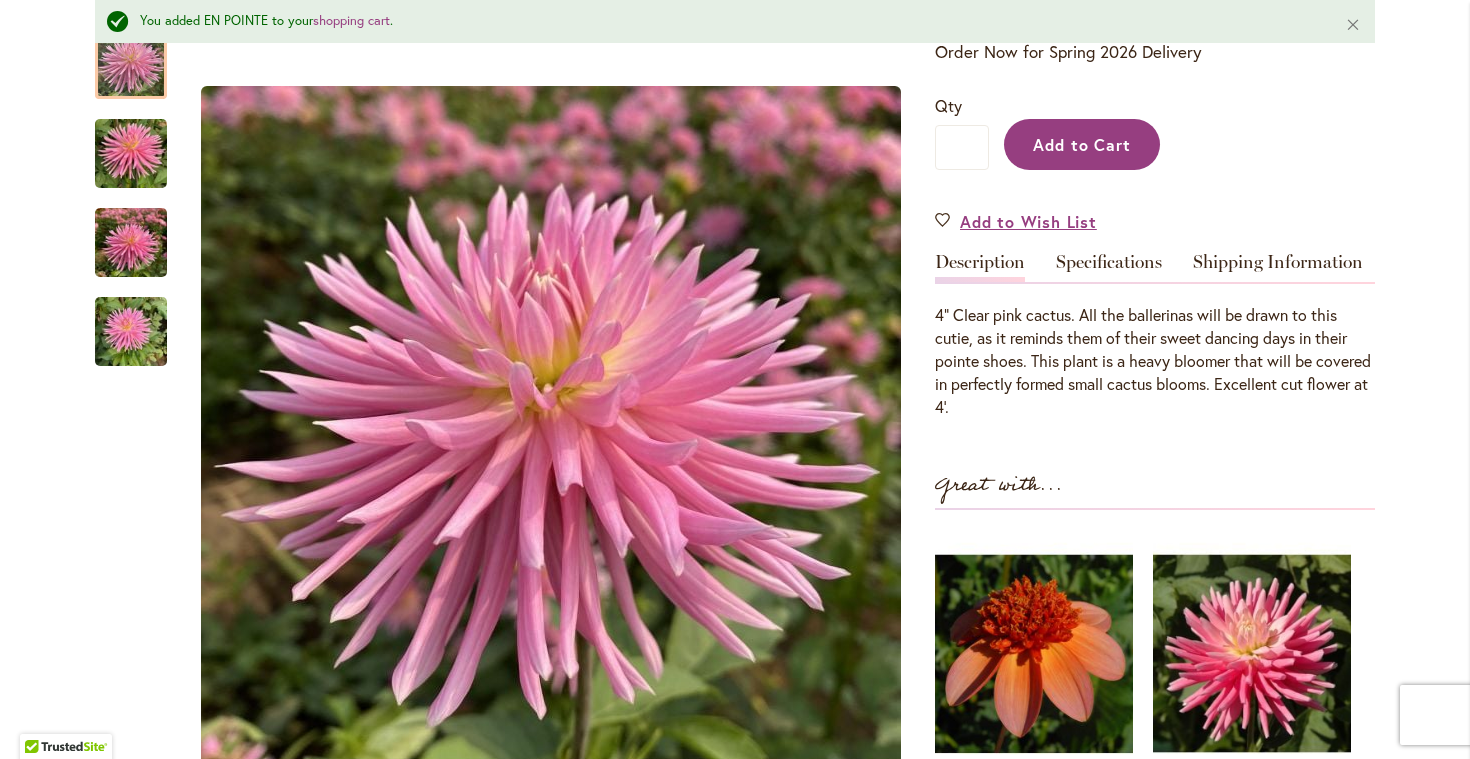 scroll, scrollTop: 0, scrollLeft: 0, axis: both 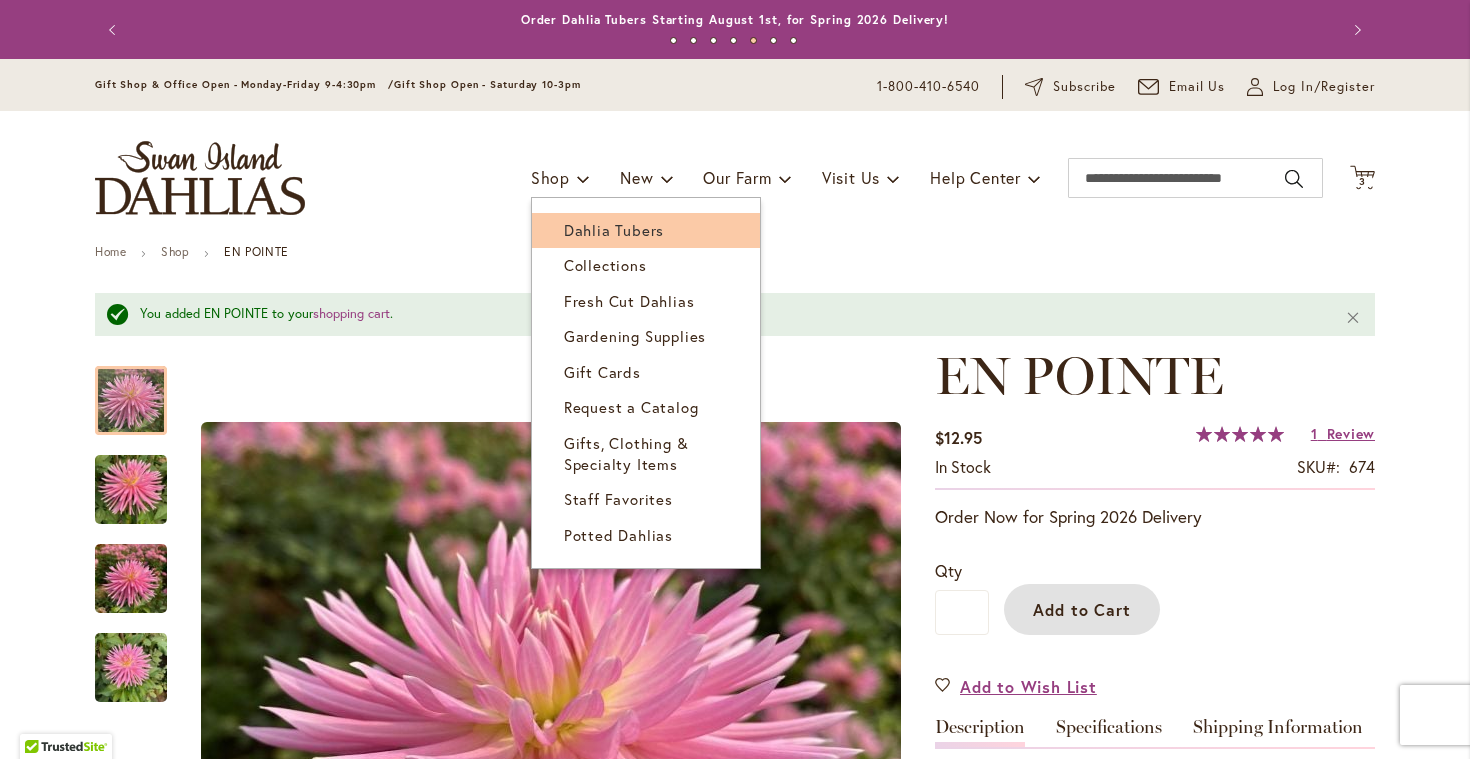 click on "Dahlia Tubers" at bounding box center [646, 230] 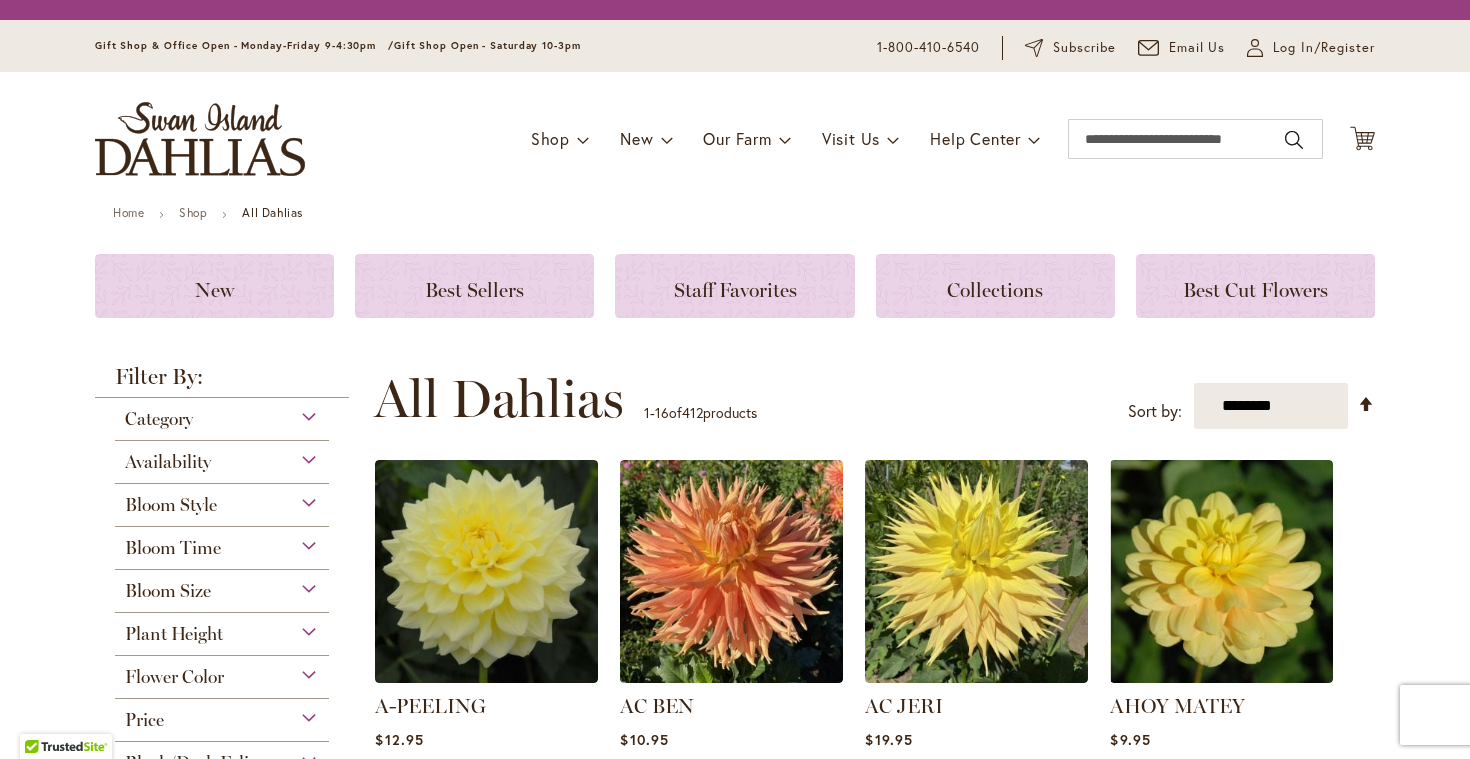 scroll, scrollTop: 0, scrollLeft: 0, axis: both 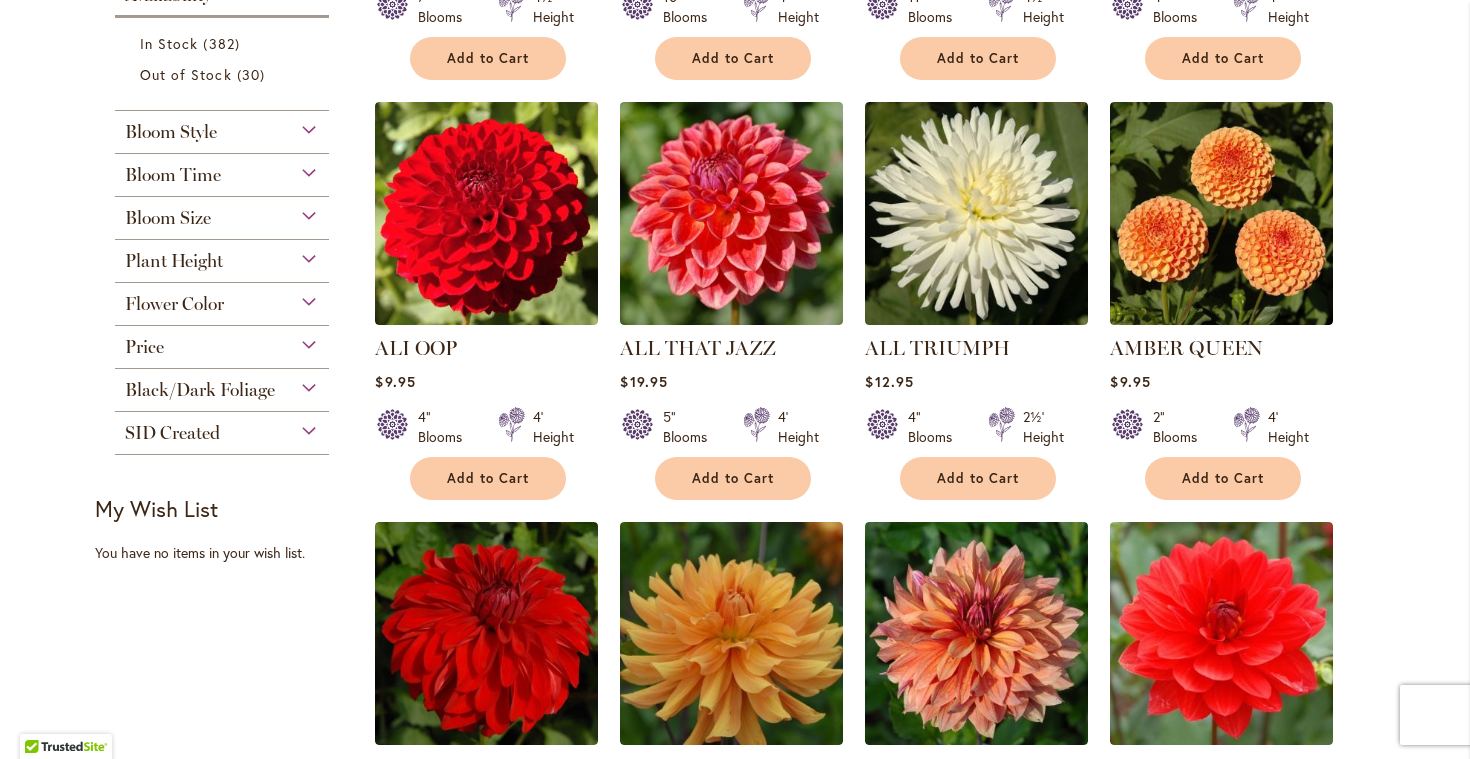 click on "Flower Color" at bounding box center (222, 299) 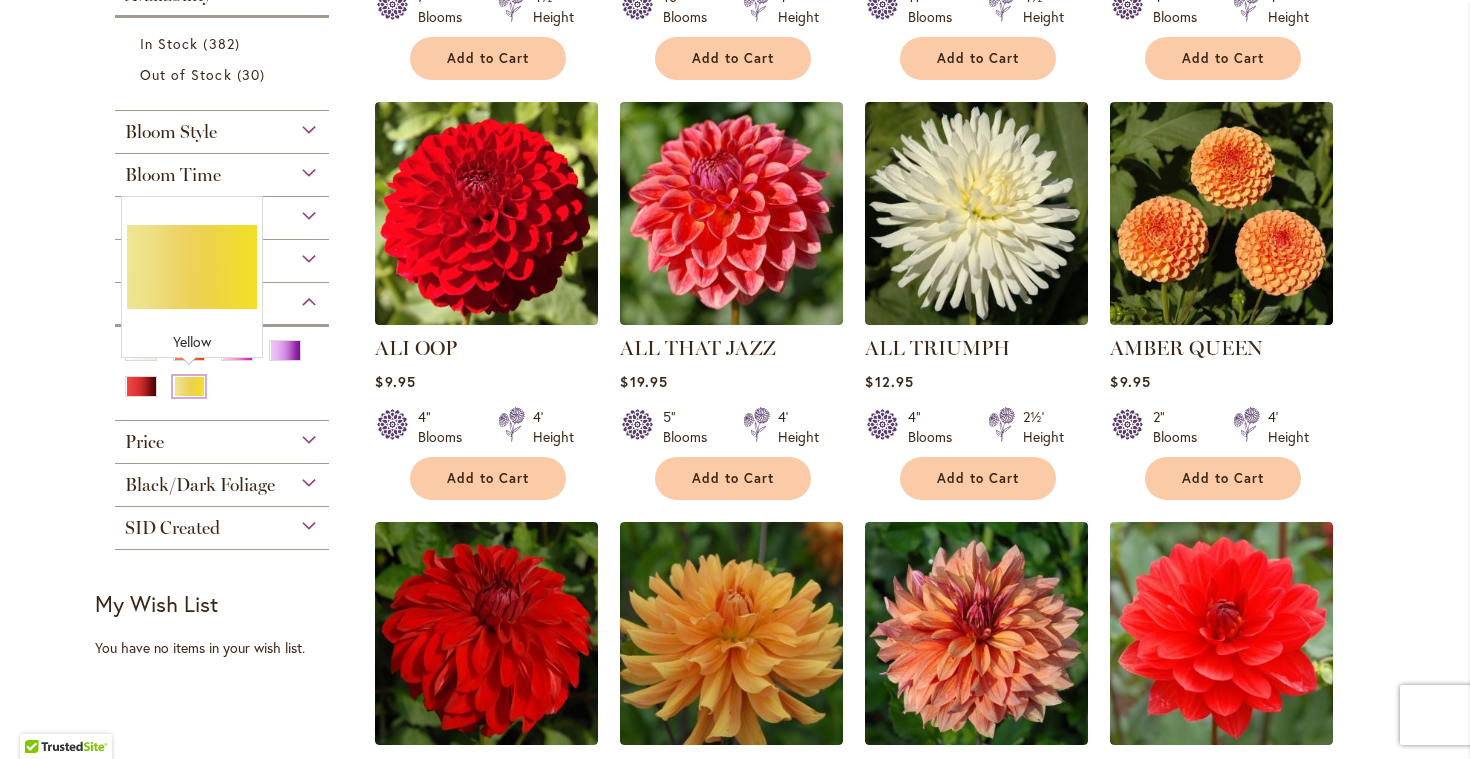 click at bounding box center (189, 386) 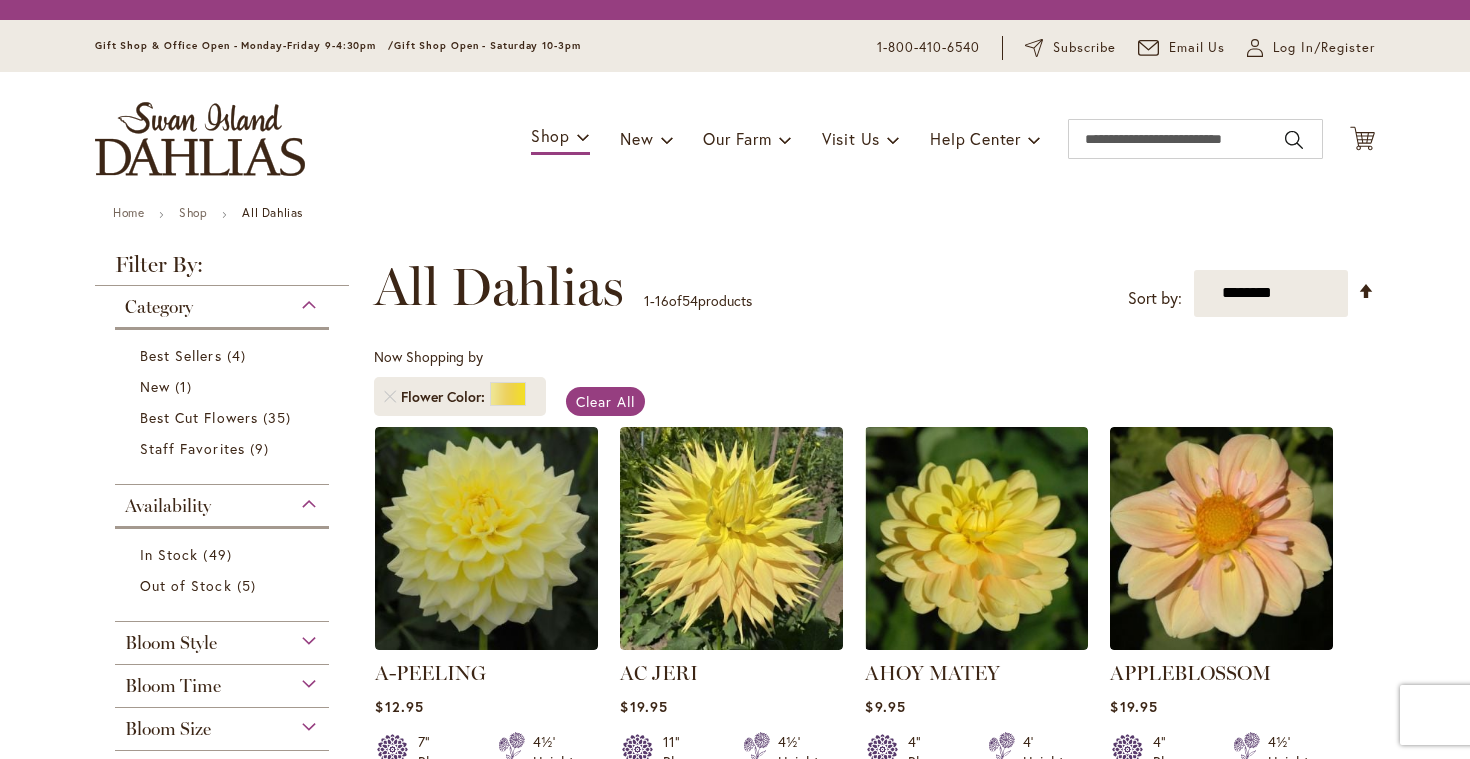 scroll, scrollTop: 0, scrollLeft: 0, axis: both 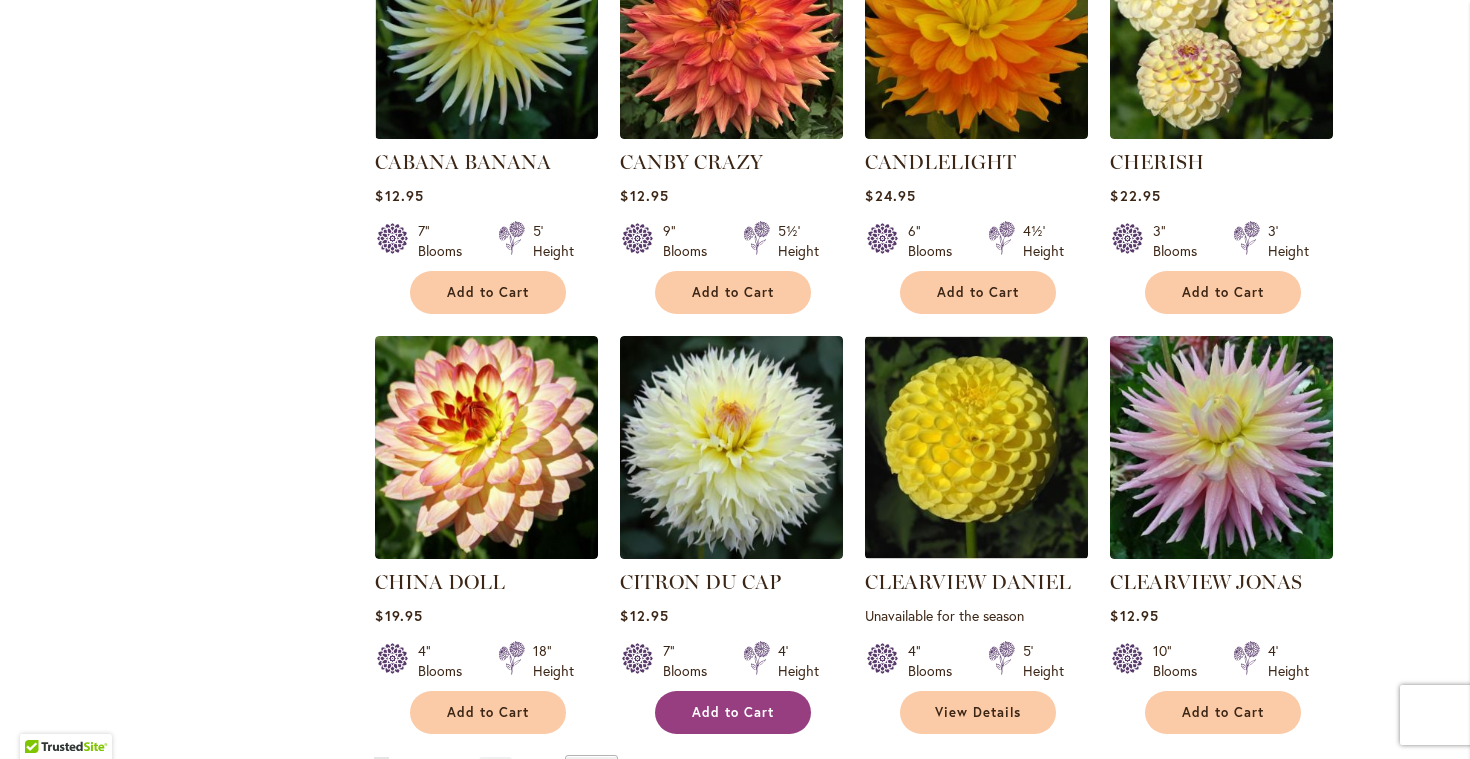 click on "Add to Cart" at bounding box center (733, 712) 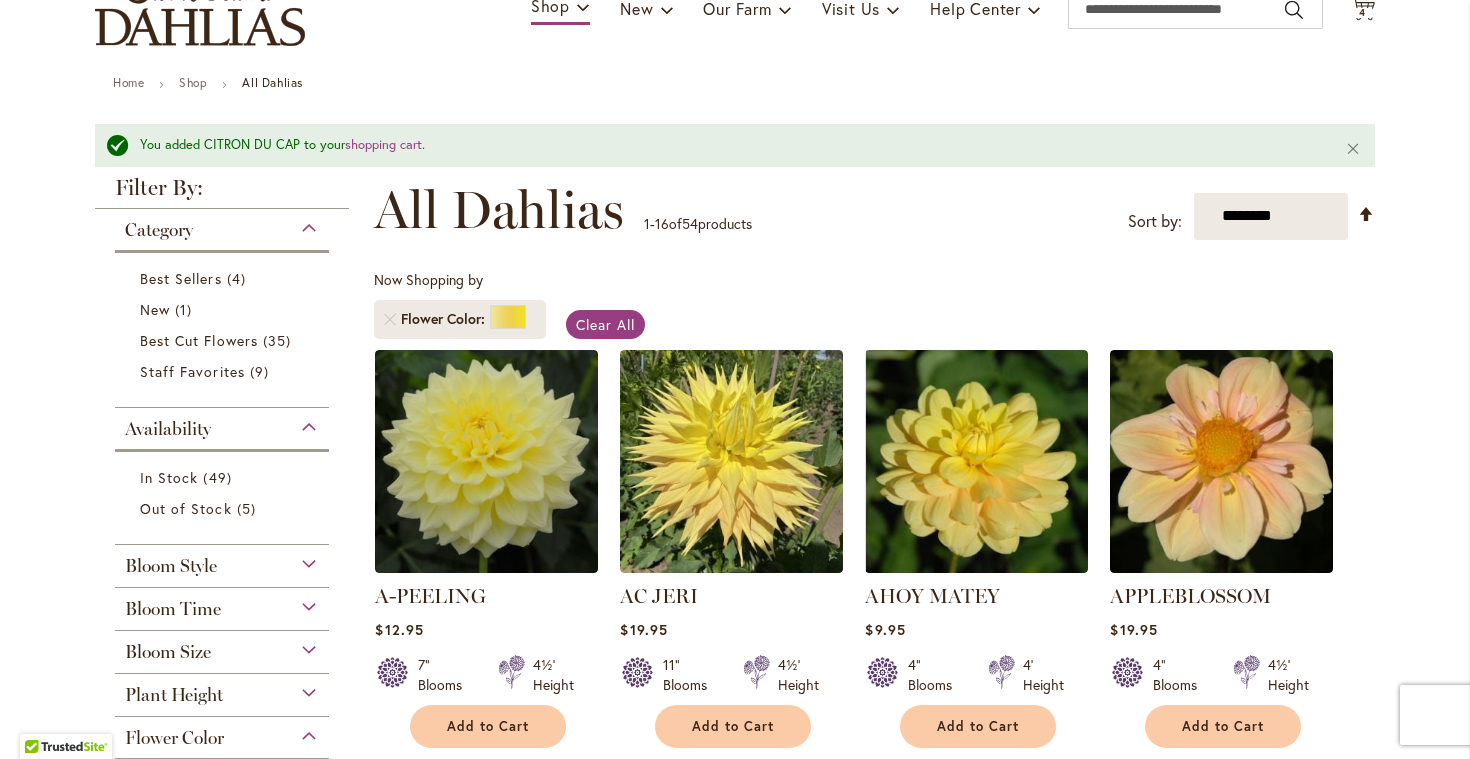 scroll, scrollTop: 167, scrollLeft: 0, axis: vertical 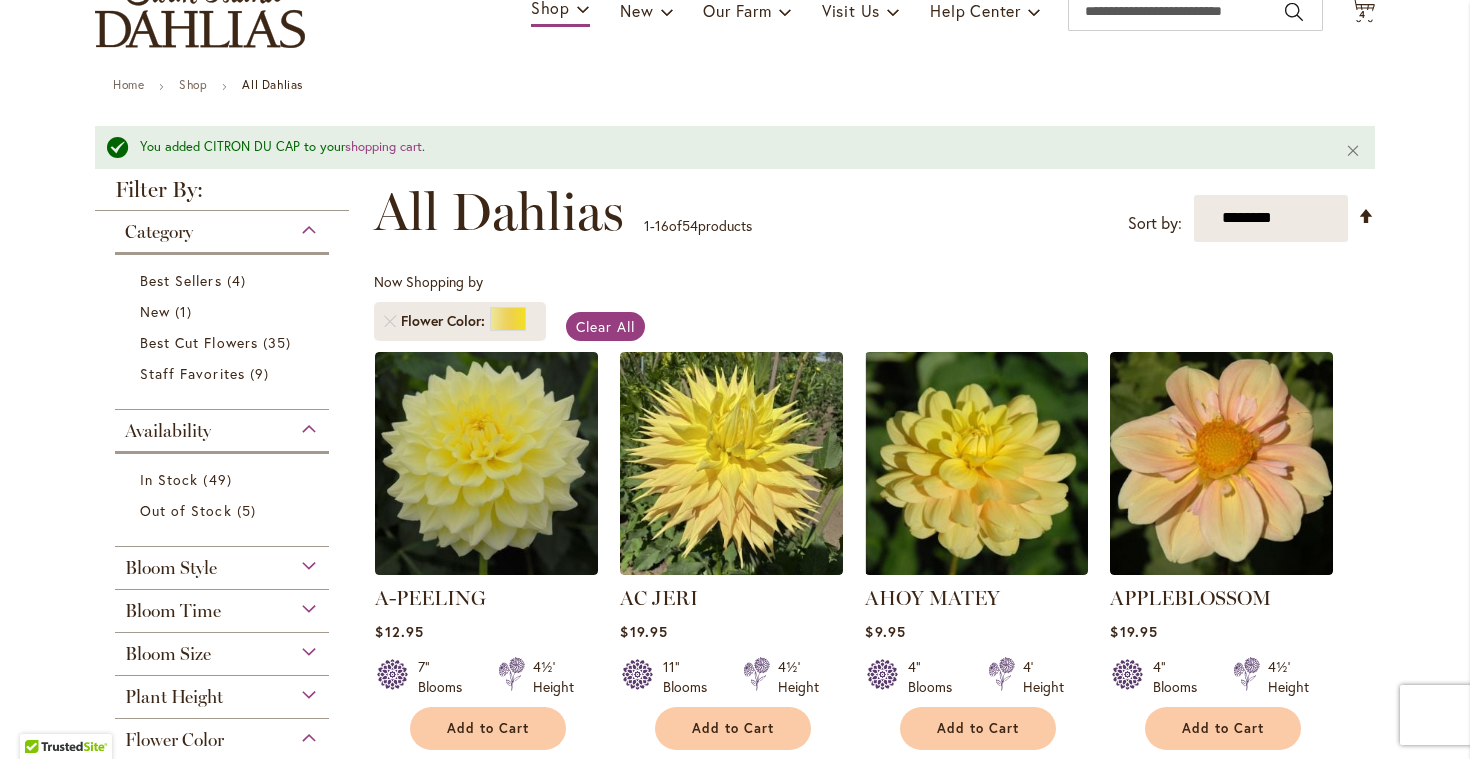 click on "Bloom Style
Ball
3
items
Collarette
2
items
Formal Decorative
8
items
Informal Decorative 3" at bounding box center [222, 568] 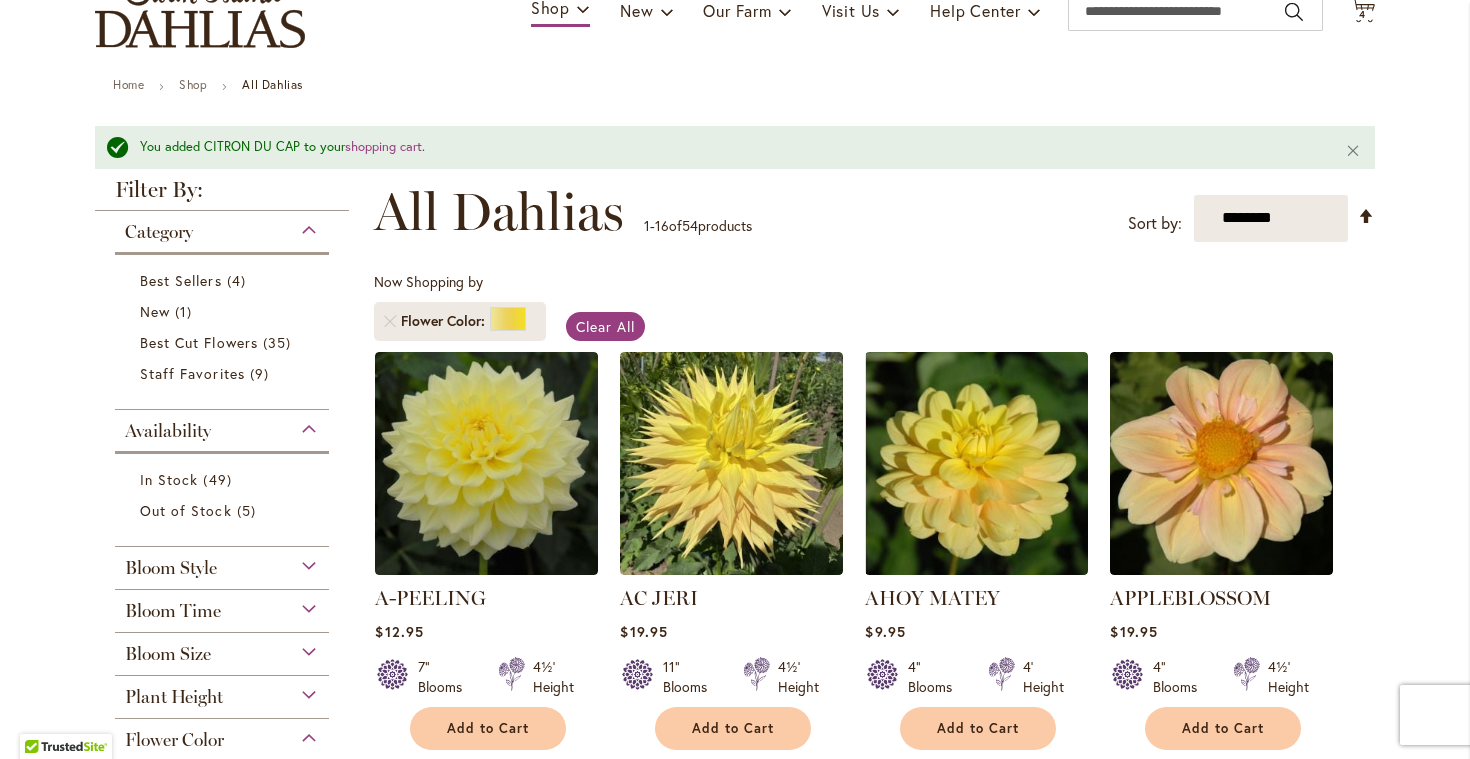 click on "Bloom Style" at bounding box center (222, 563) 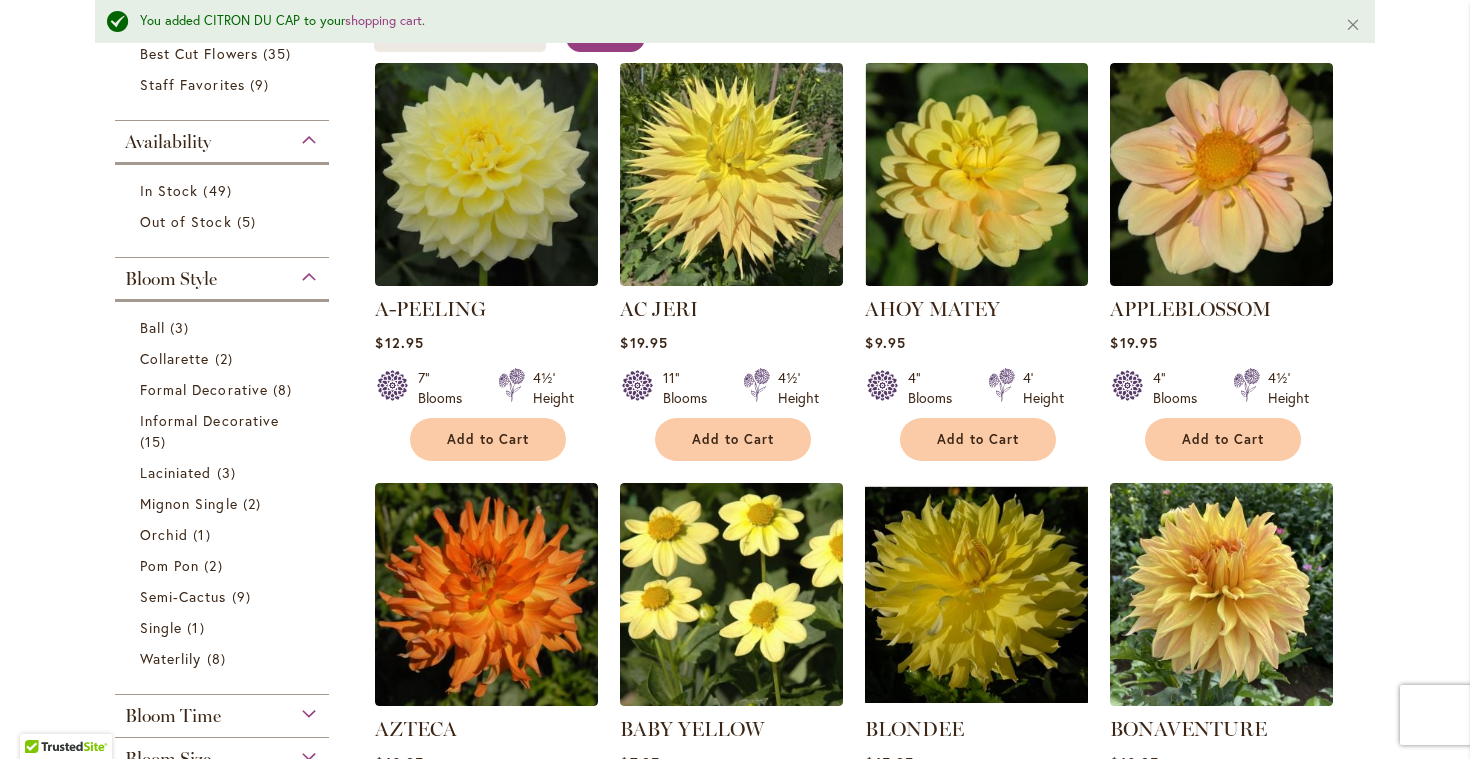 scroll, scrollTop: 449, scrollLeft: 0, axis: vertical 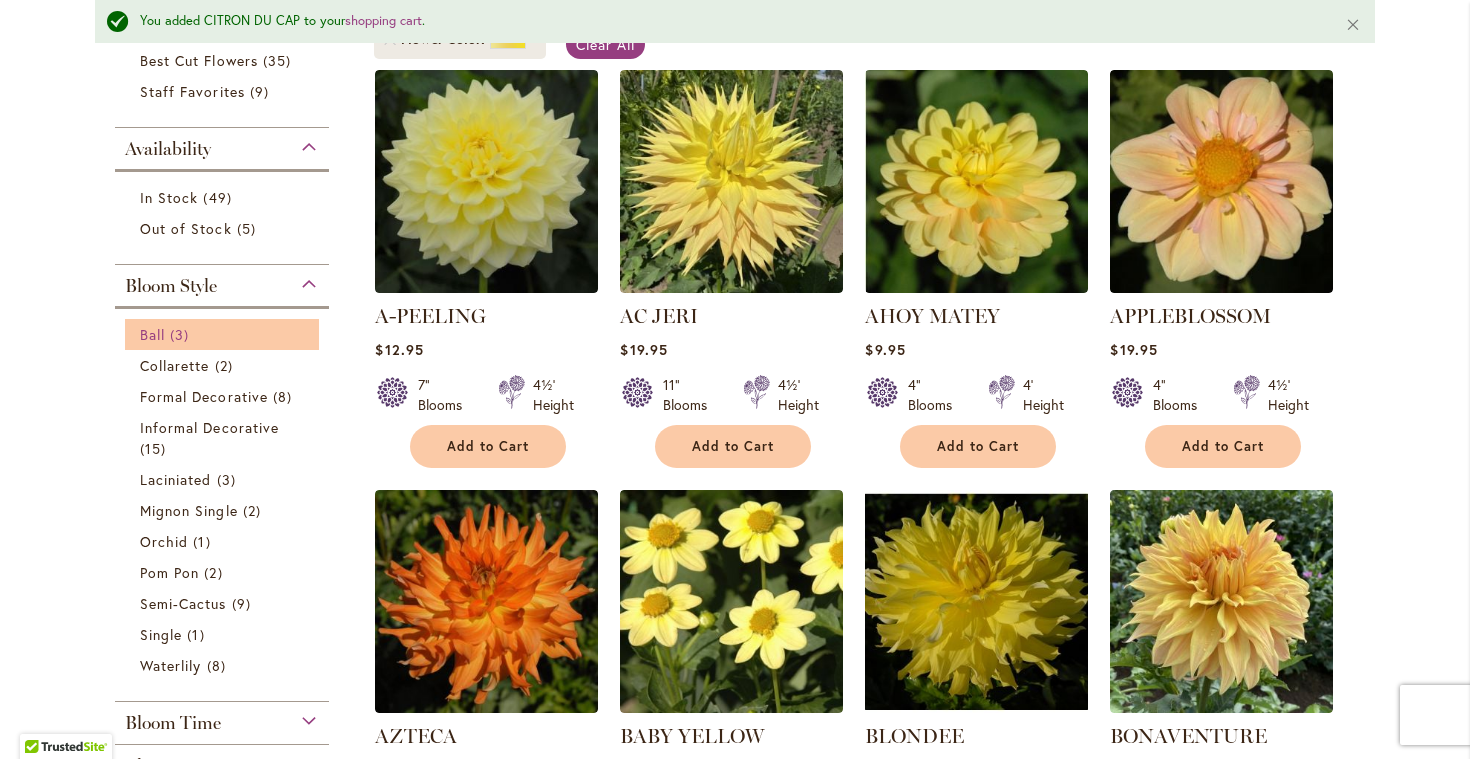 click on "3
items" at bounding box center (182, 334) 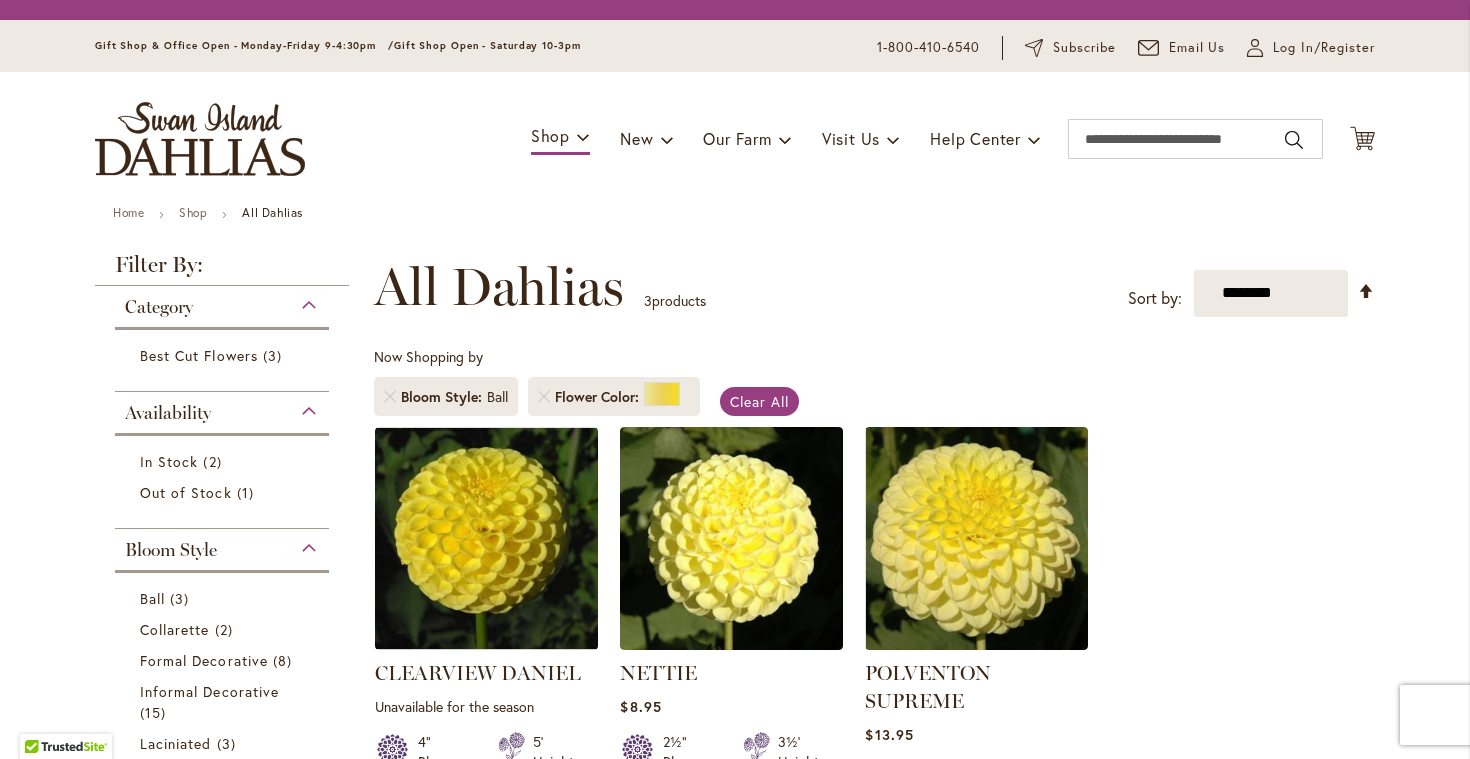 scroll, scrollTop: 0, scrollLeft: 0, axis: both 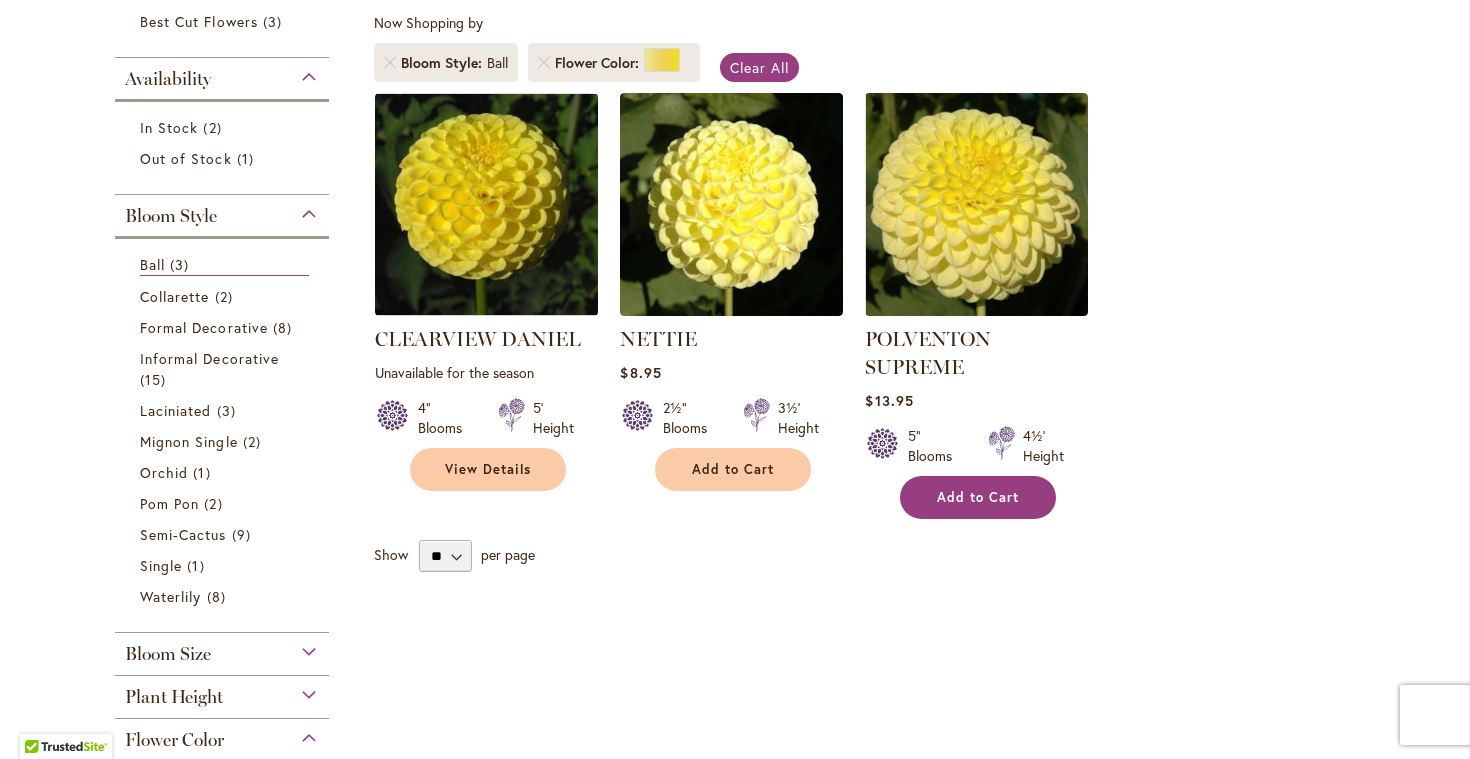 click on "Add to Cart" at bounding box center (978, 497) 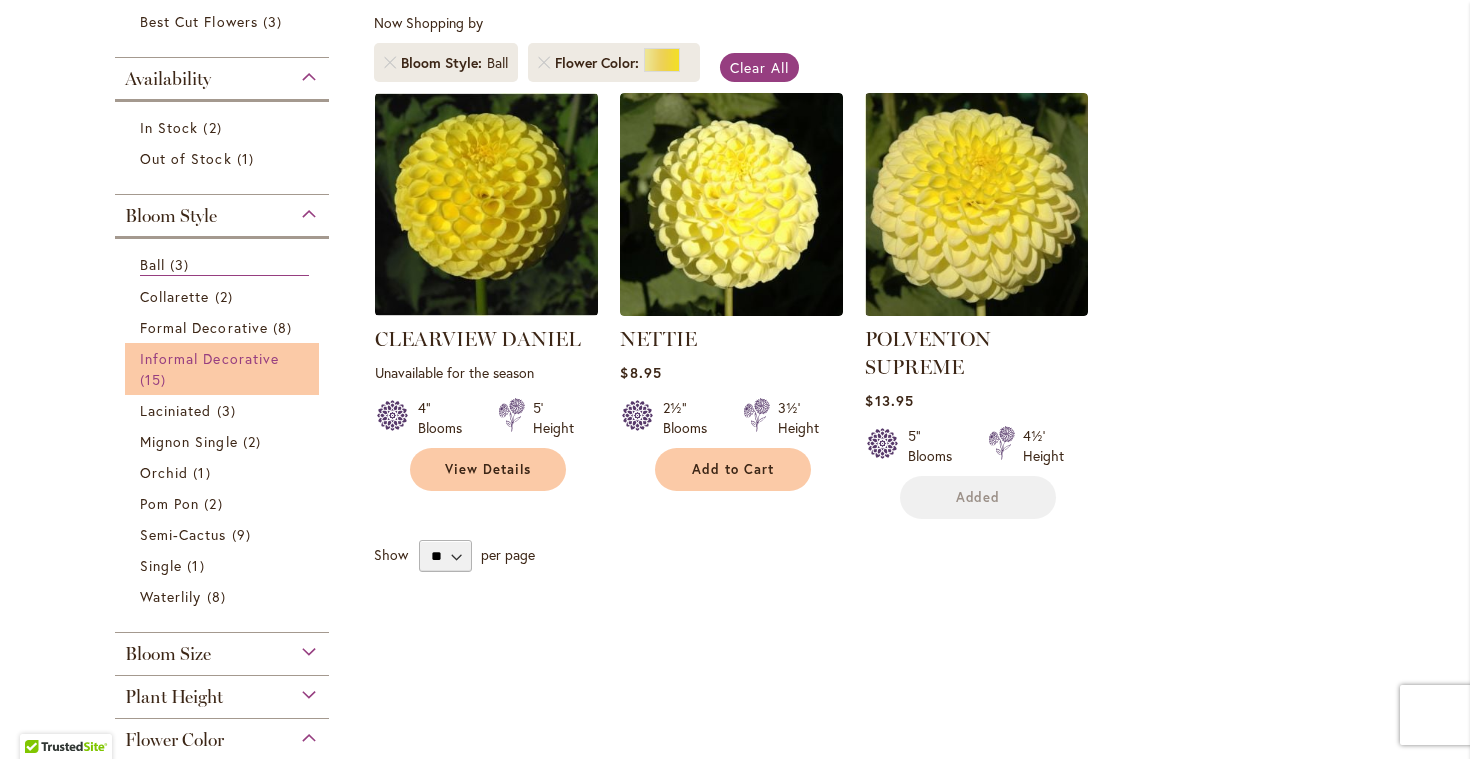 scroll, scrollTop: 425, scrollLeft: 0, axis: vertical 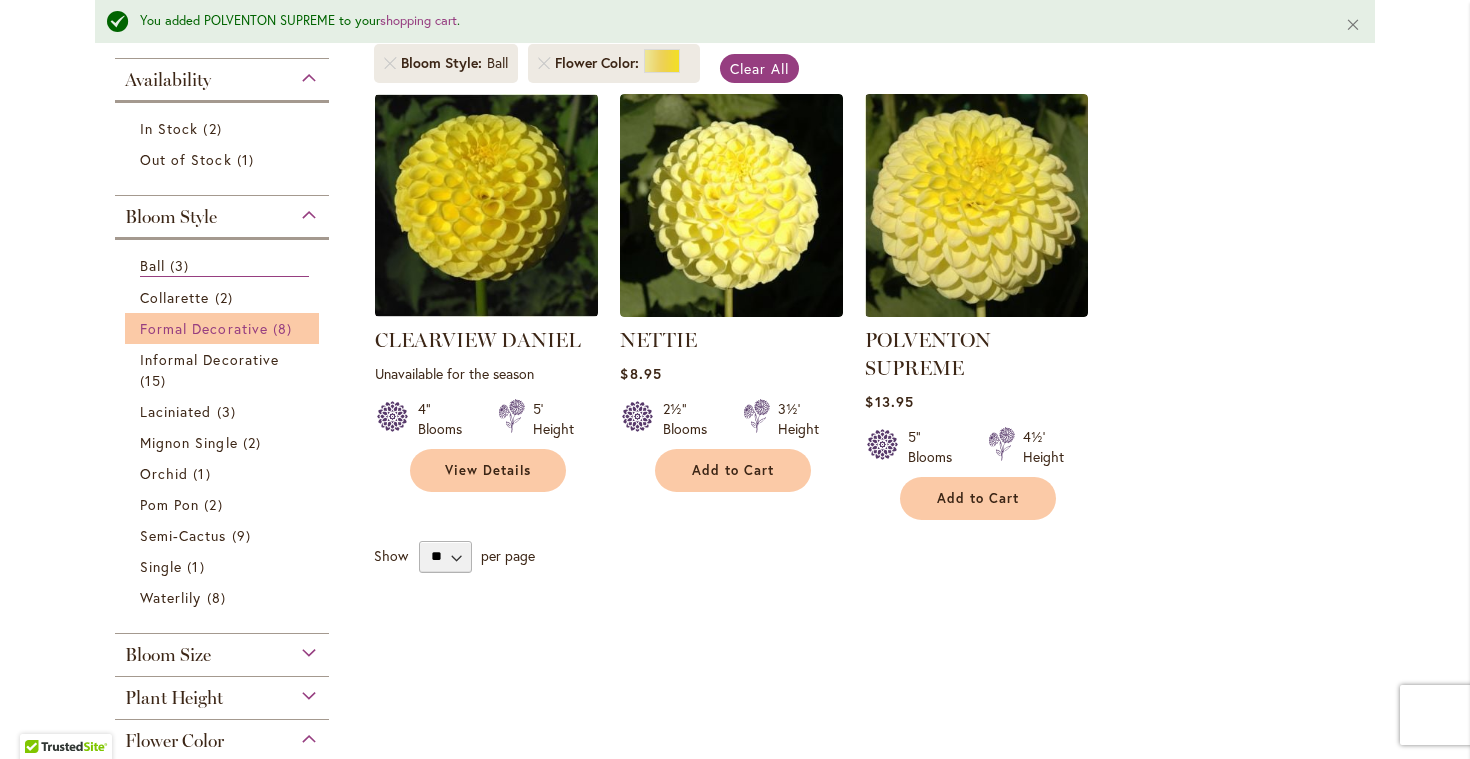 click on "Formal Decorative" at bounding box center [204, 328] 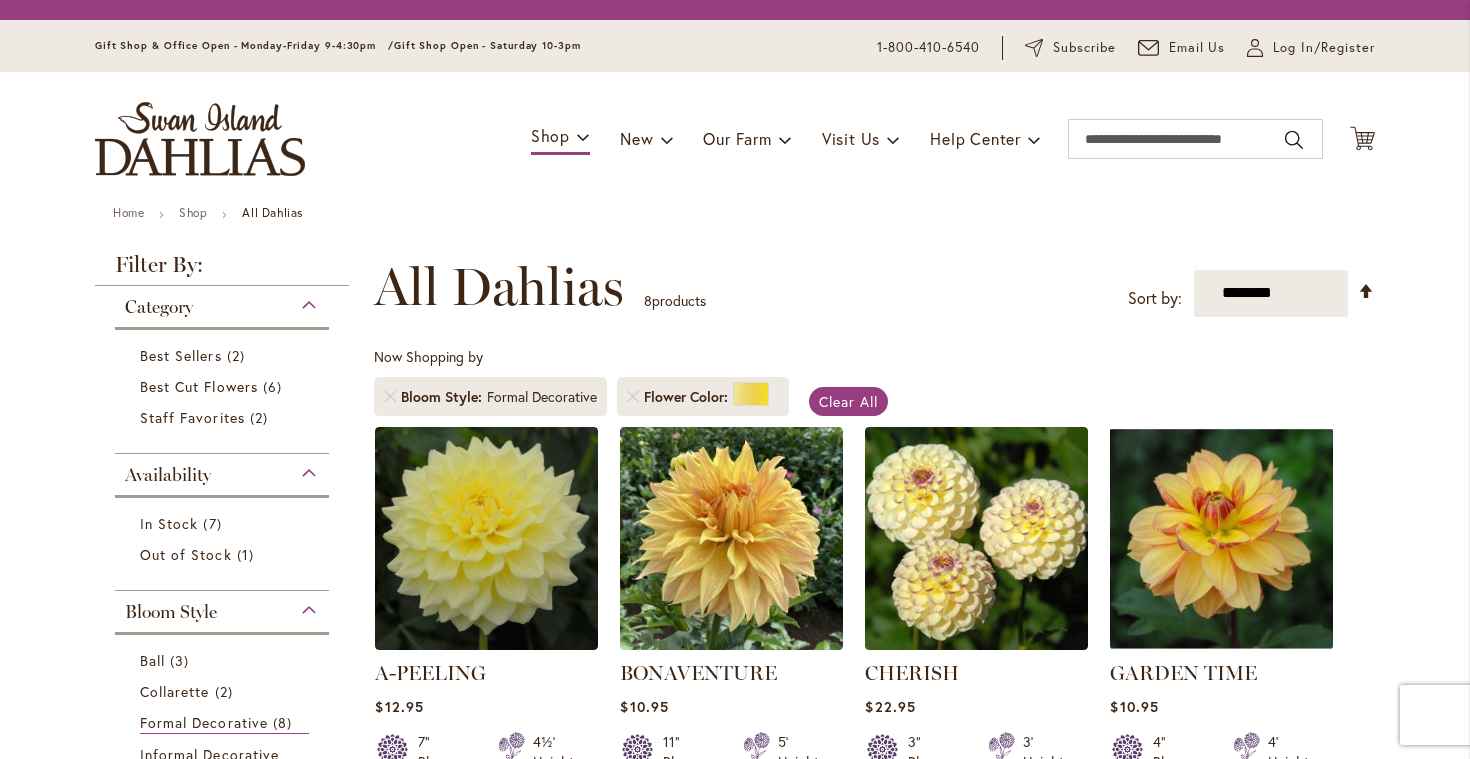 scroll, scrollTop: 0, scrollLeft: 0, axis: both 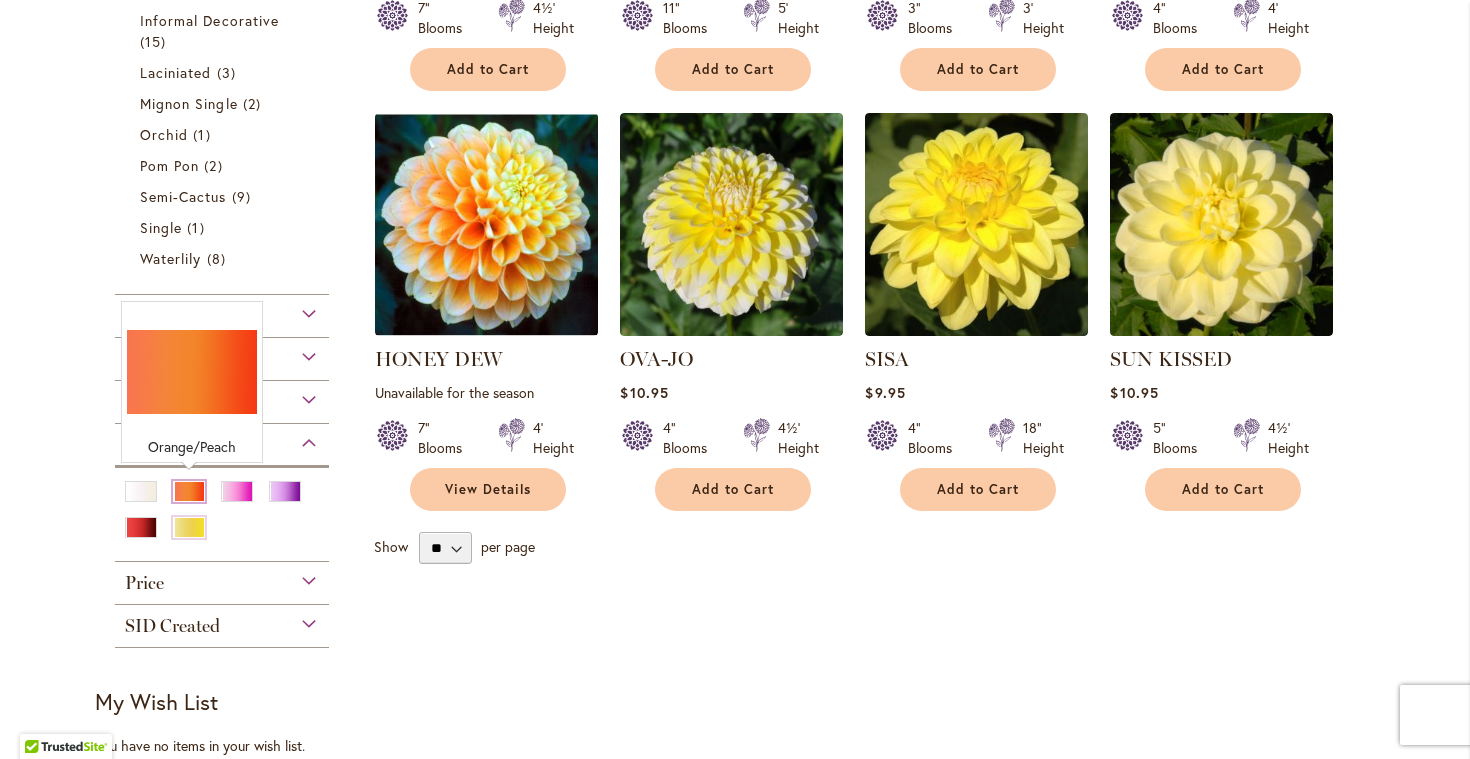 click at bounding box center [189, 491] 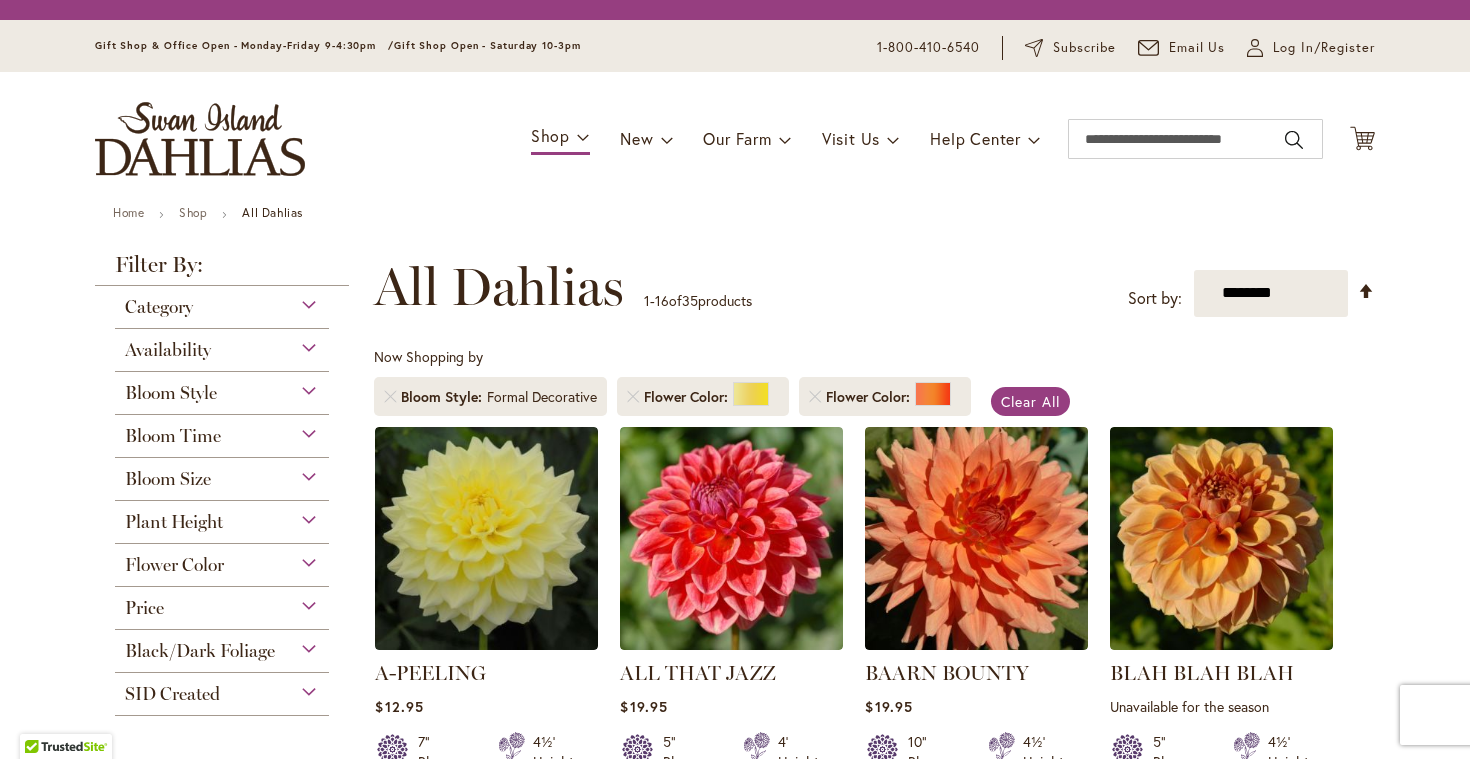 scroll, scrollTop: 0, scrollLeft: 0, axis: both 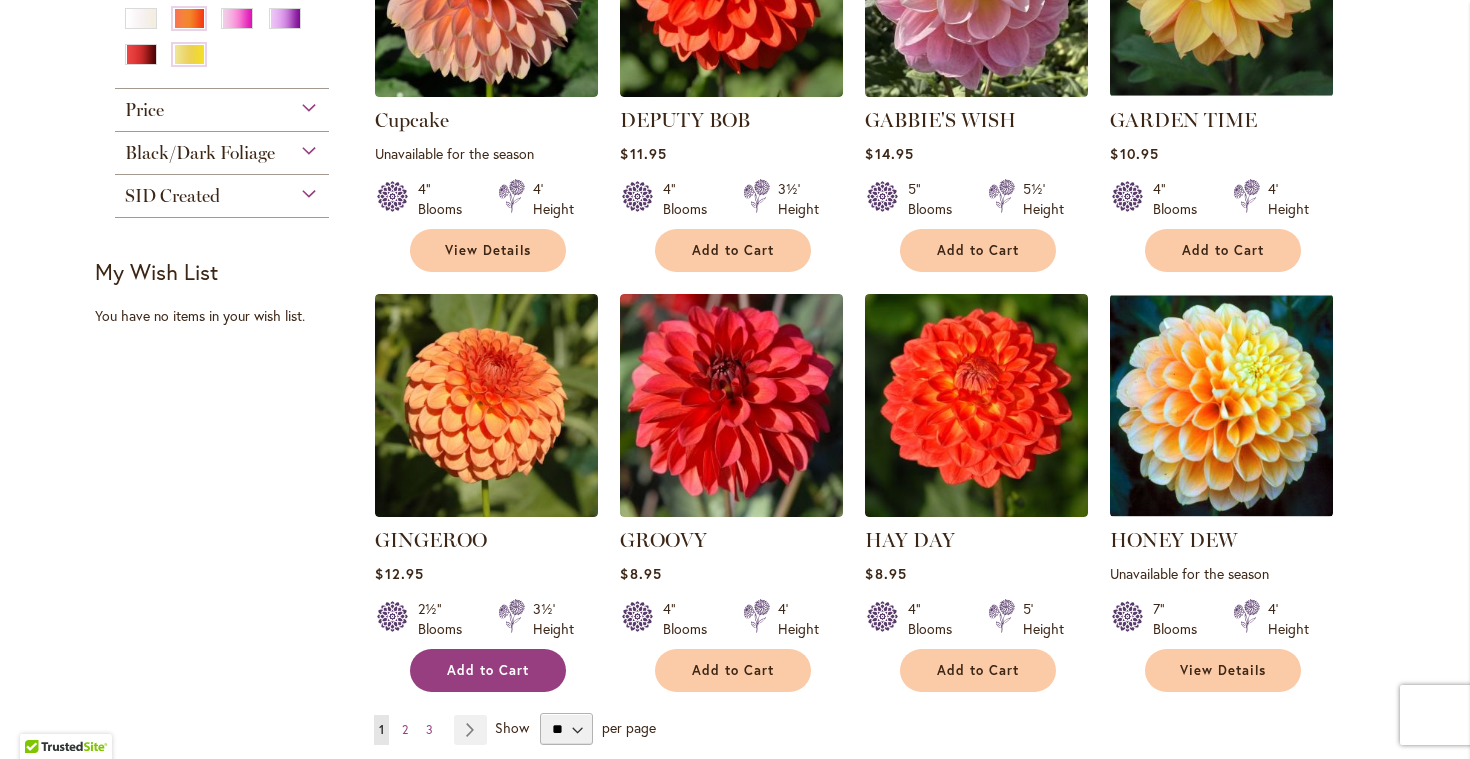 click on "Add to Cart" at bounding box center [488, 670] 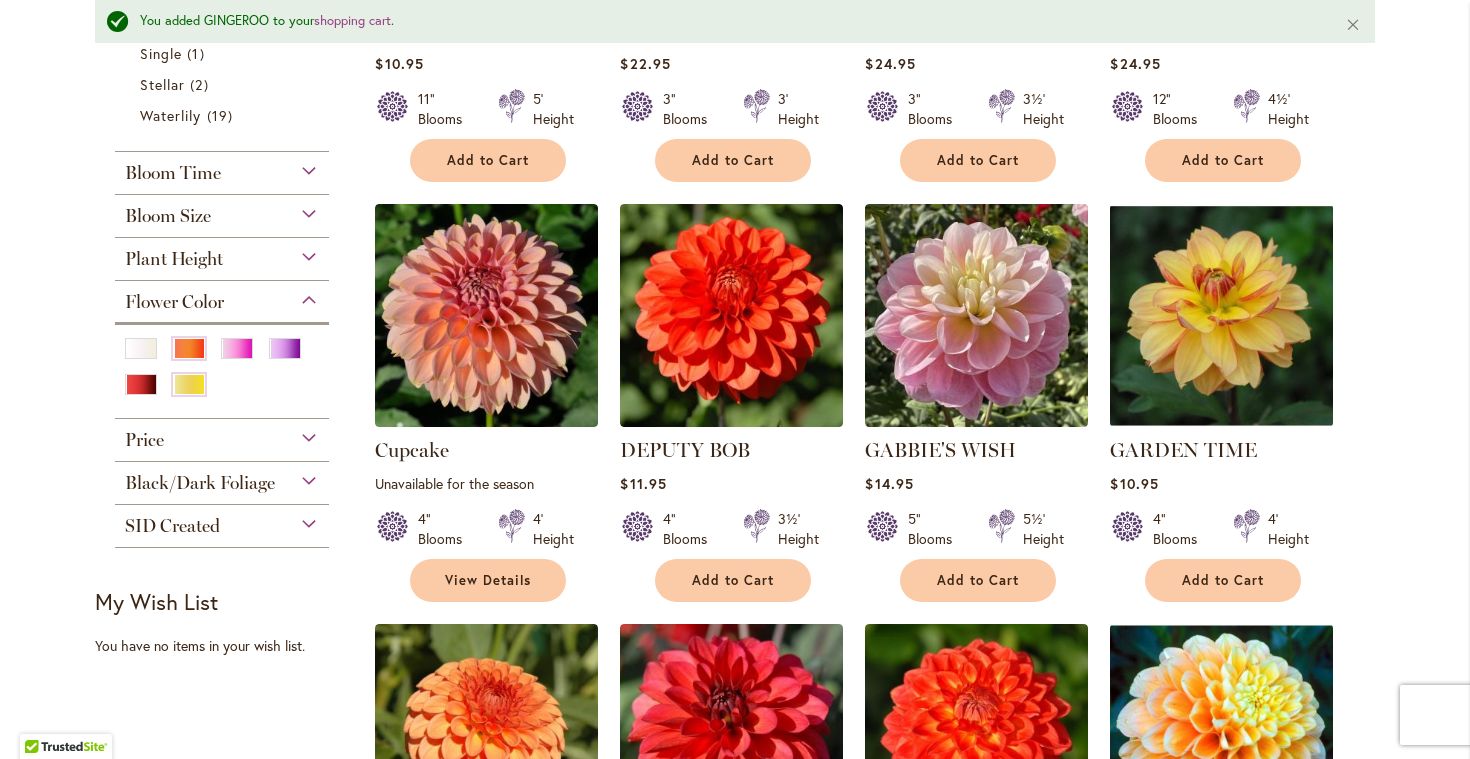 scroll, scrollTop: 1146, scrollLeft: 0, axis: vertical 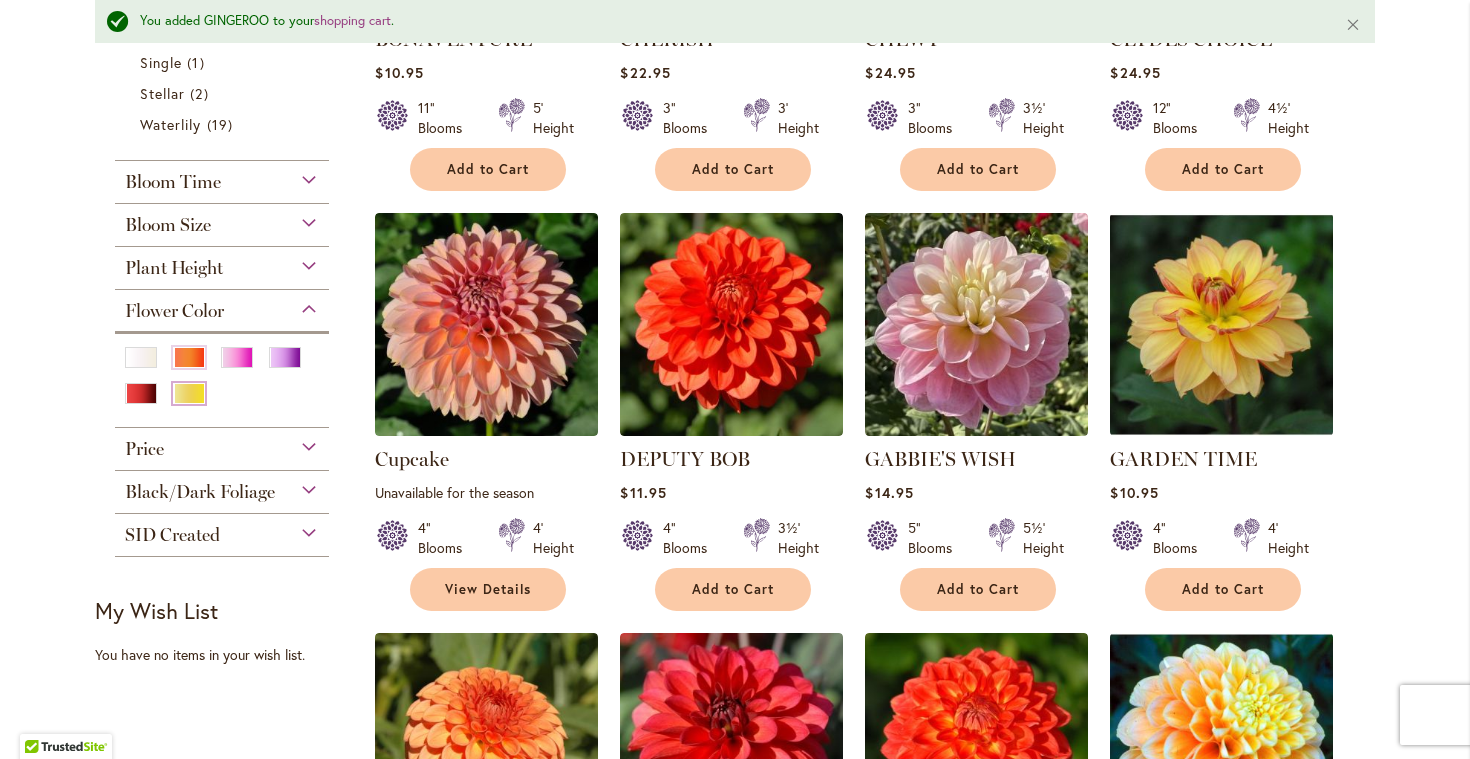 click at bounding box center [189, 393] 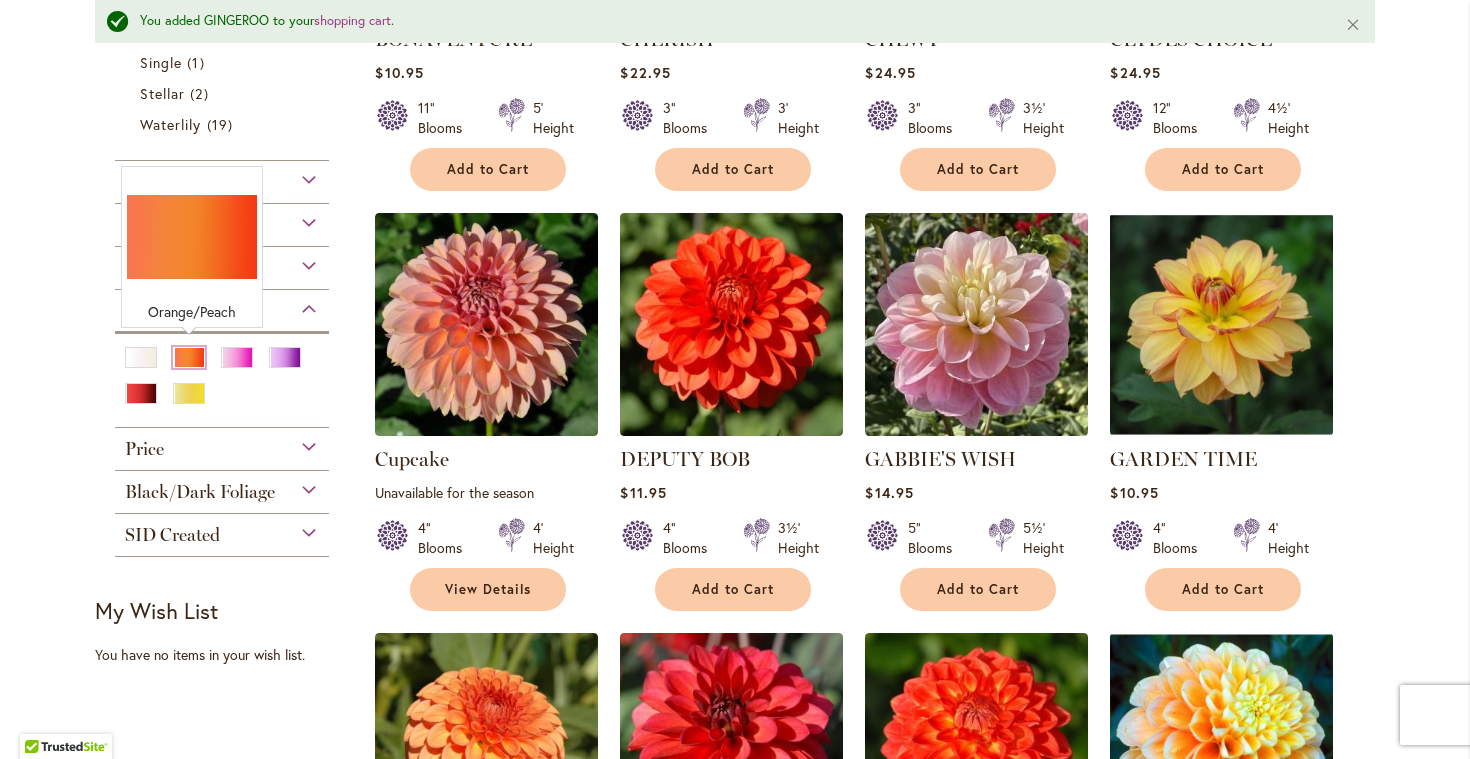 click at bounding box center (189, 357) 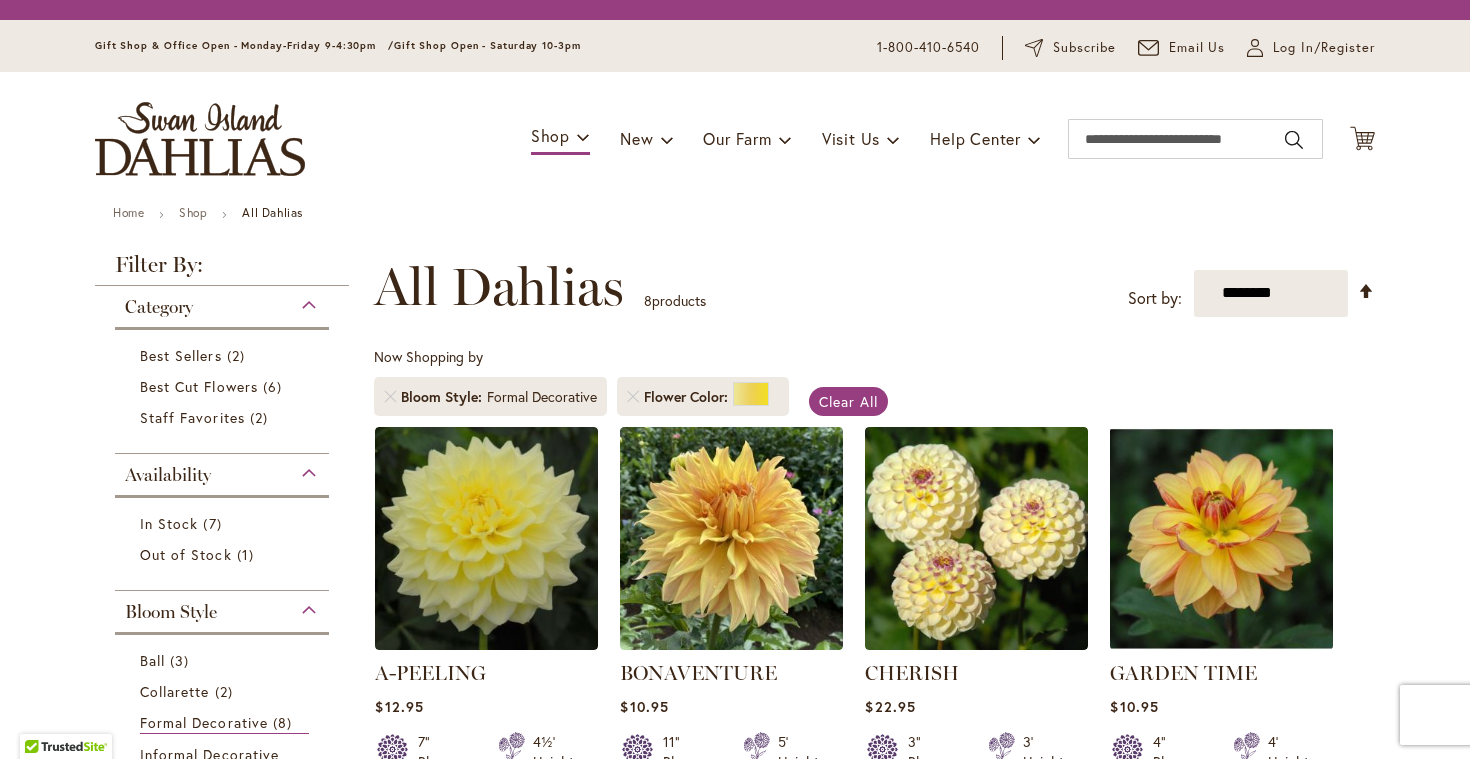 scroll, scrollTop: 0, scrollLeft: 0, axis: both 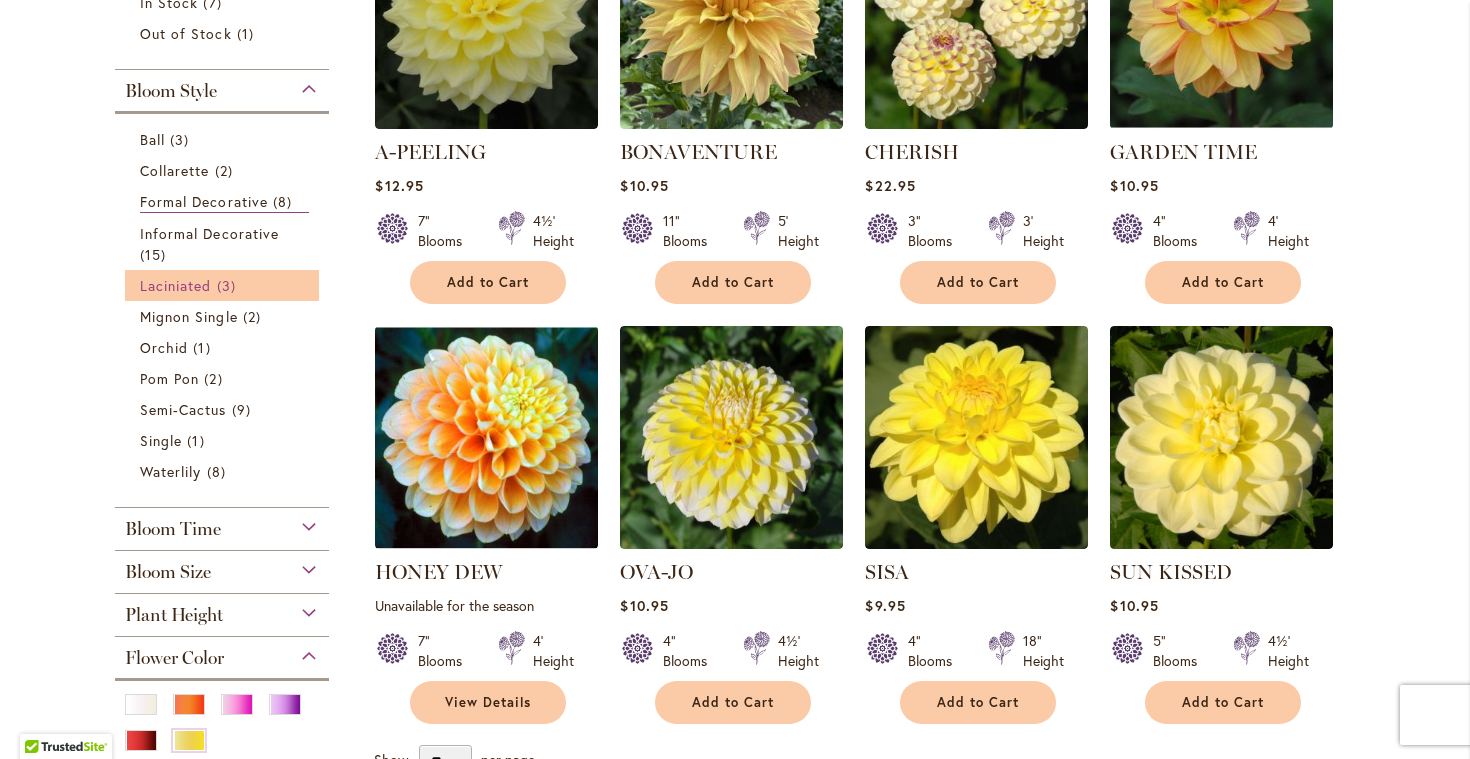 click on "Laciniated" at bounding box center (176, 285) 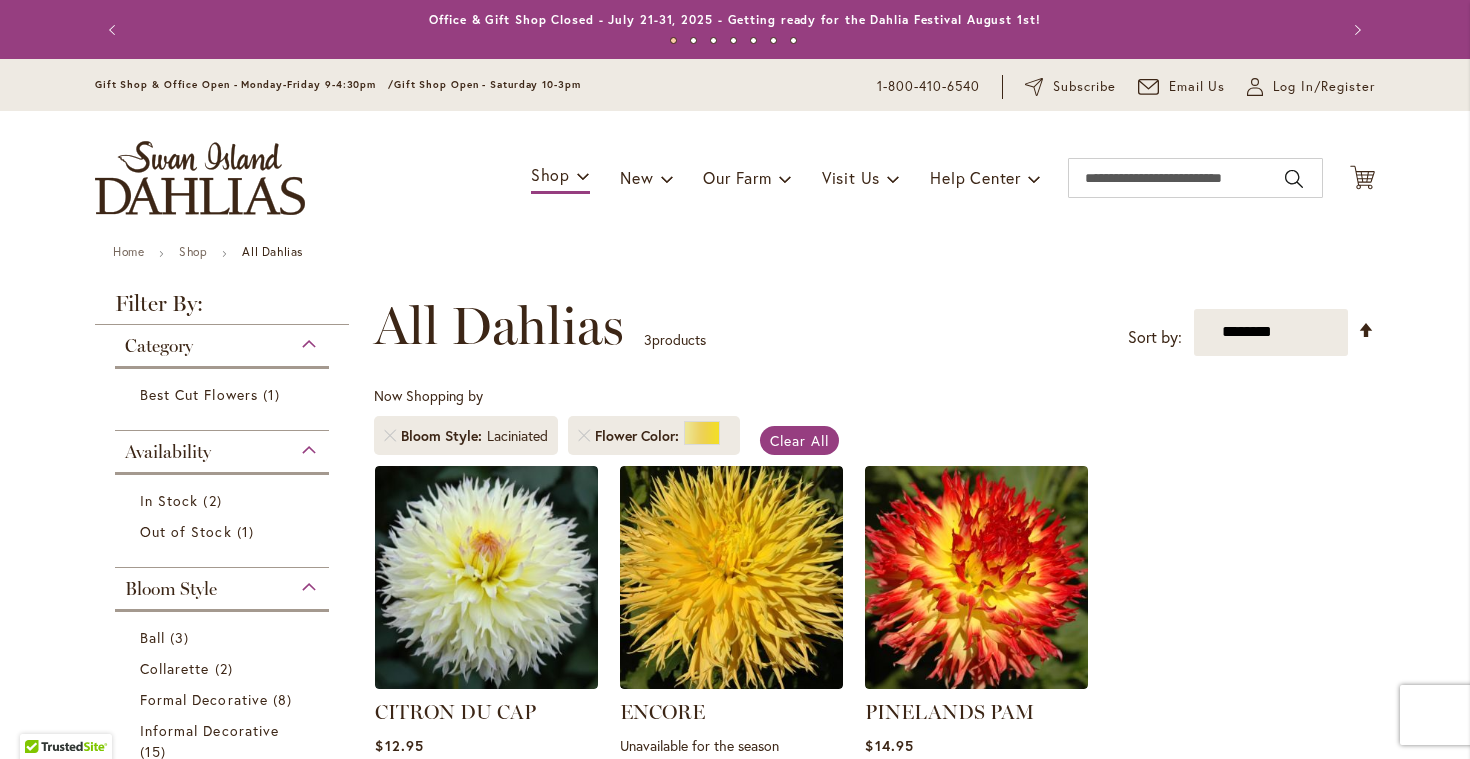 scroll, scrollTop: 0, scrollLeft: 0, axis: both 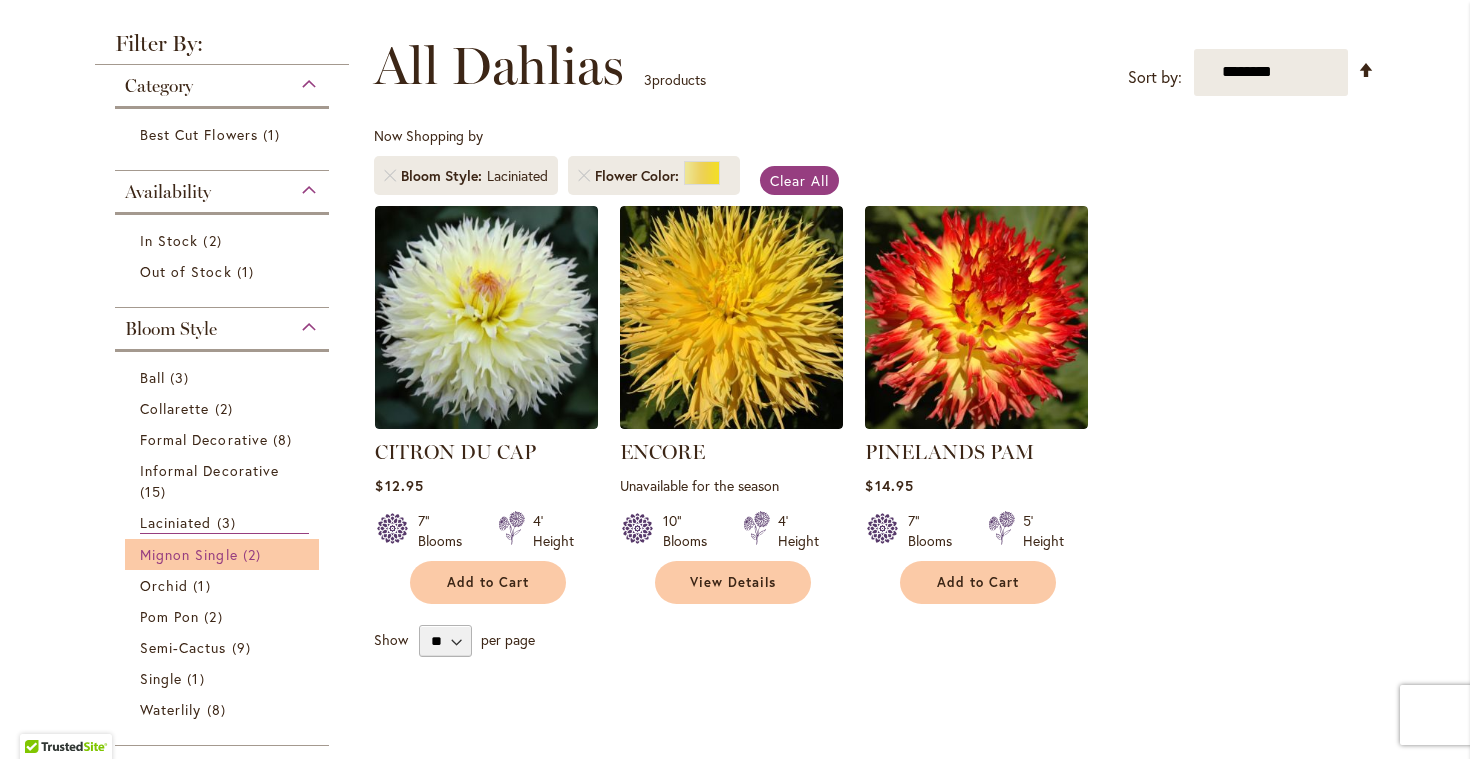 click on "Mignon Single" at bounding box center (189, 554) 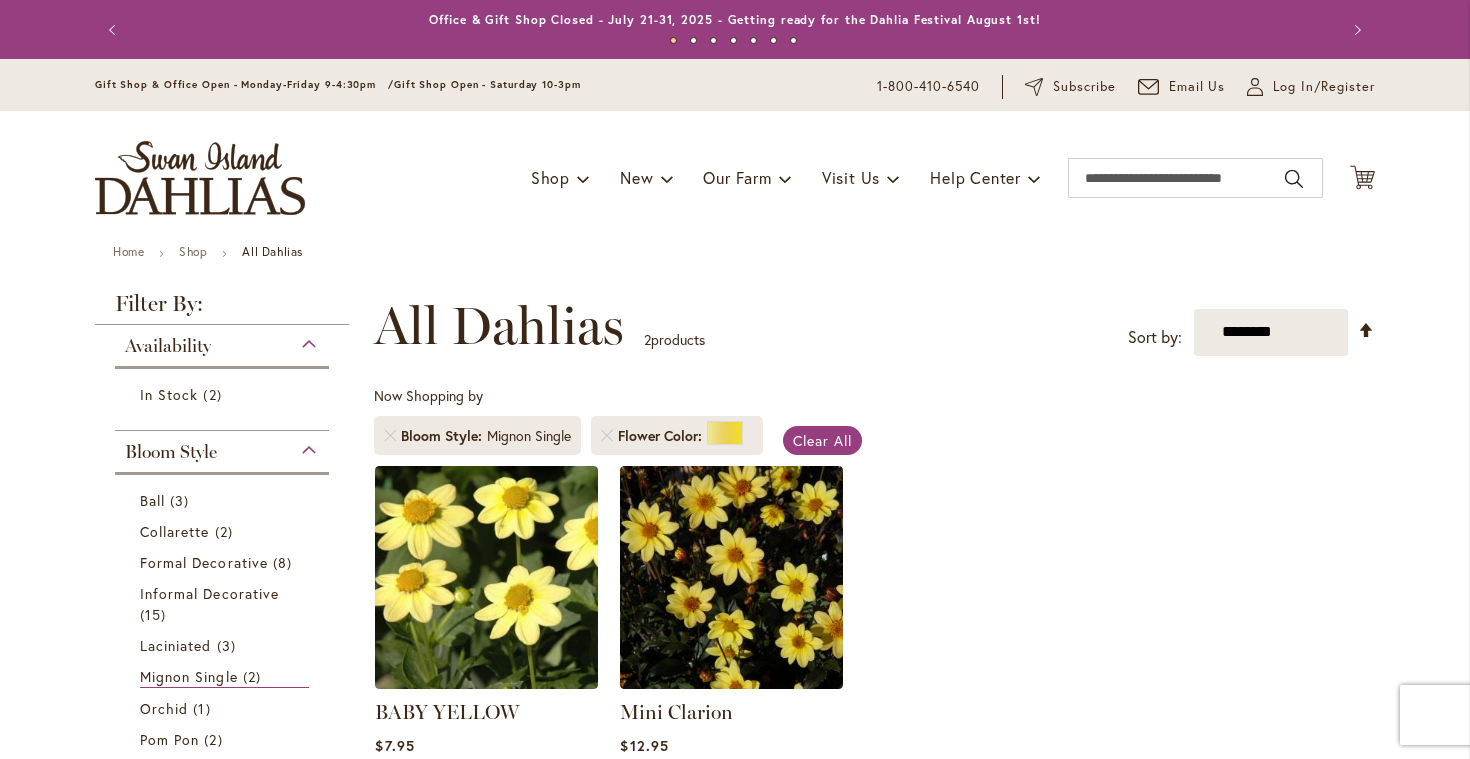 scroll, scrollTop: 0, scrollLeft: 0, axis: both 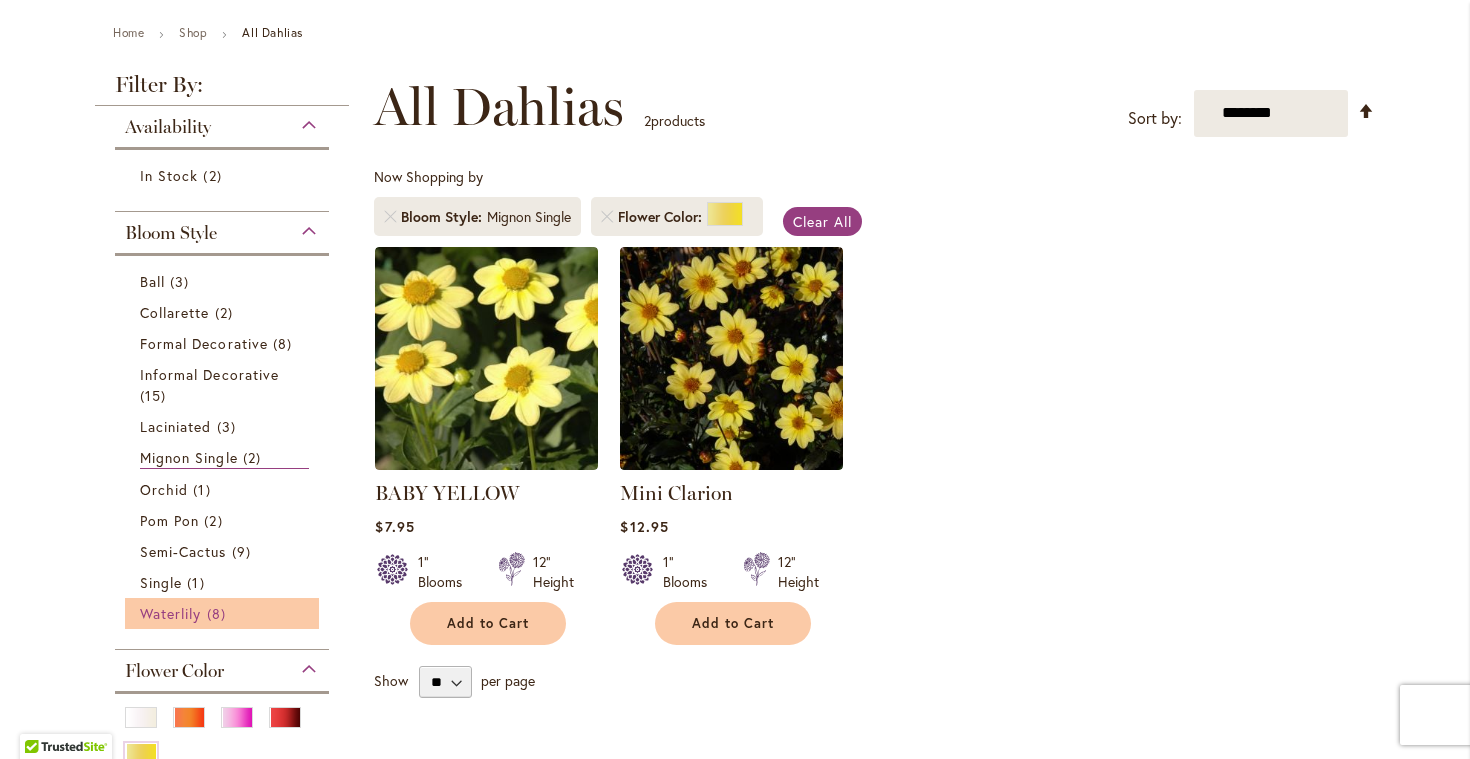 click on "Waterlily" at bounding box center [170, 613] 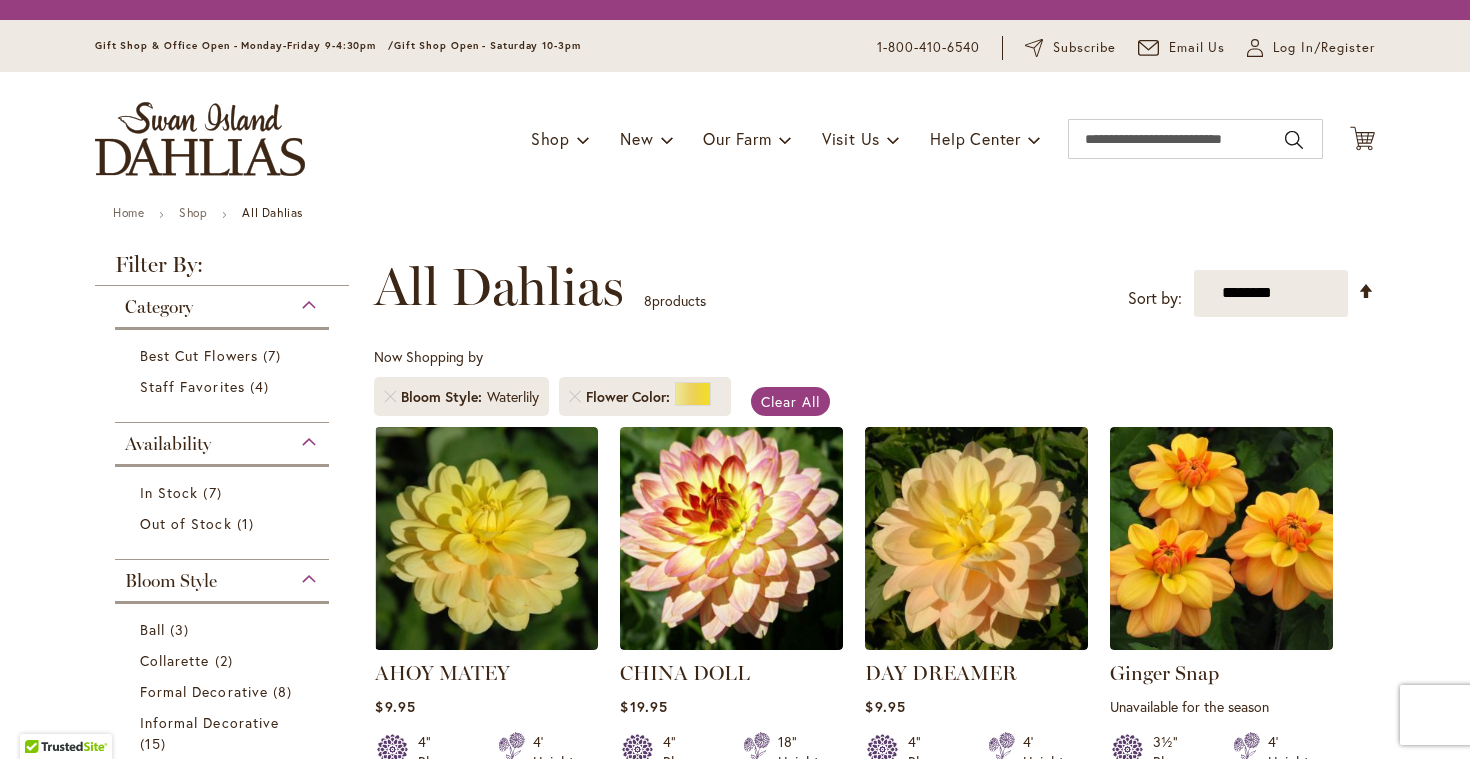 scroll, scrollTop: 0, scrollLeft: 0, axis: both 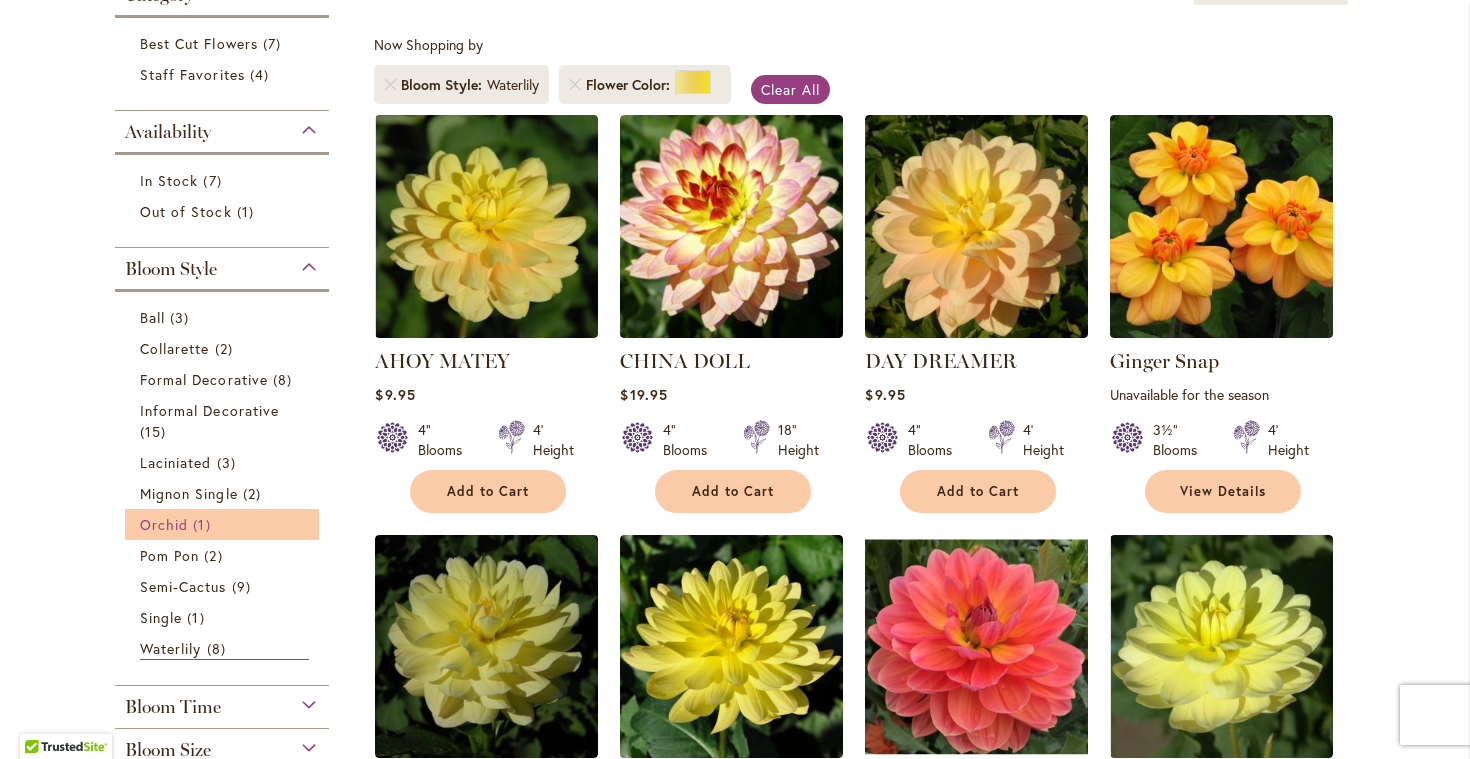 click on "Orchid" at bounding box center (164, 524) 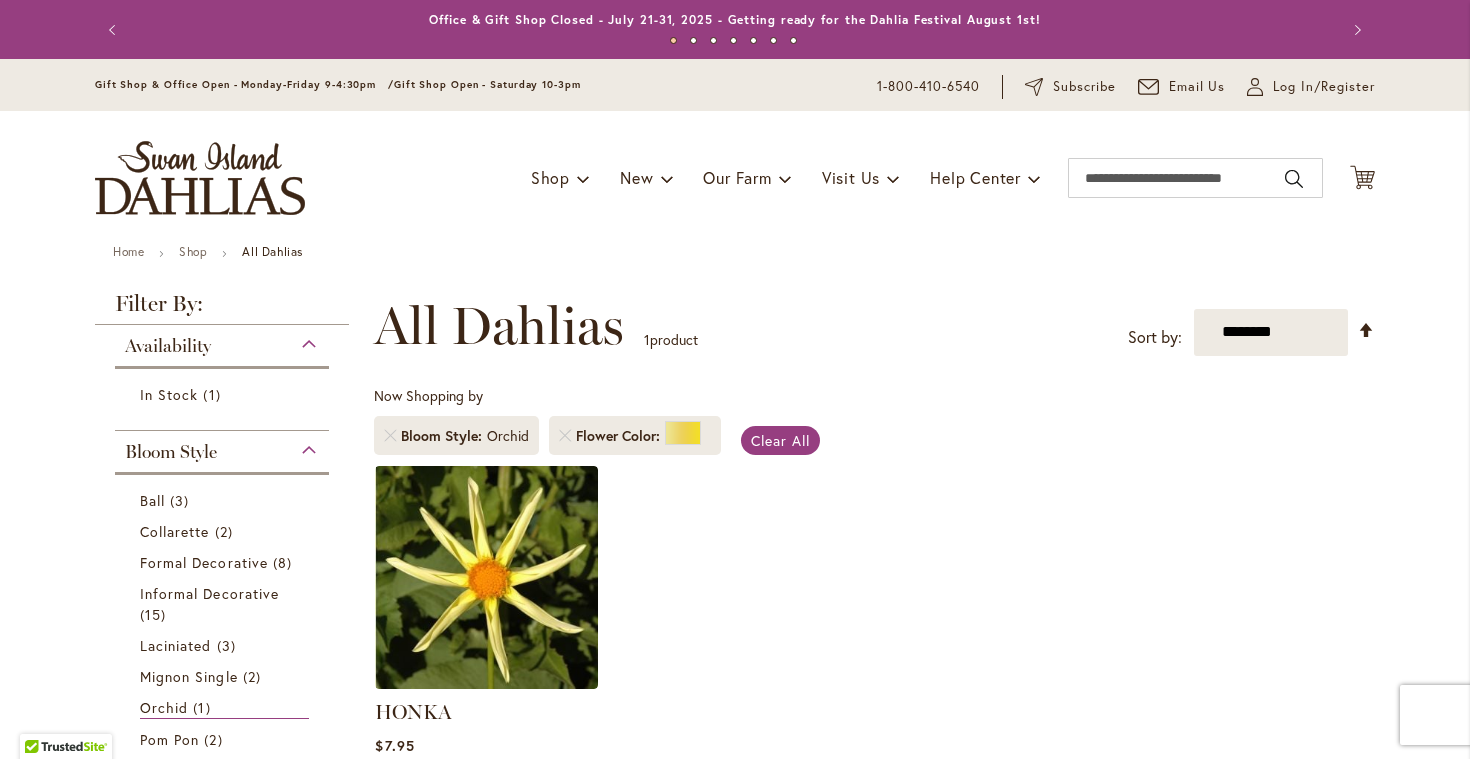scroll, scrollTop: 0, scrollLeft: 0, axis: both 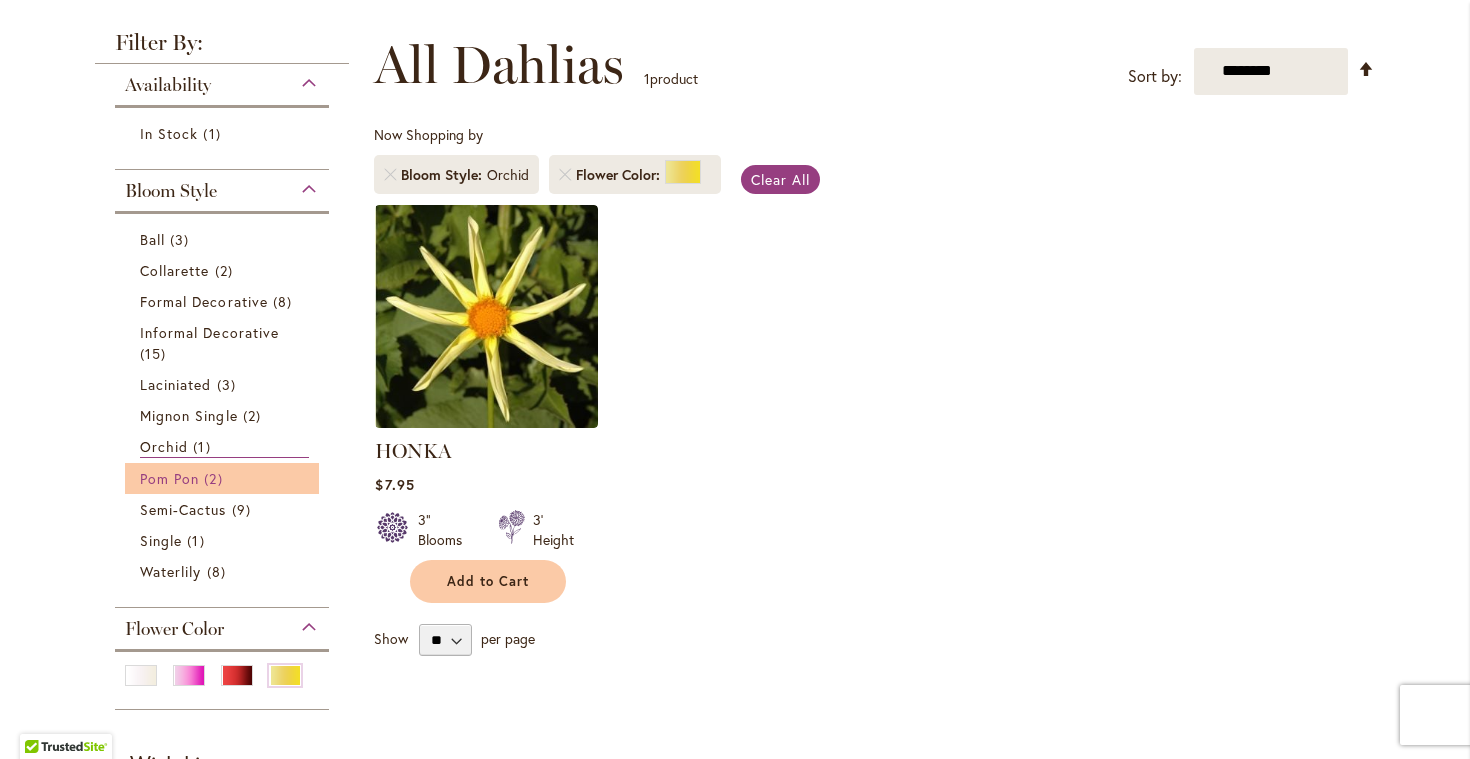 click on "Pom Pon" at bounding box center (169, 478) 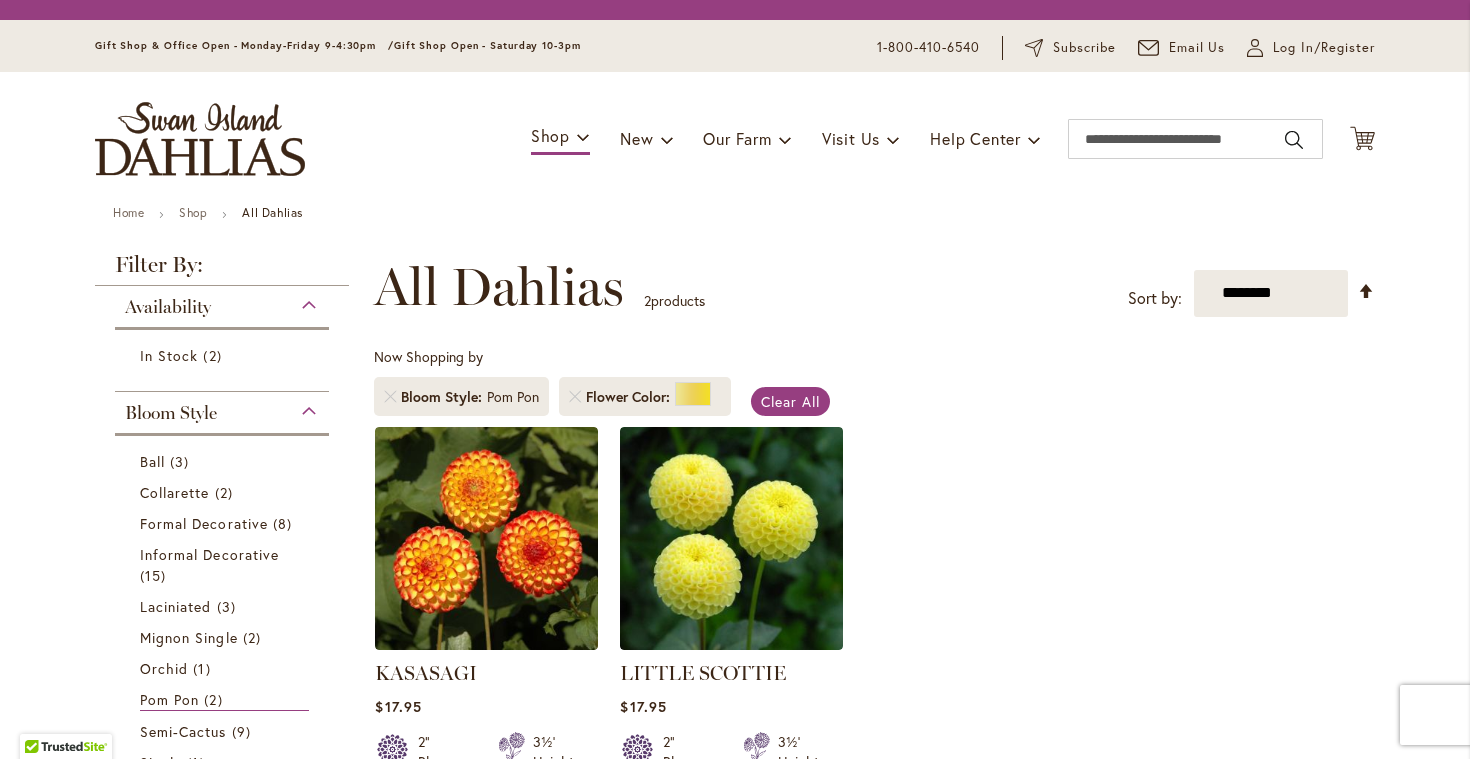 scroll, scrollTop: 0, scrollLeft: 0, axis: both 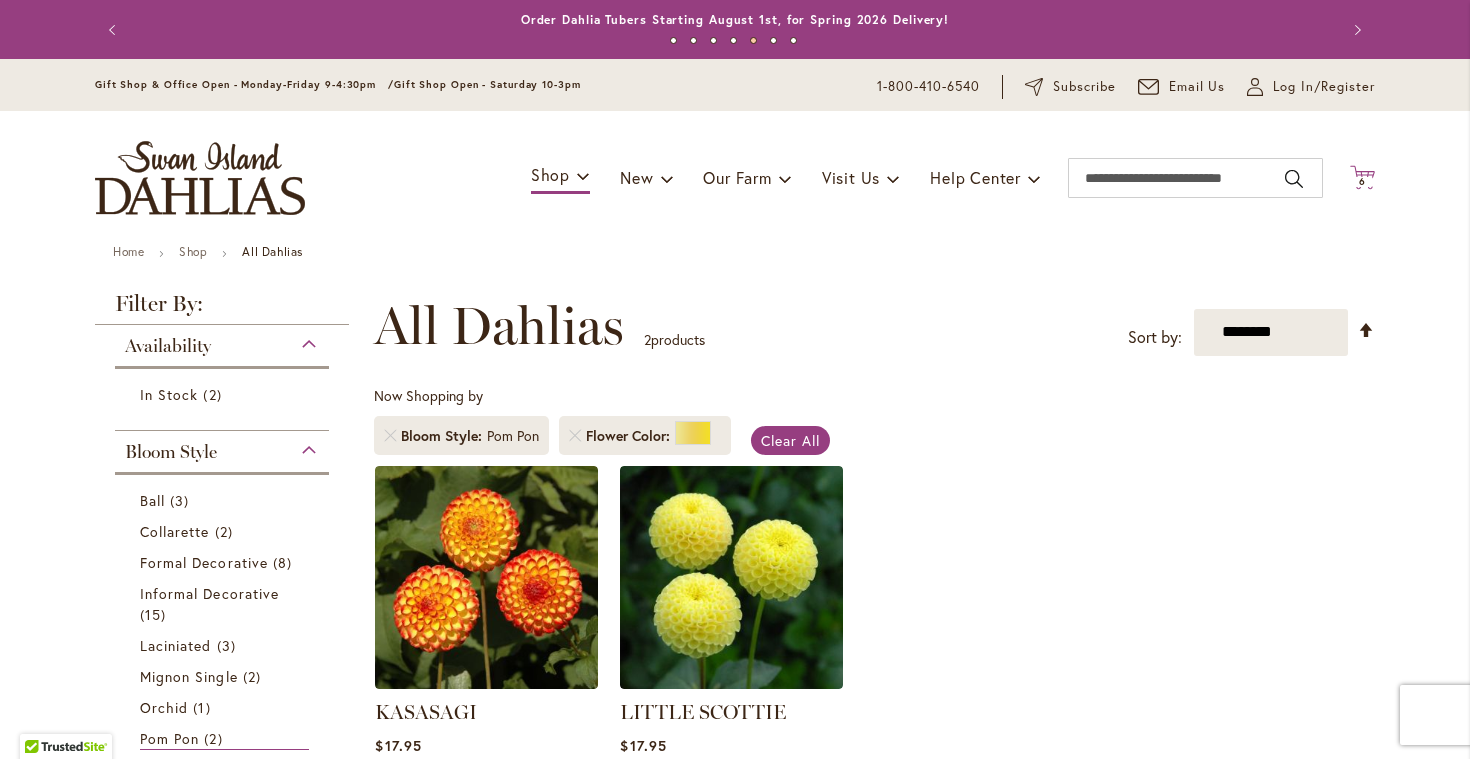 click on "6
6
items" at bounding box center (1363, 182) 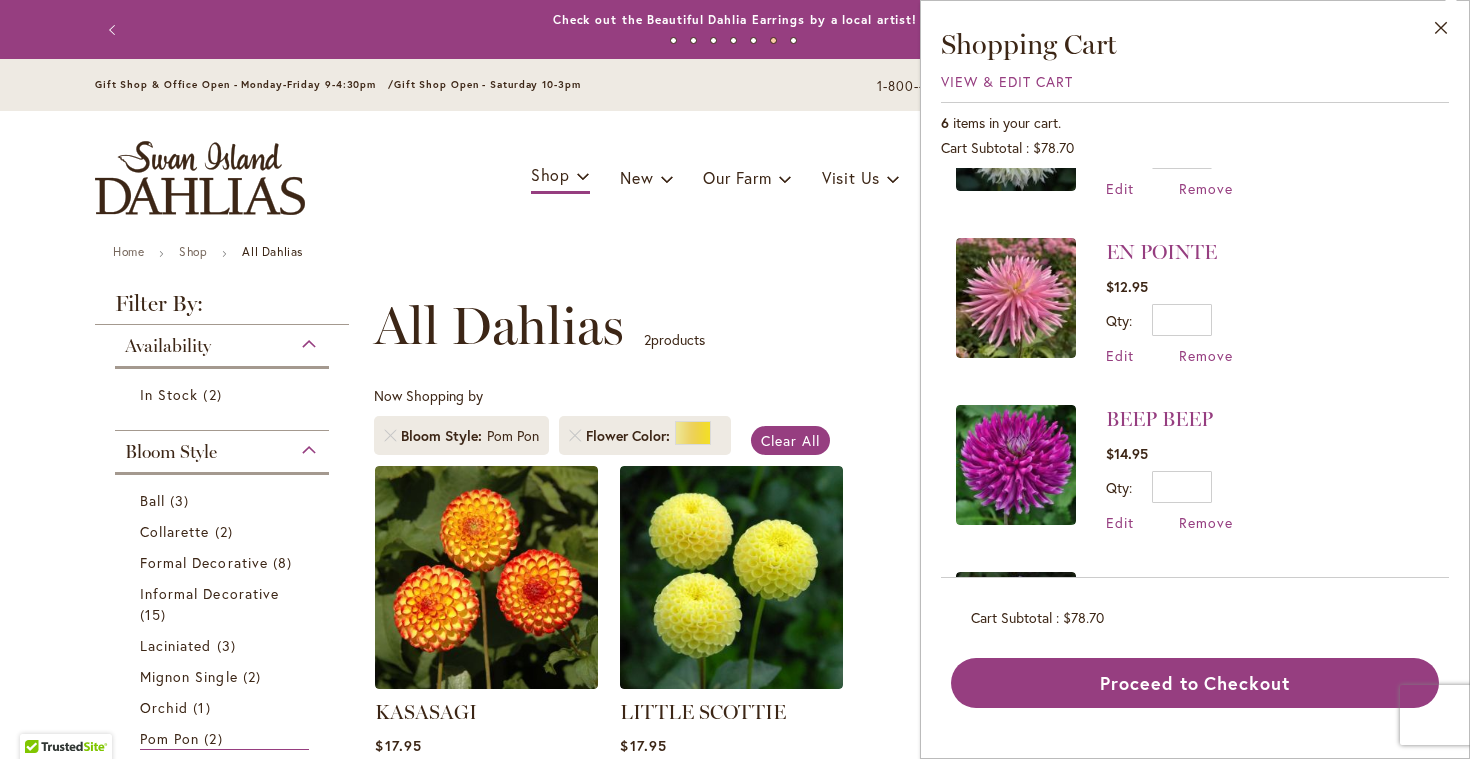 scroll, scrollTop: 460, scrollLeft: 0, axis: vertical 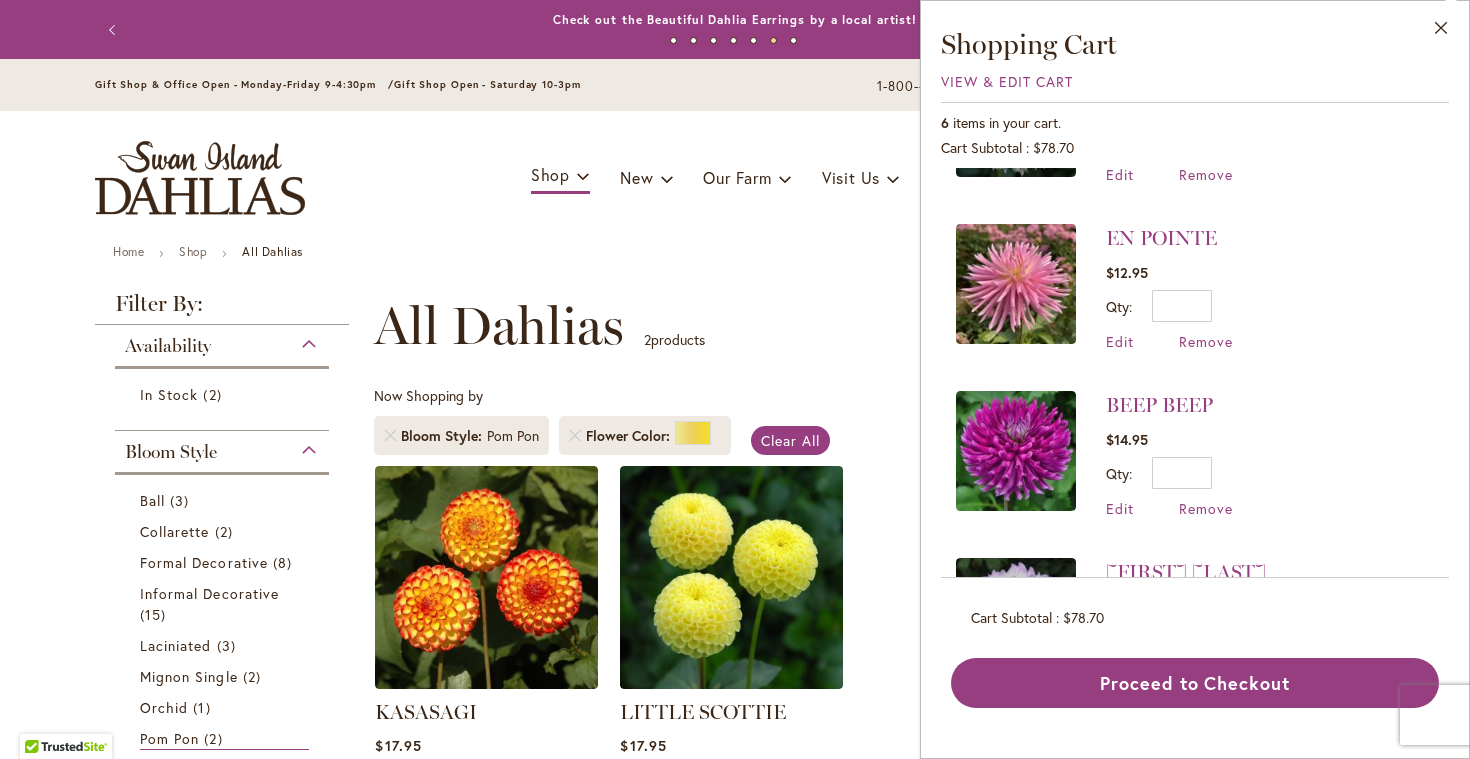 click on "Home
Shop
All Dahlias" at bounding box center [735, 254] 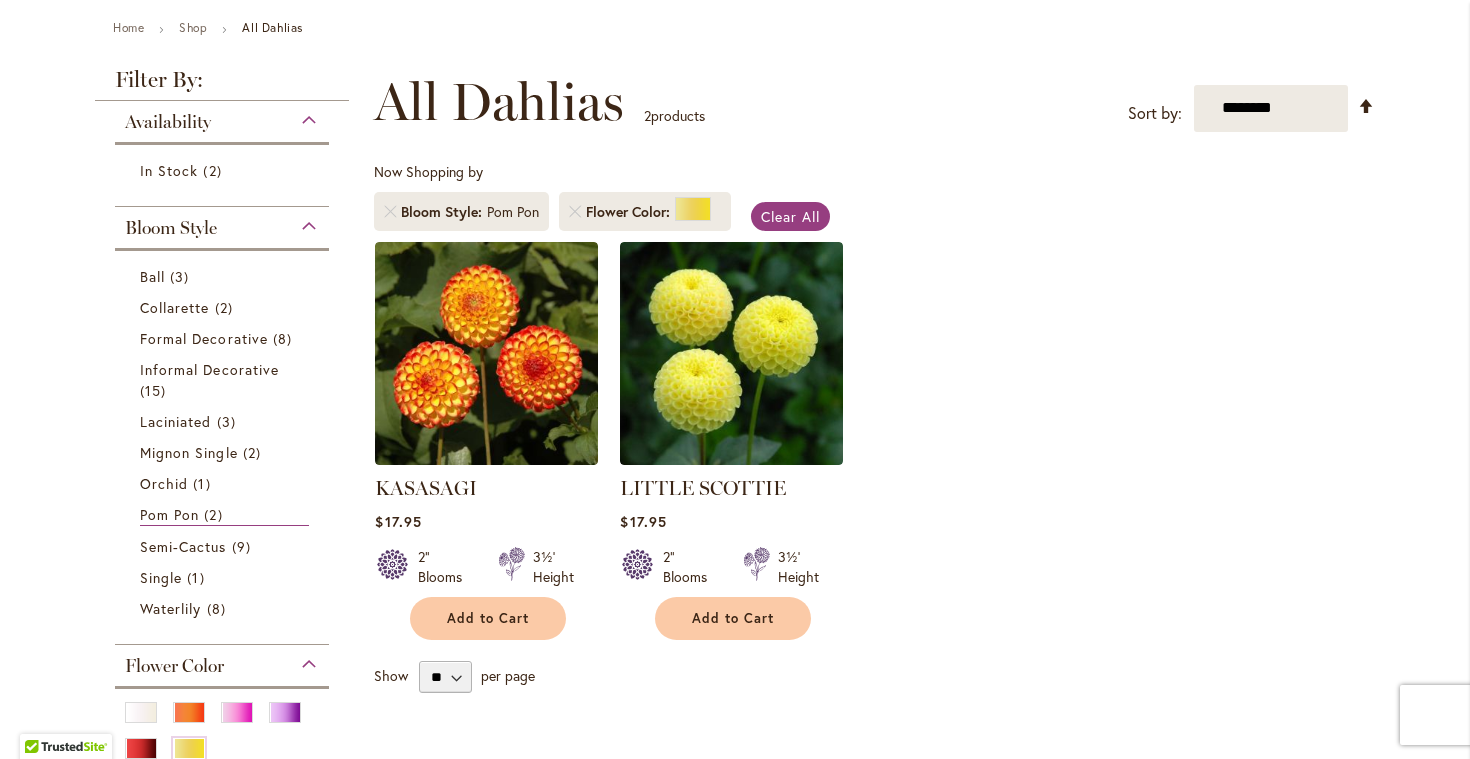 scroll, scrollTop: 226, scrollLeft: 0, axis: vertical 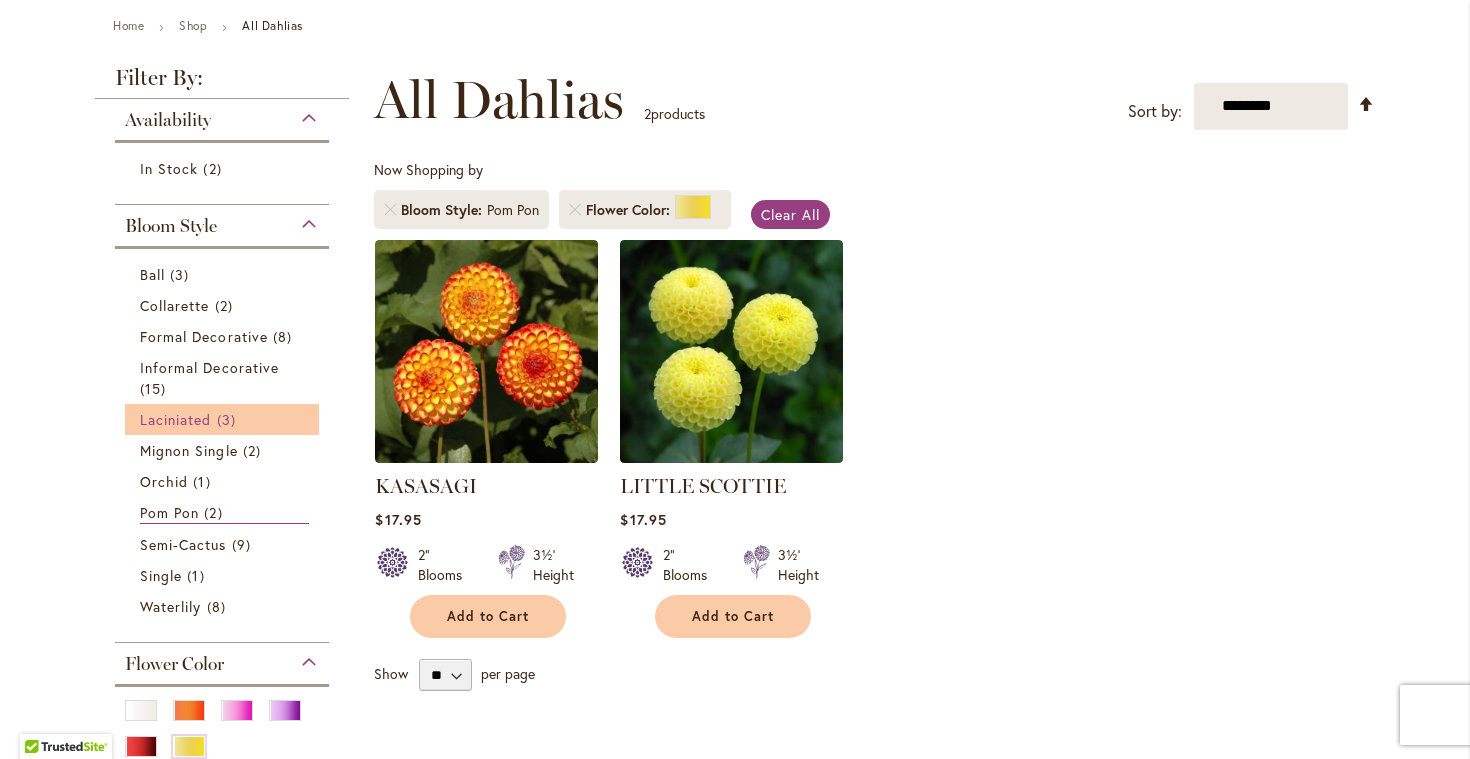 click on "Laciniated" at bounding box center [176, 419] 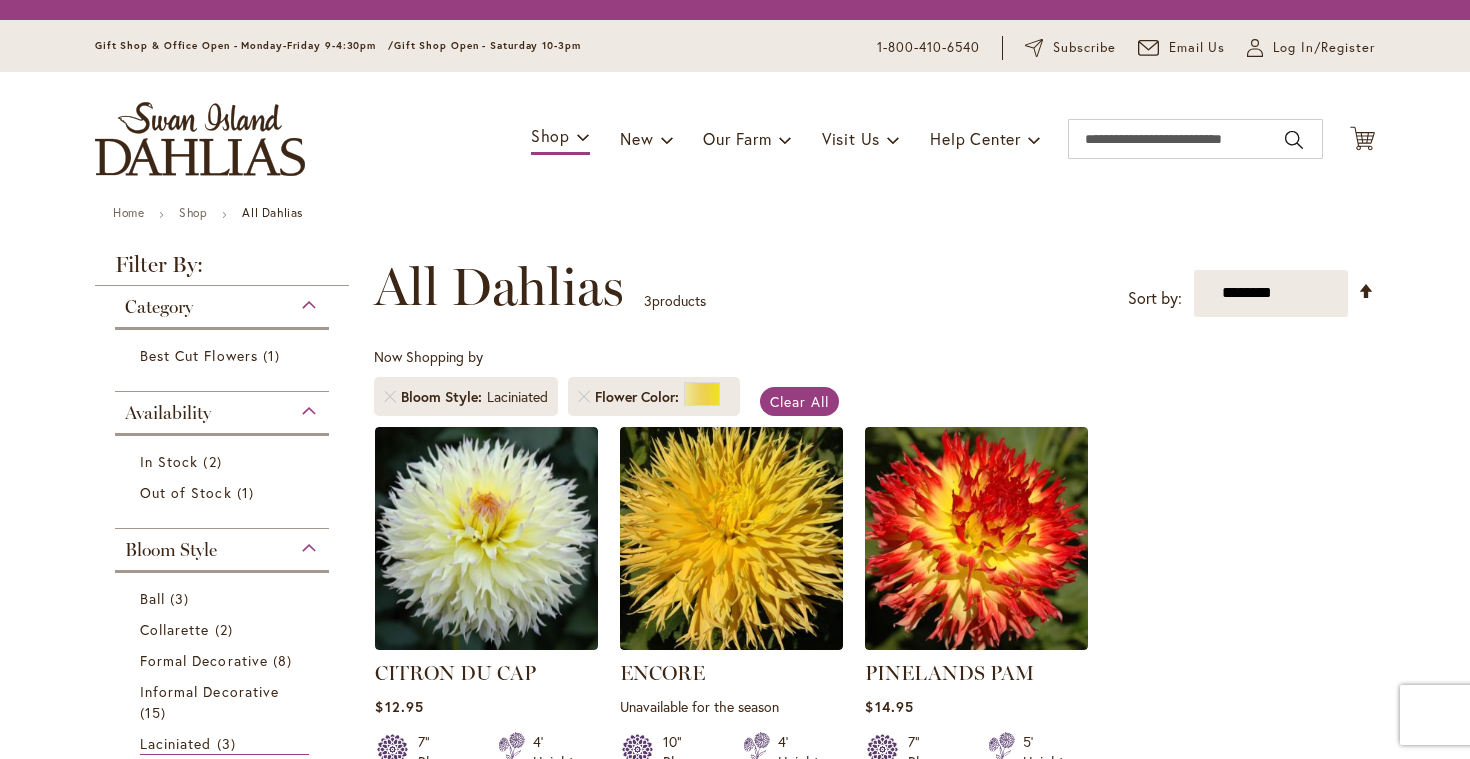 scroll, scrollTop: 0, scrollLeft: 0, axis: both 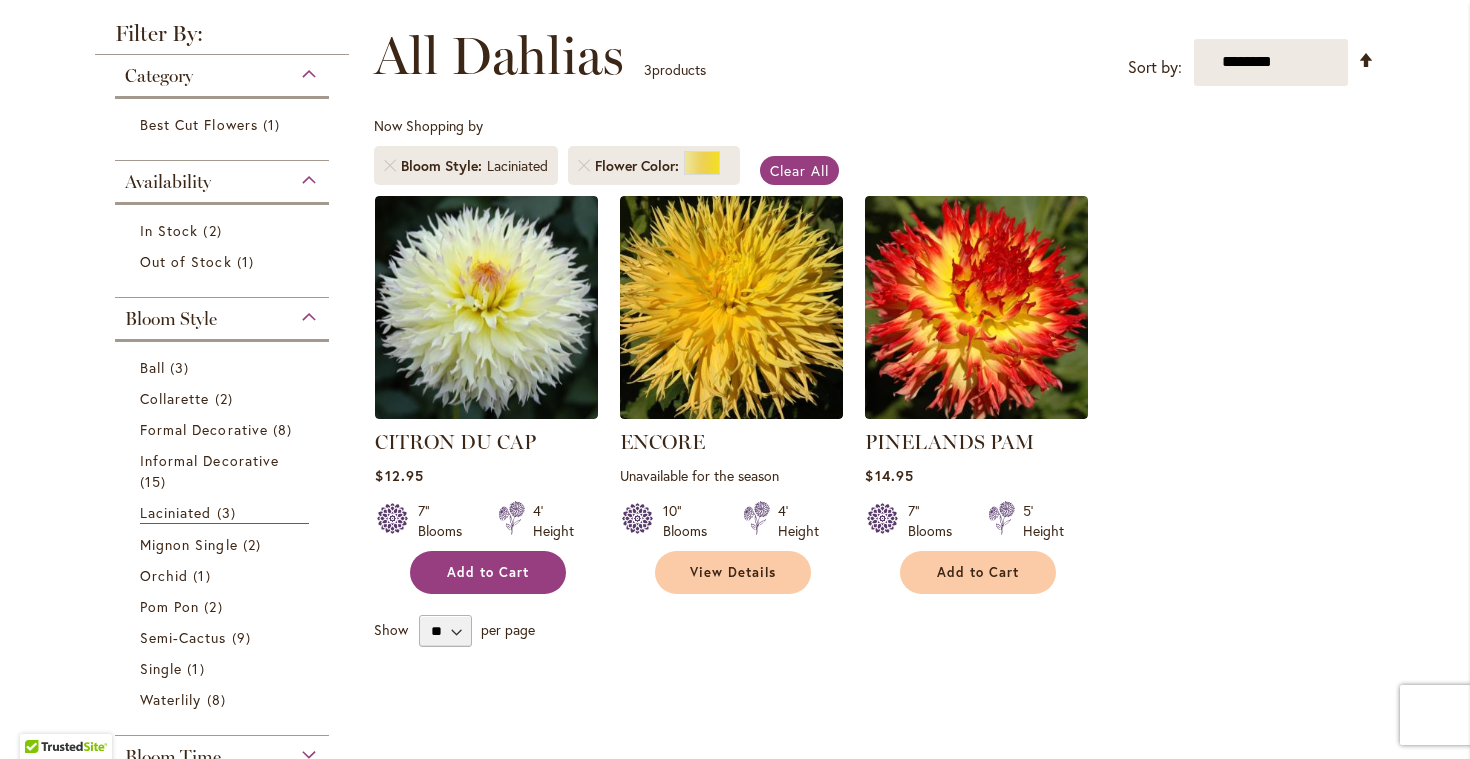 click on "Add to Cart" at bounding box center (488, 572) 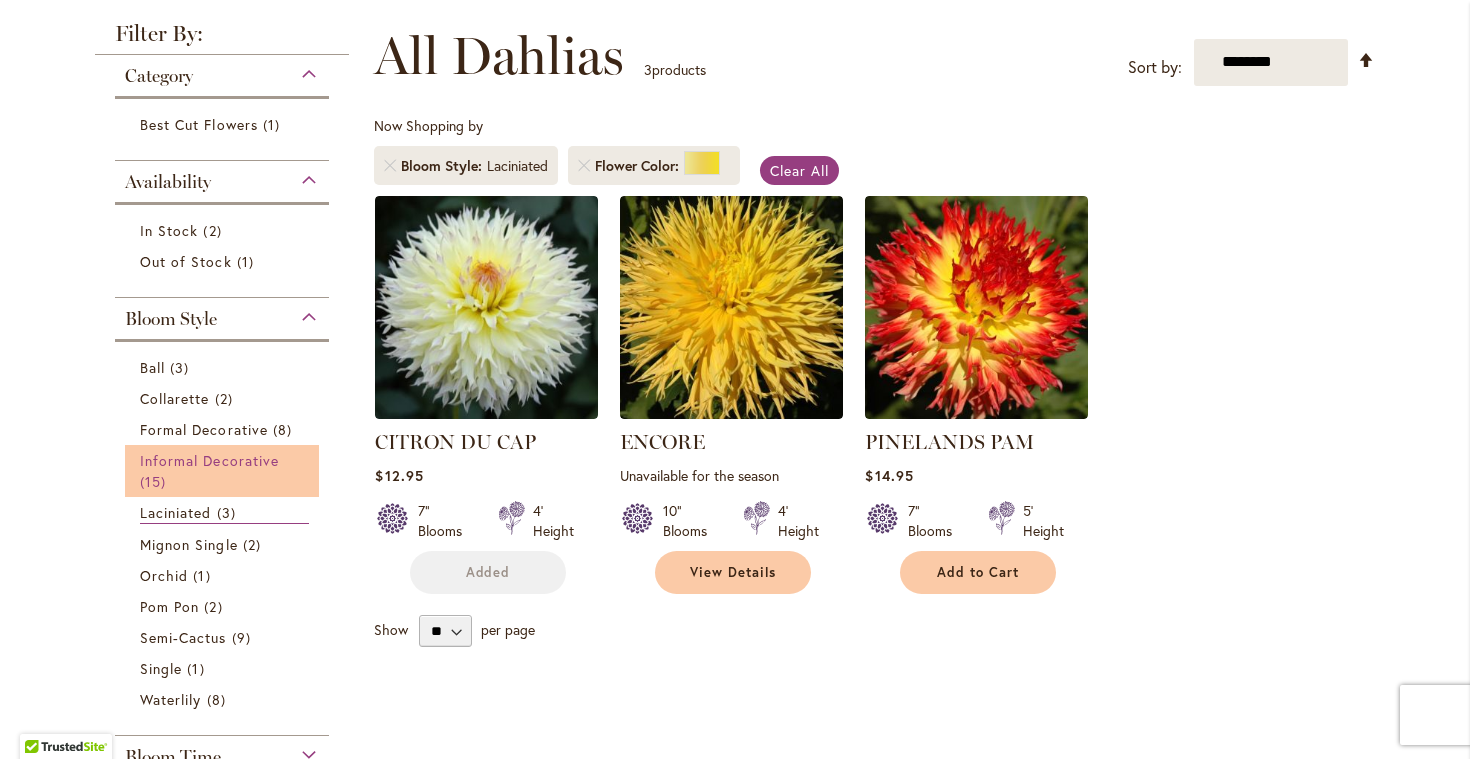scroll, scrollTop: 322, scrollLeft: 0, axis: vertical 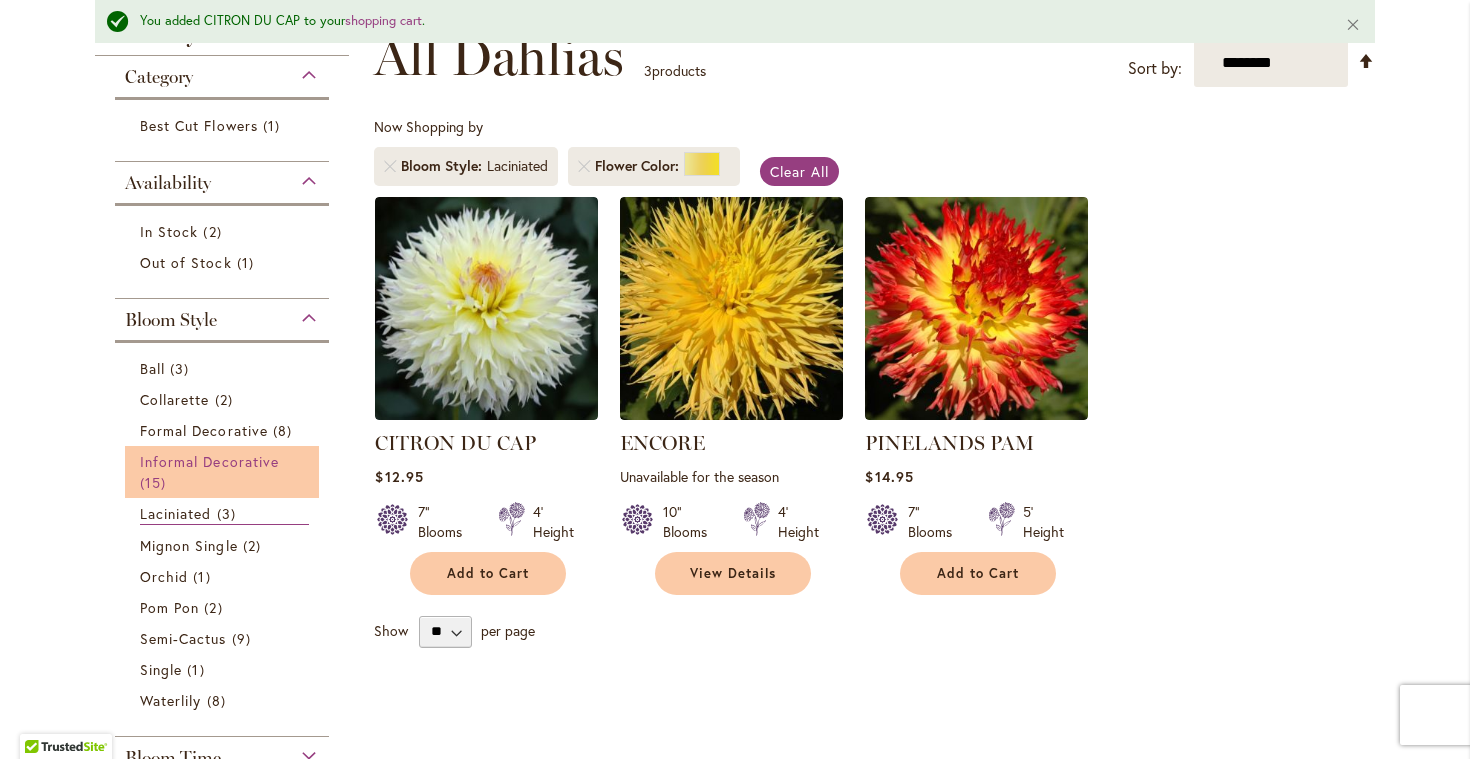 click on "Informal Decorative" at bounding box center [209, 461] 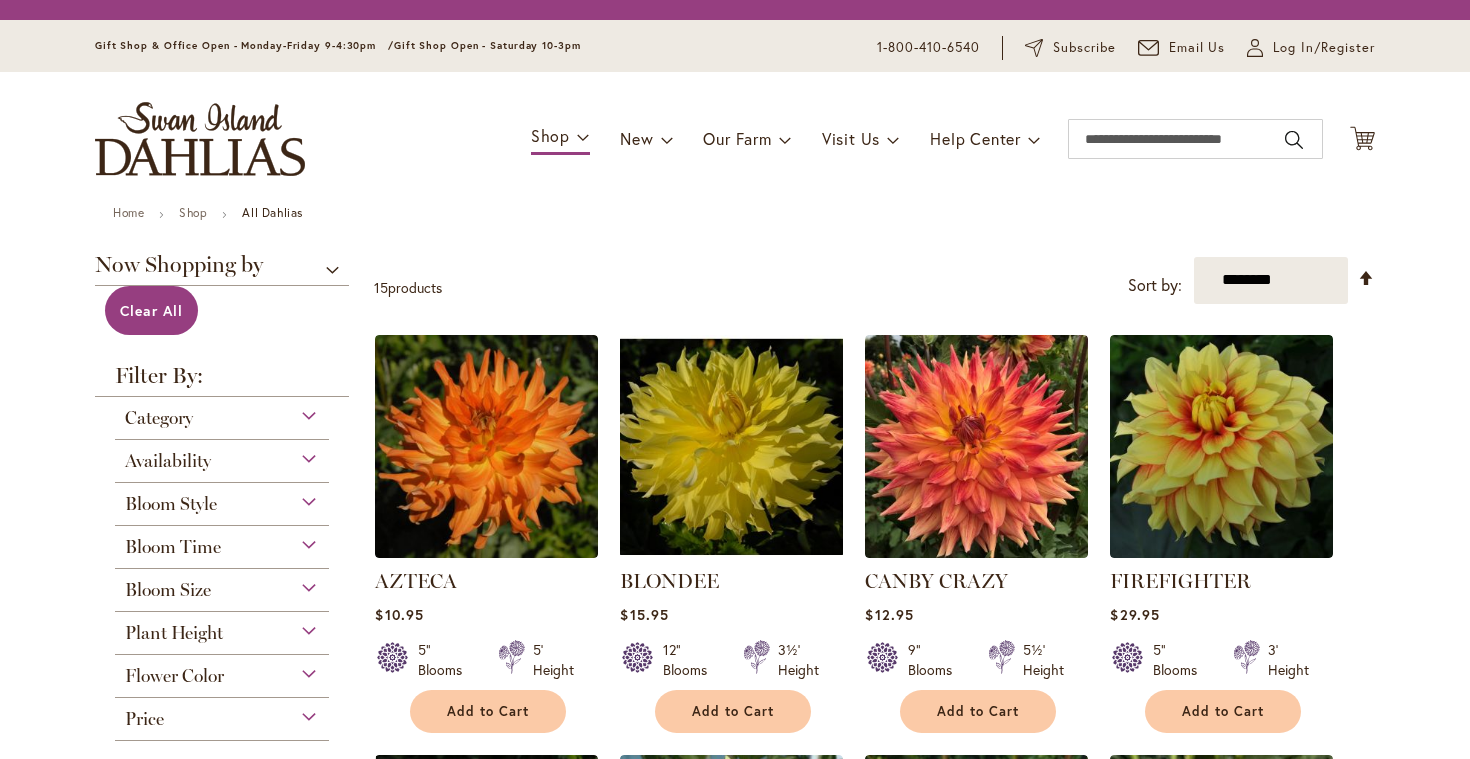 scroll, scrollTop: 0, scrollLeft: 0, axis: both 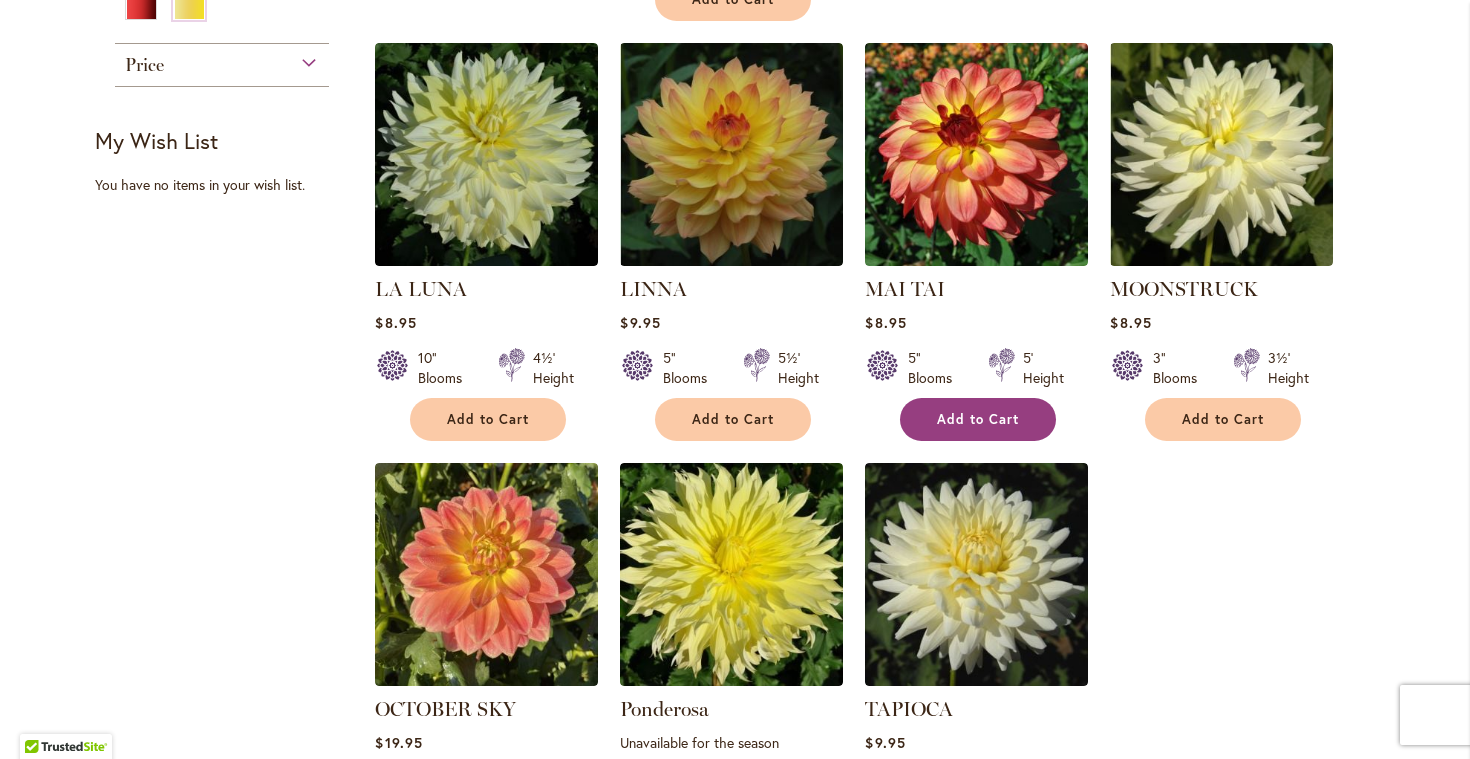 click on "Add to Cart" at bounding box center [978, 419] 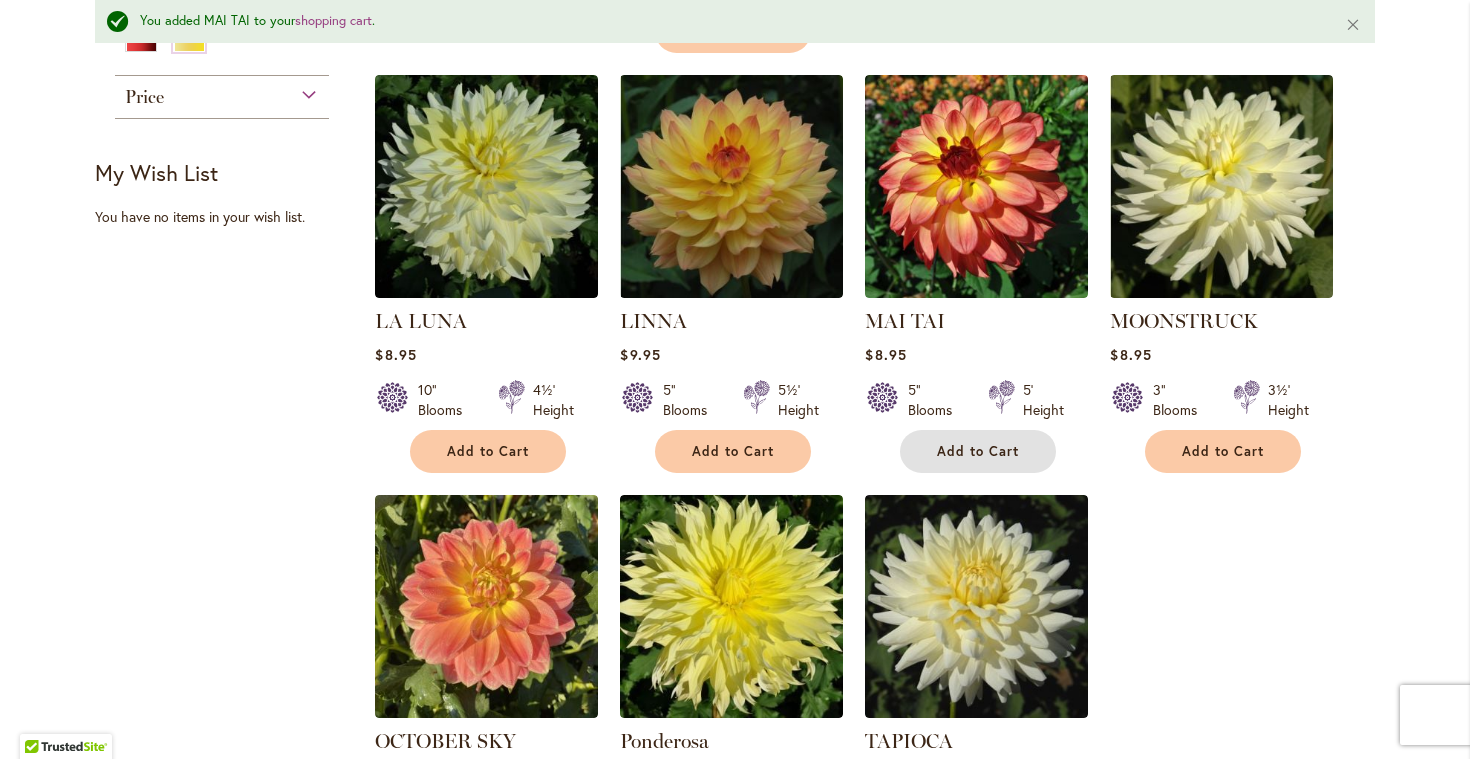 scroll, scrollTop: 1309, scrollLeft: 0, axis: vertical 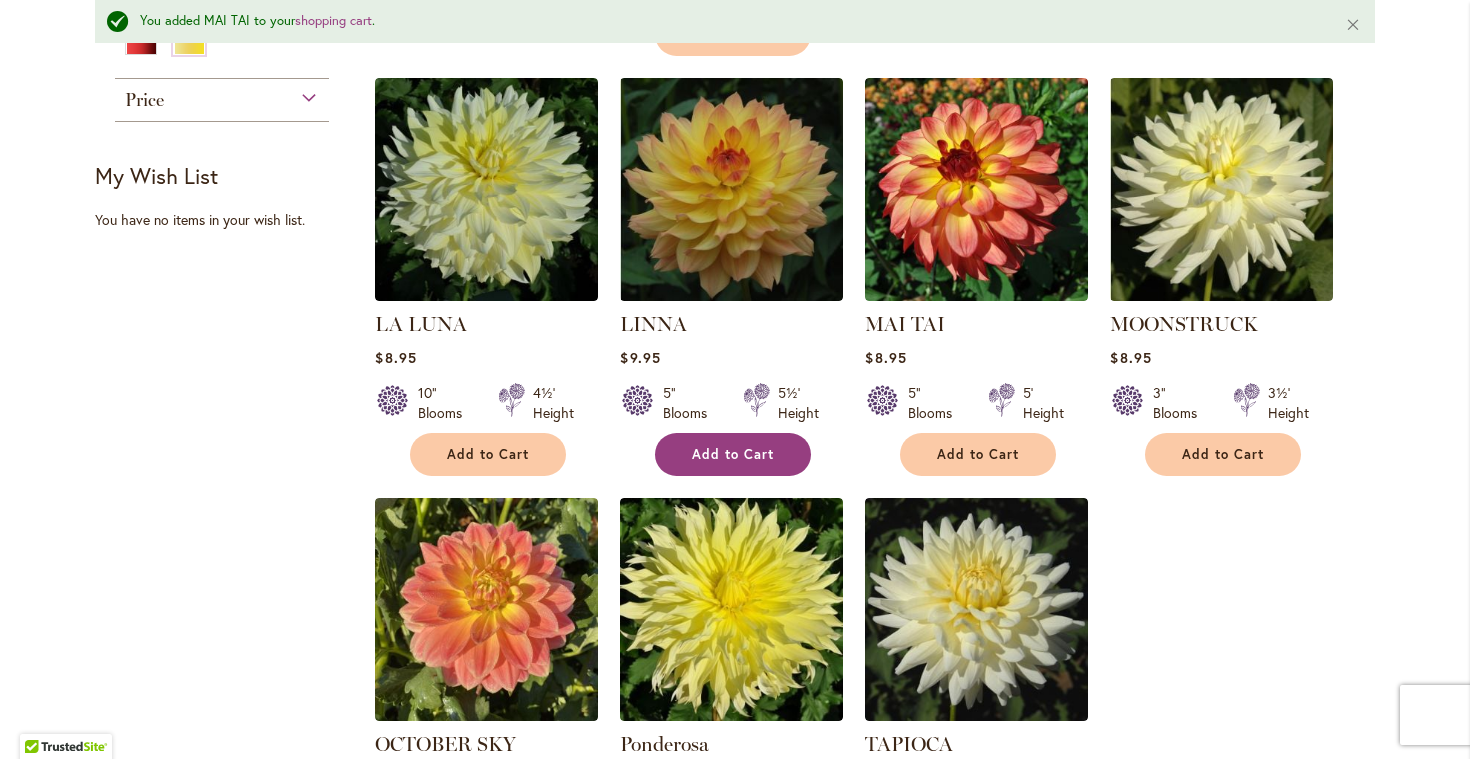 click on "Add to Cart" at bounding box center [733, 454] 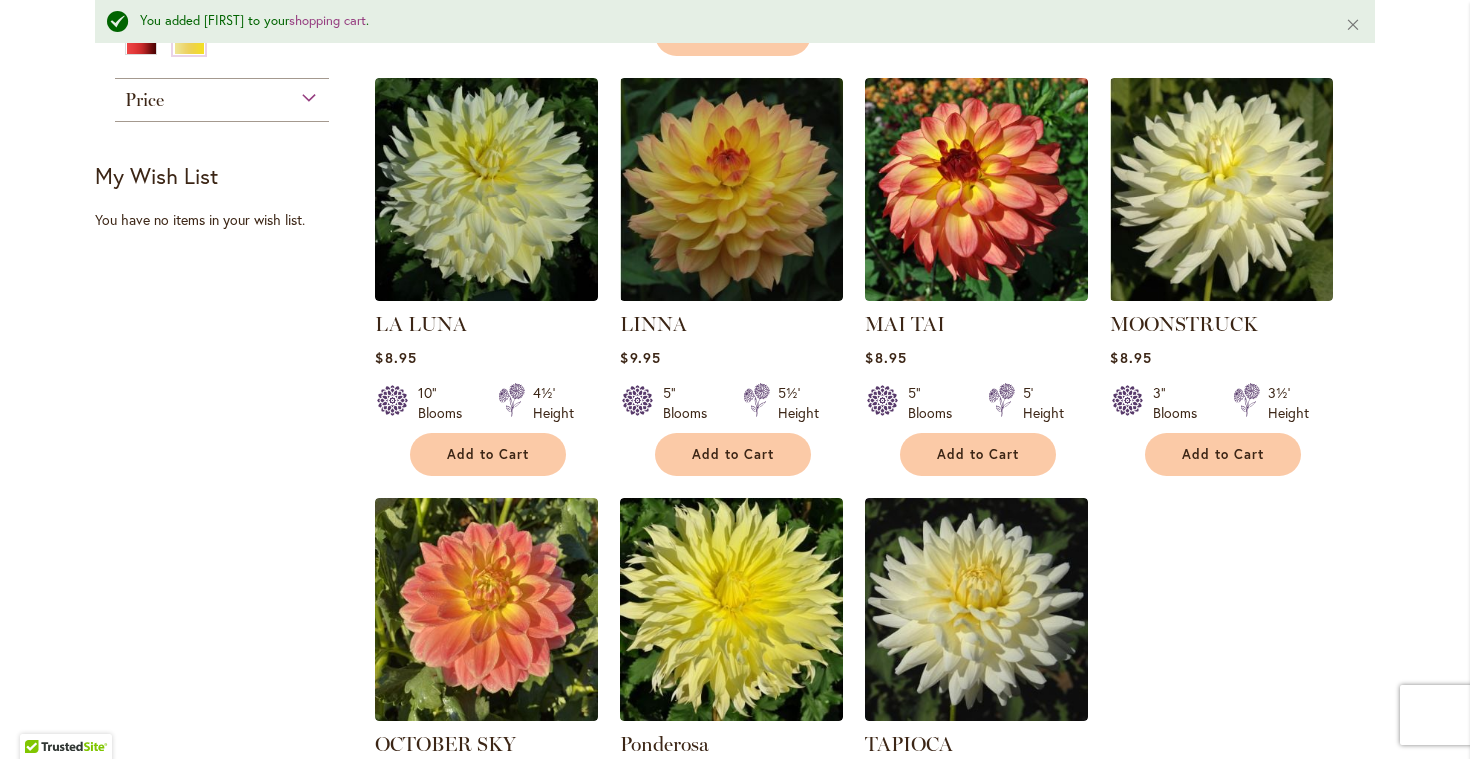 click on "Close" at bounding box center [1353, 24] 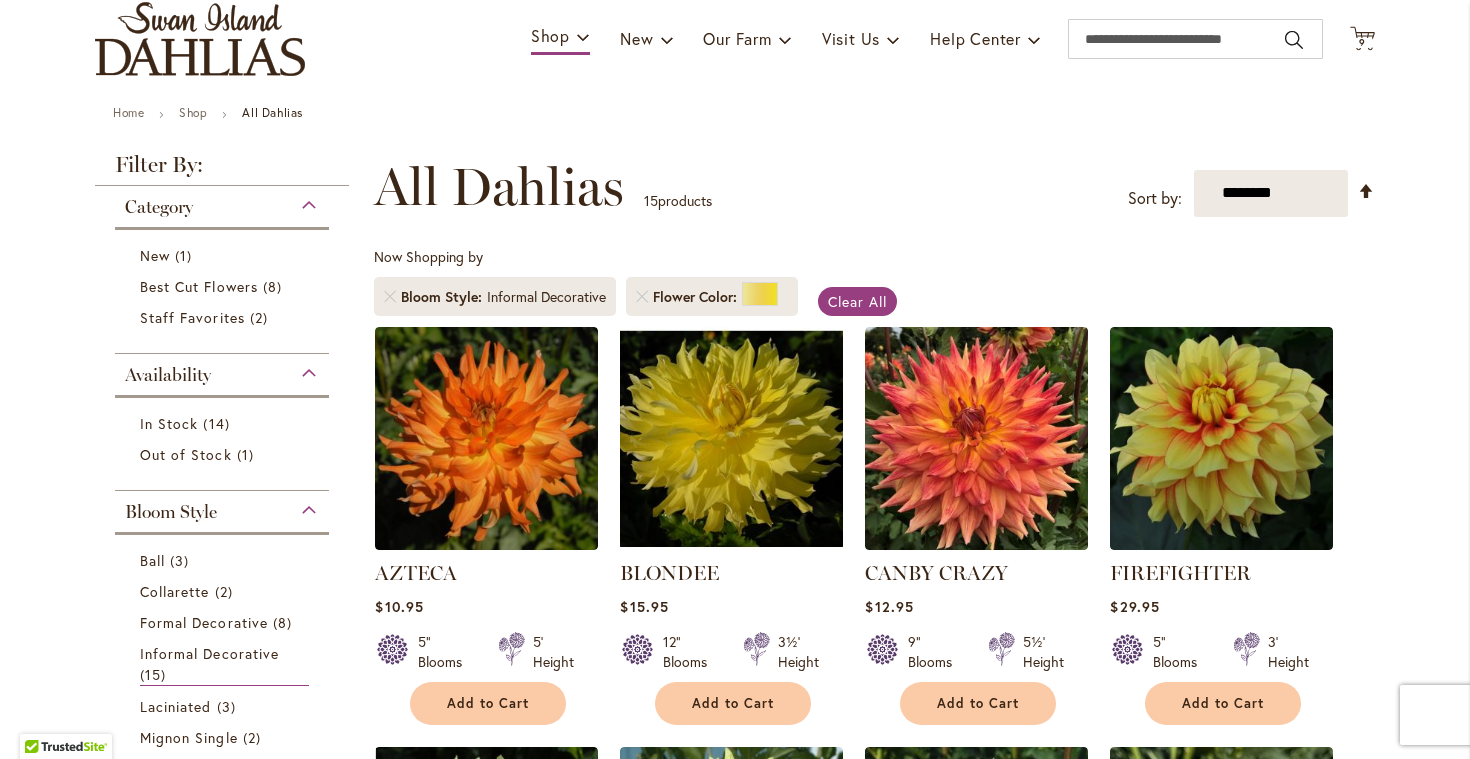 scroll, scrollTop: 0, scrollLeft: 0, axis: both 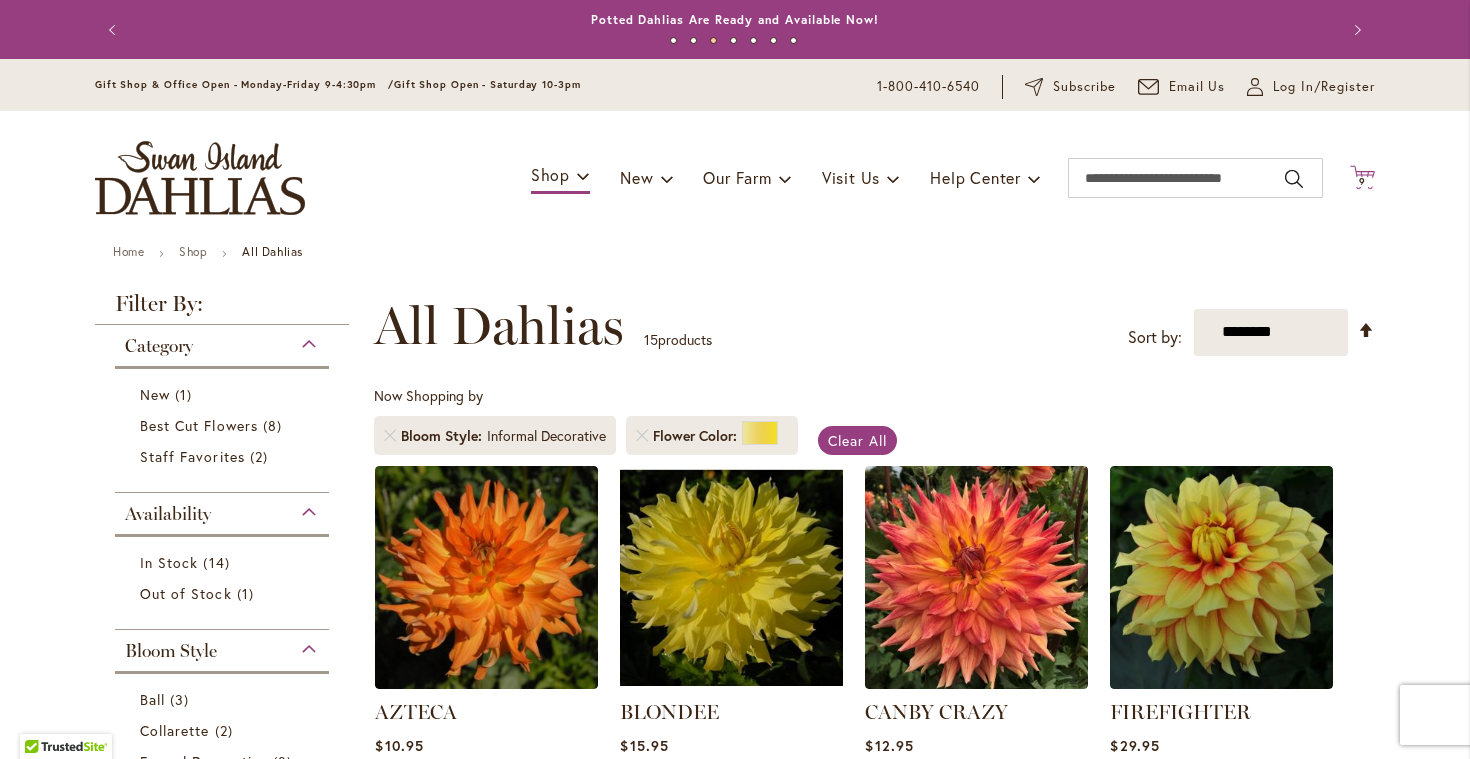 click on "9
9
items" at bounding box center (1363, 182) 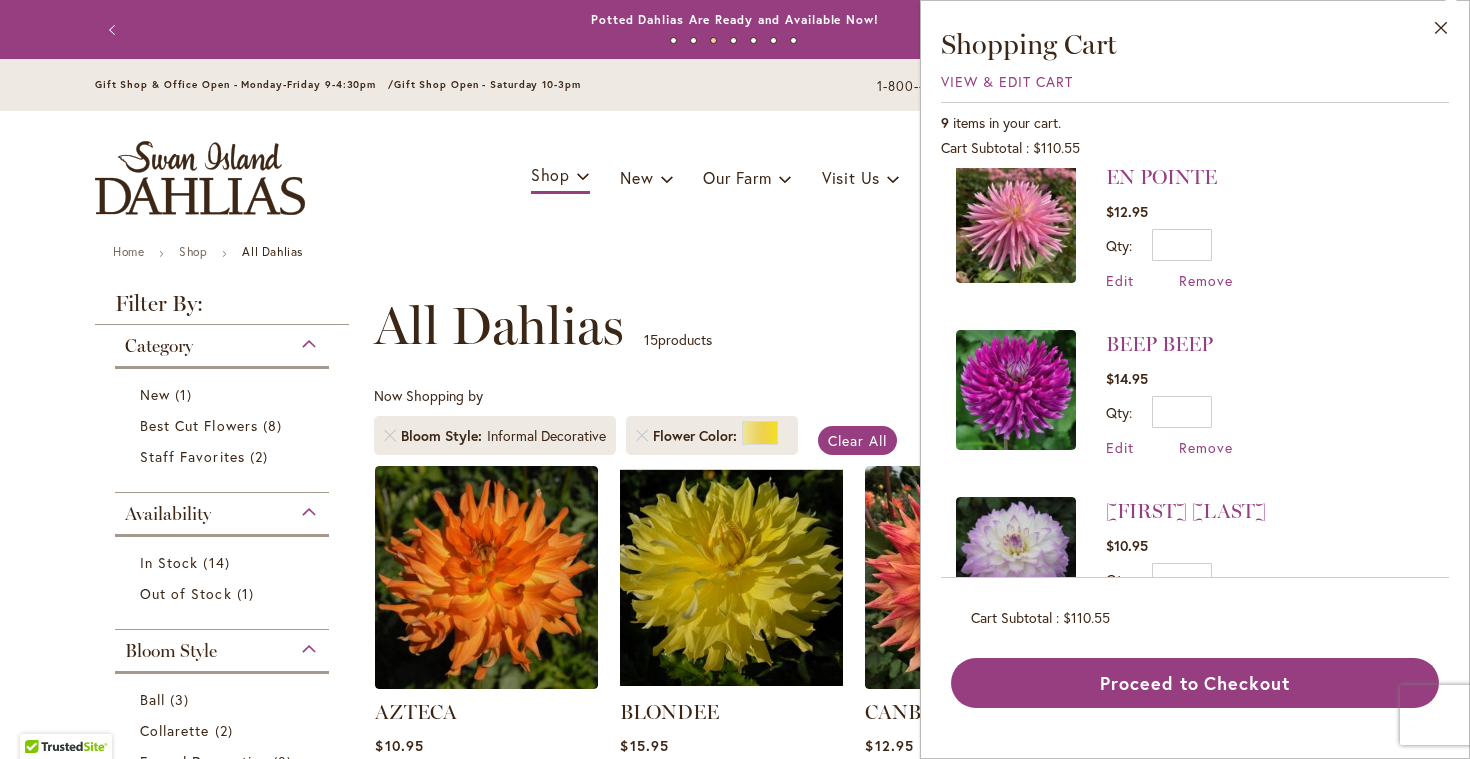 scroll, scrollTop: 860, scrollLeft: 0, axis: vertical 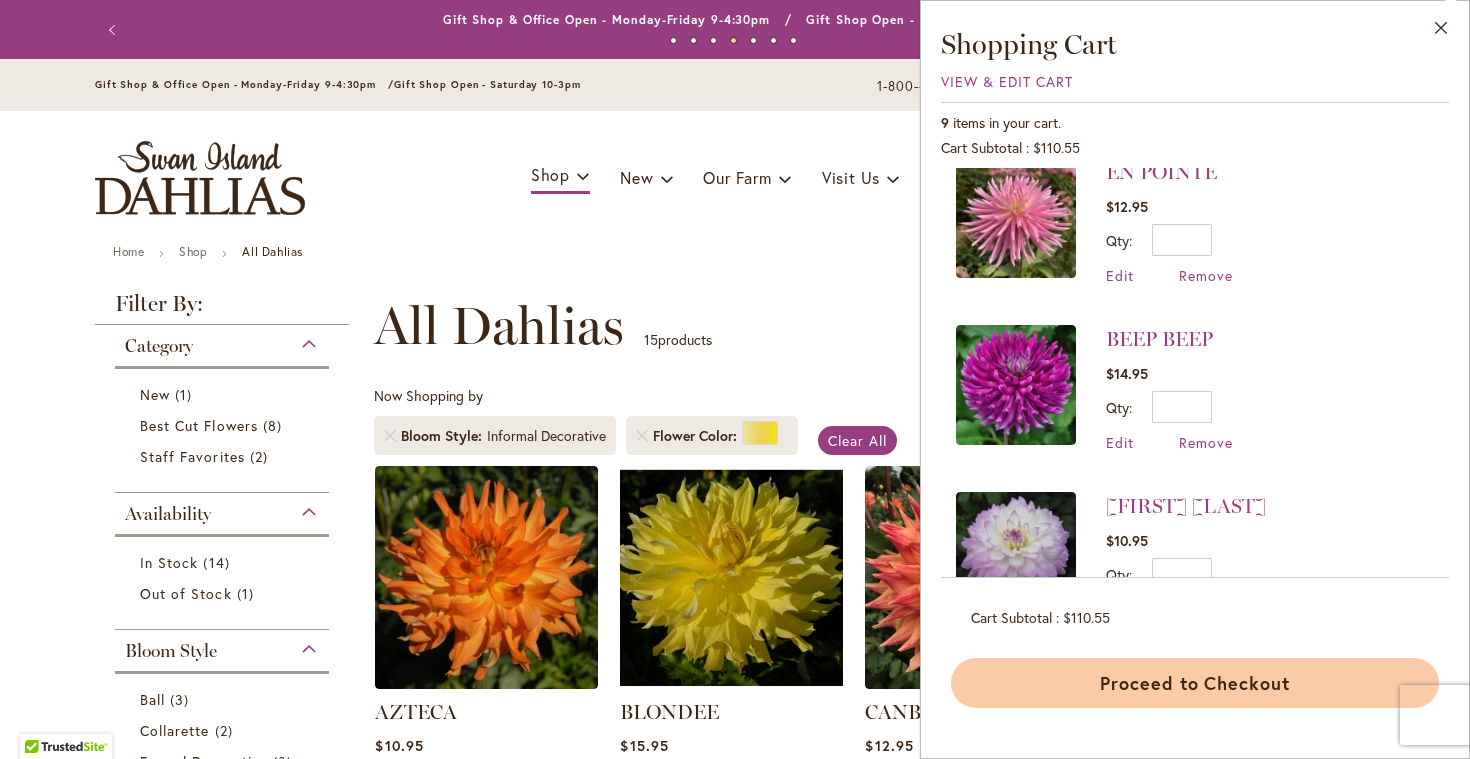 click on "Proceed to Checkout" at bounding box center [1195, 683] 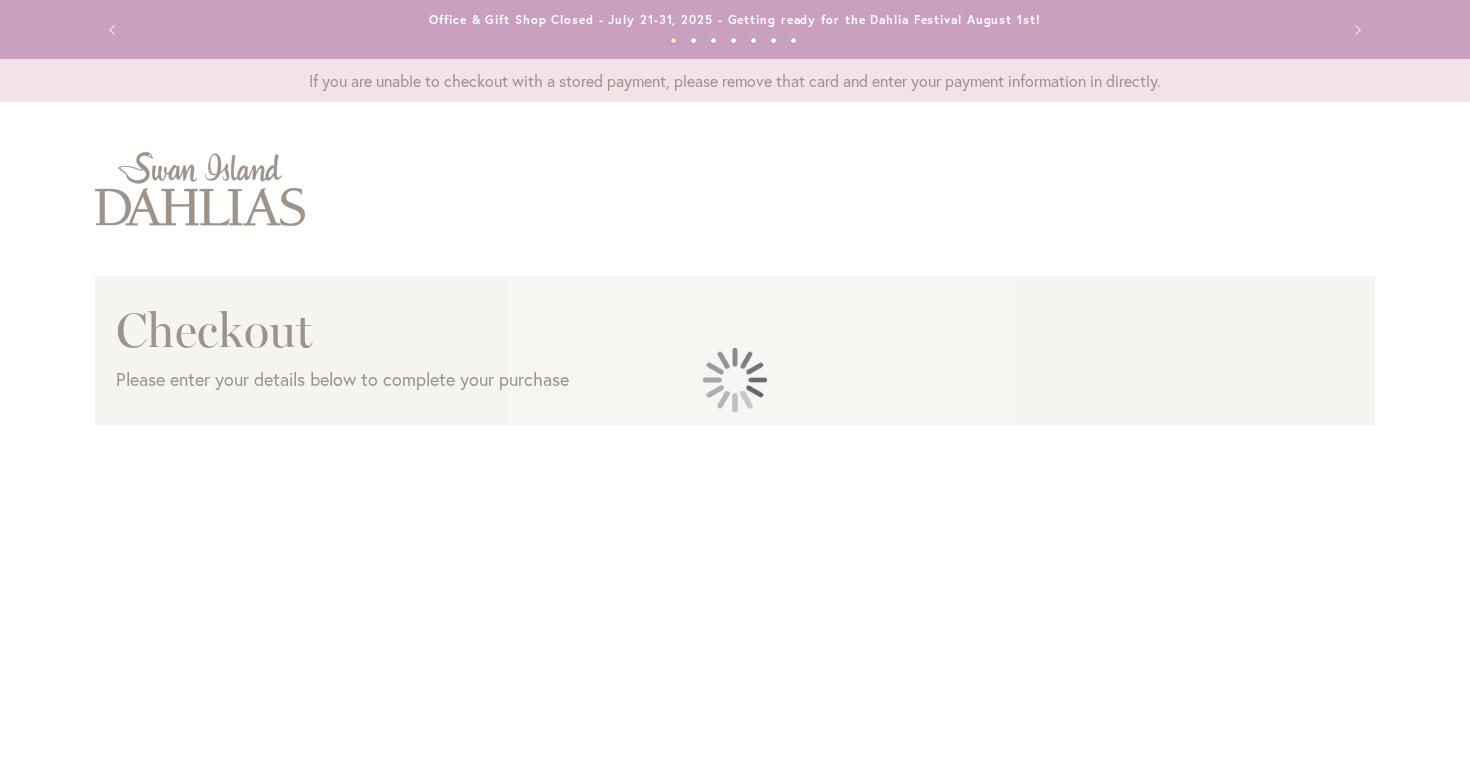 scroll, scrollTop: 0, scrollLeft: 0, axis: both 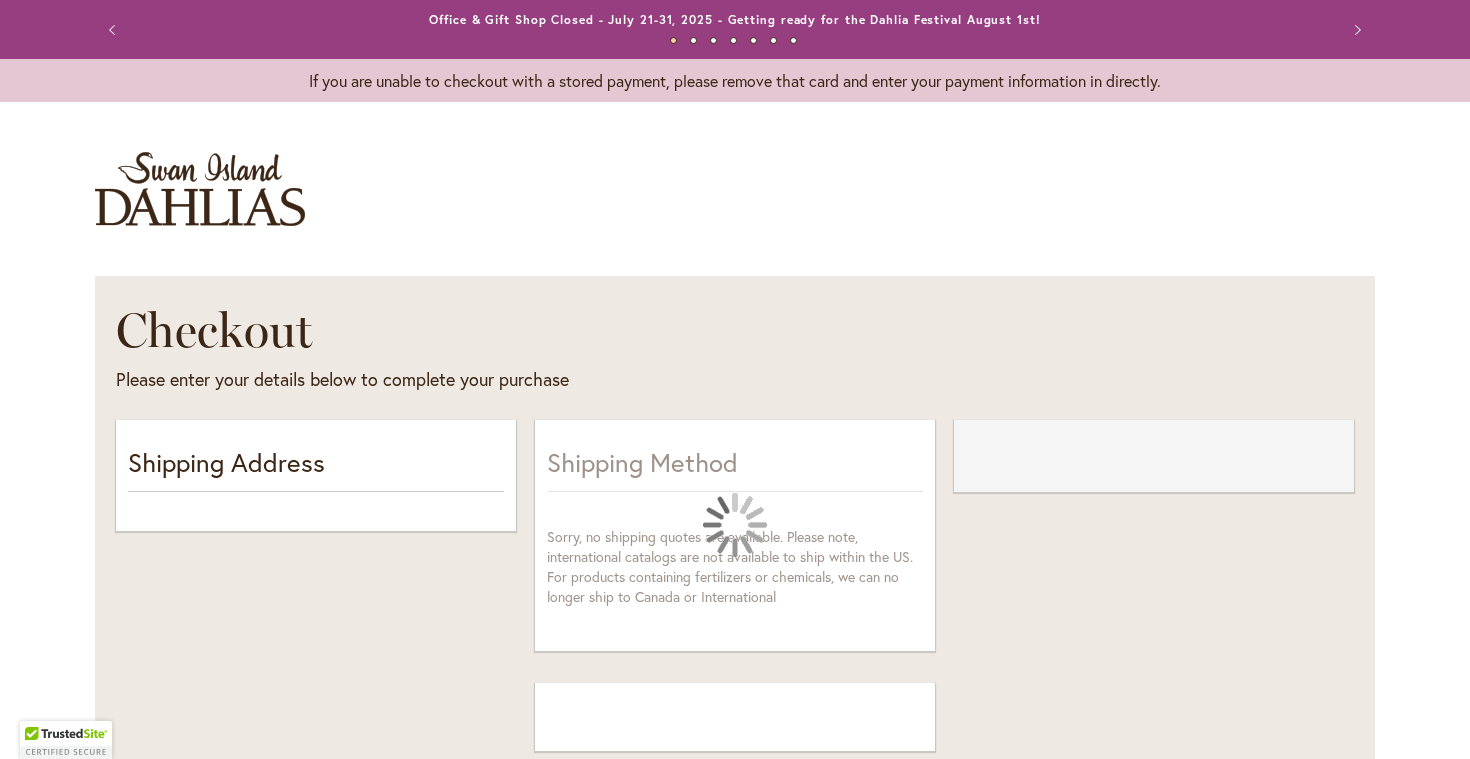 select on "**" 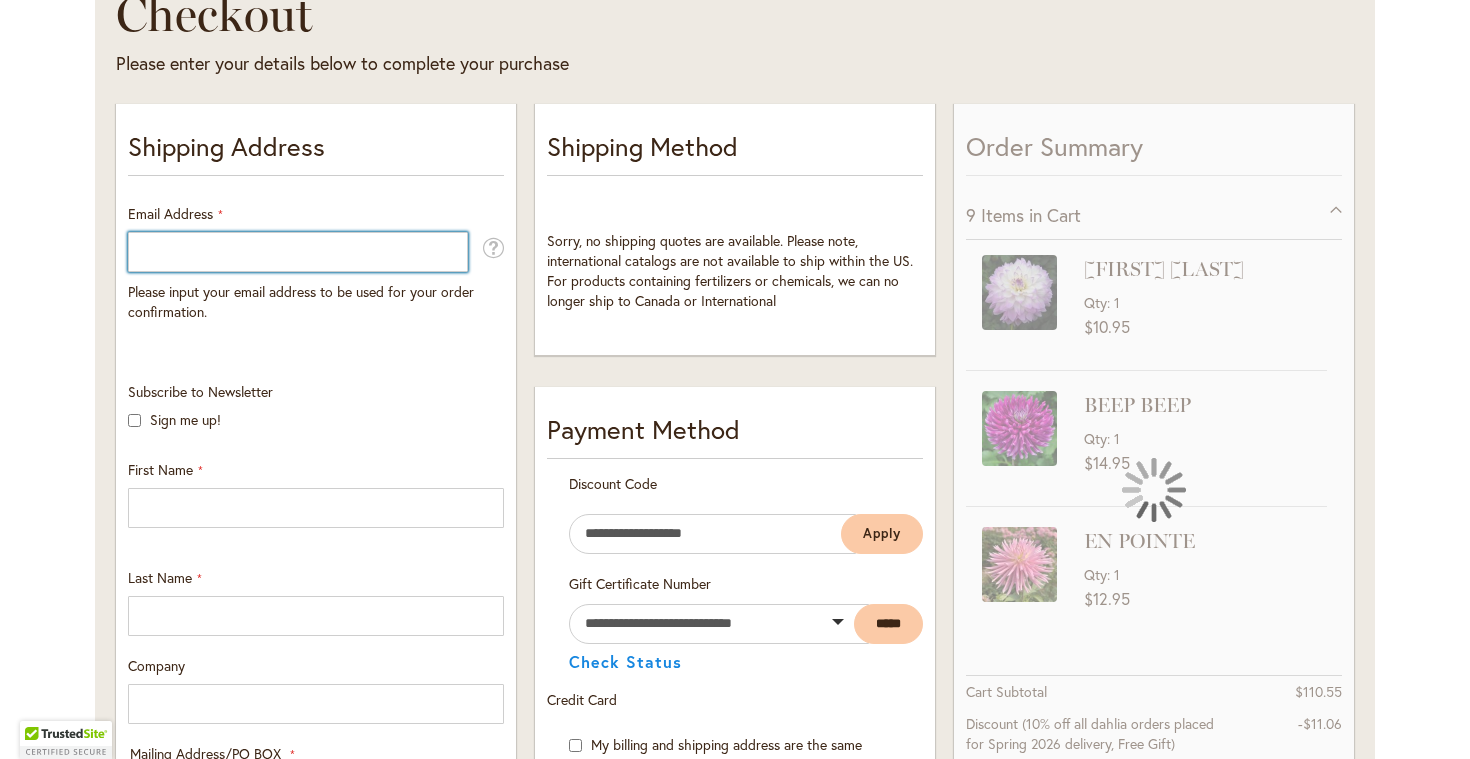 scroll, scrollTop: 318, scrollLeft: 0, axis: vertical 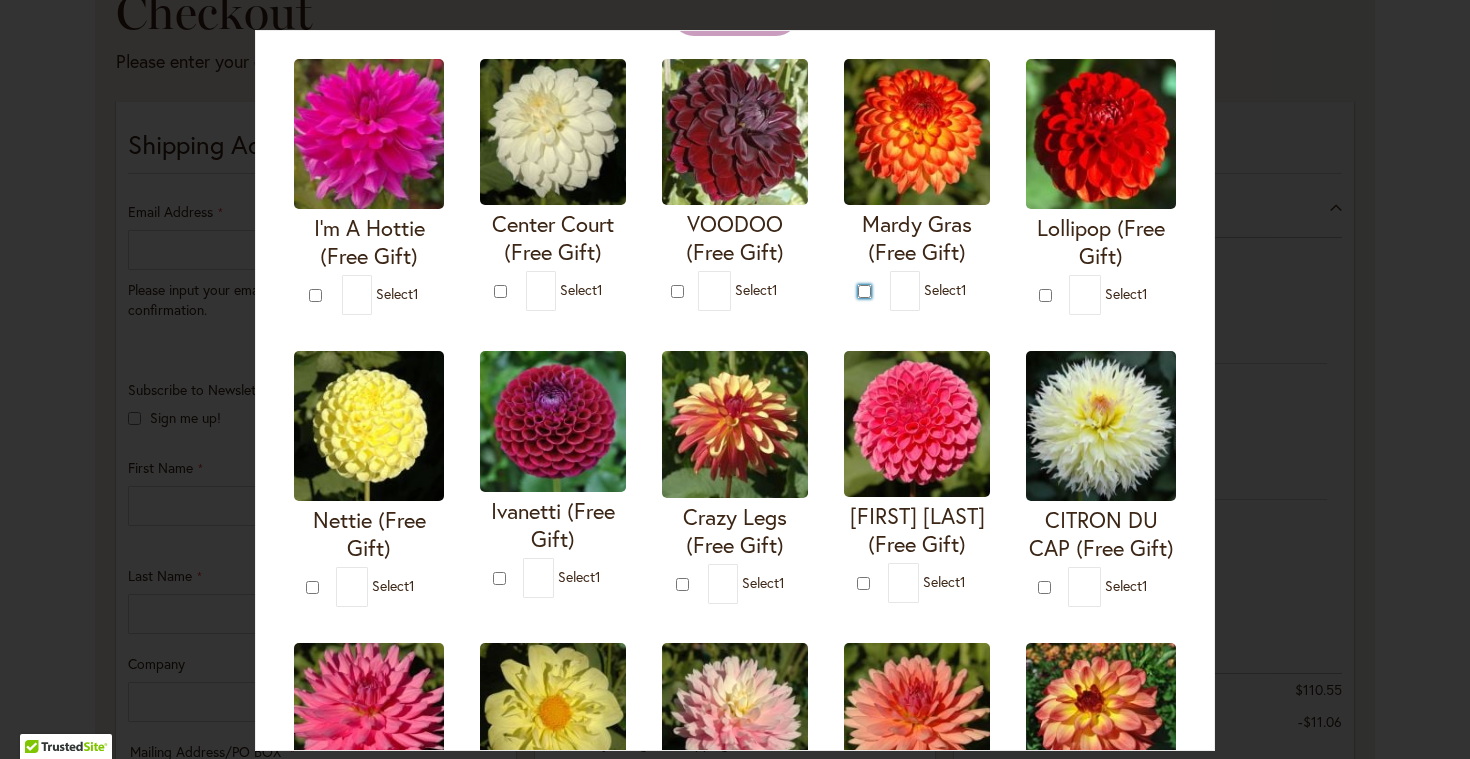 type on "*" 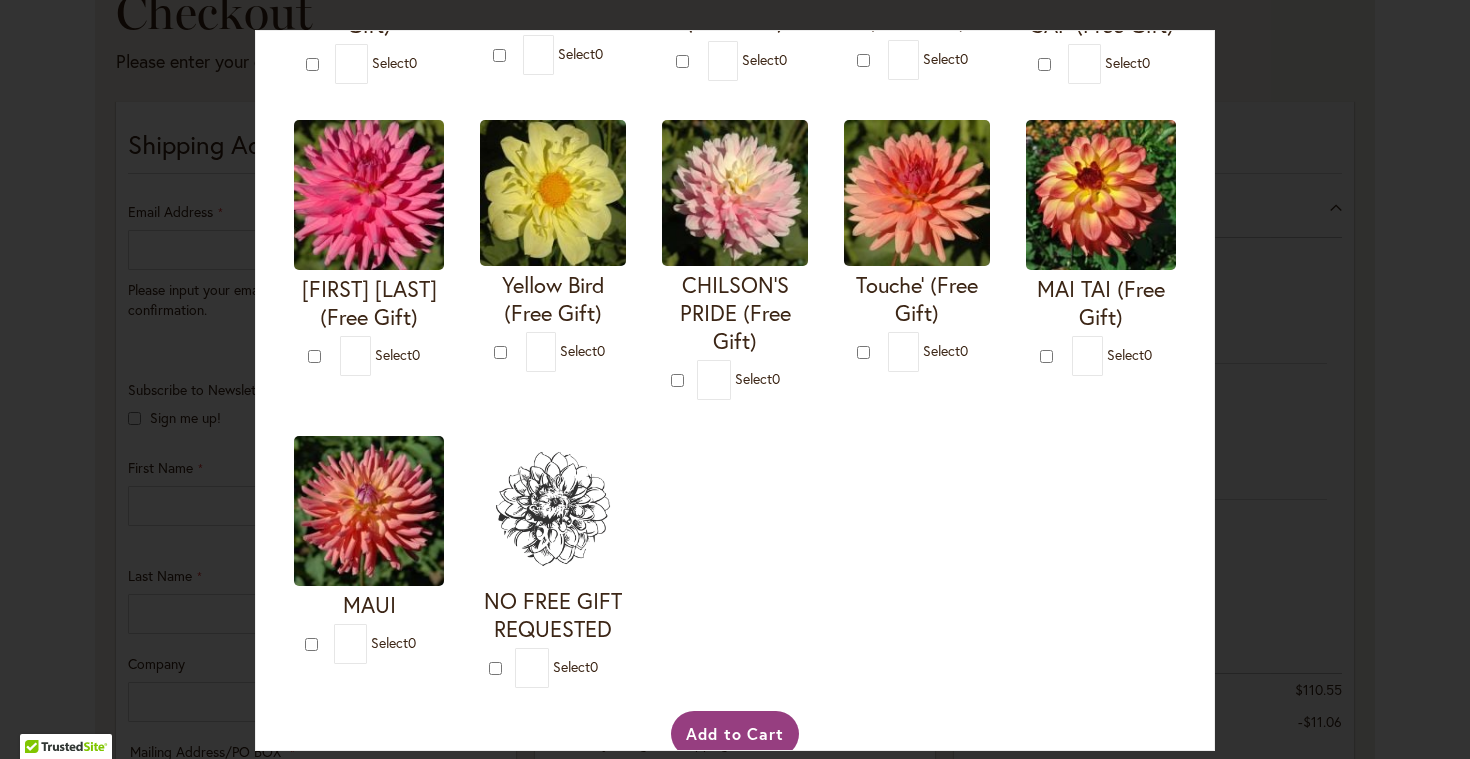 scroll, scrollTop: 711, scrollLeft: 0, axis: vertical 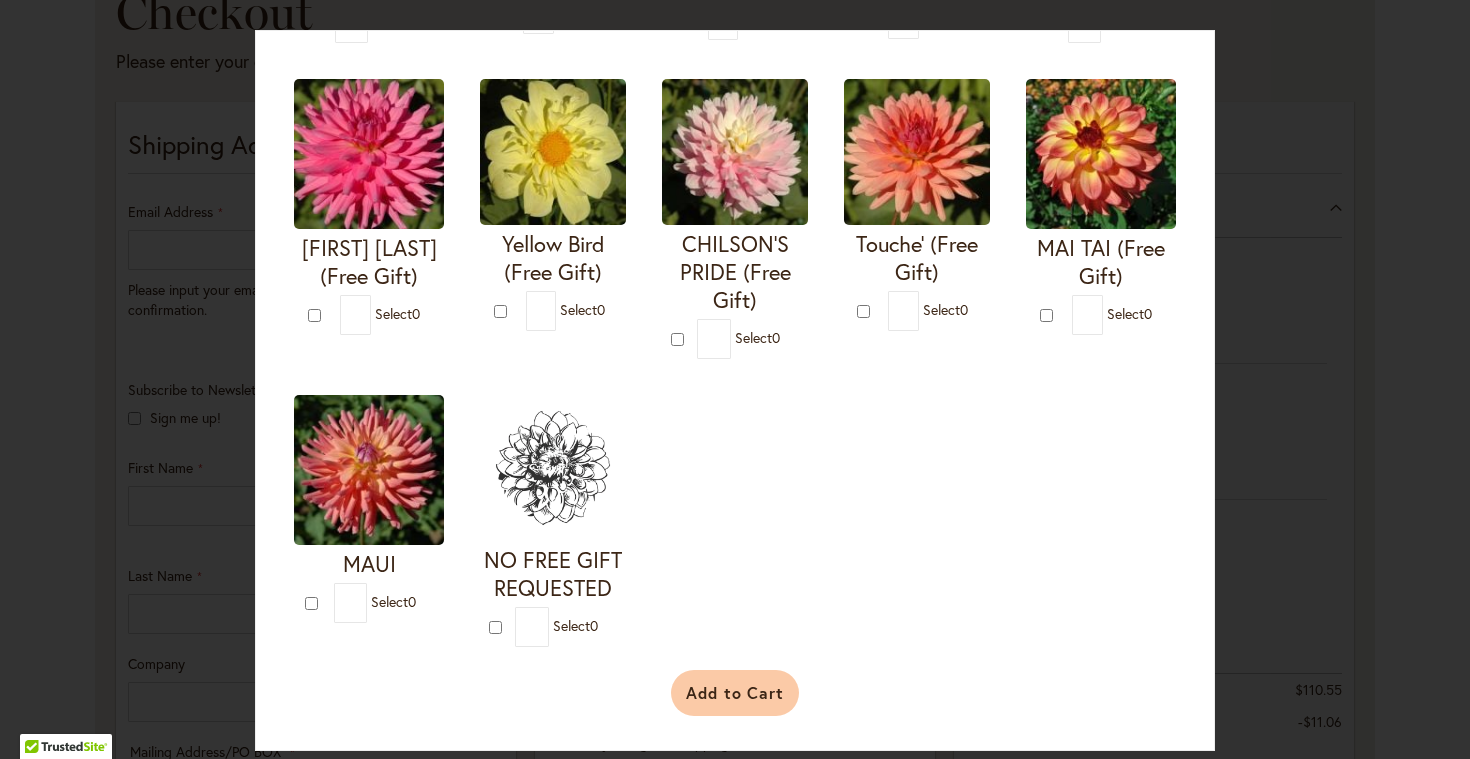 click on "Add to Cart" at bounding box center [735, 693] 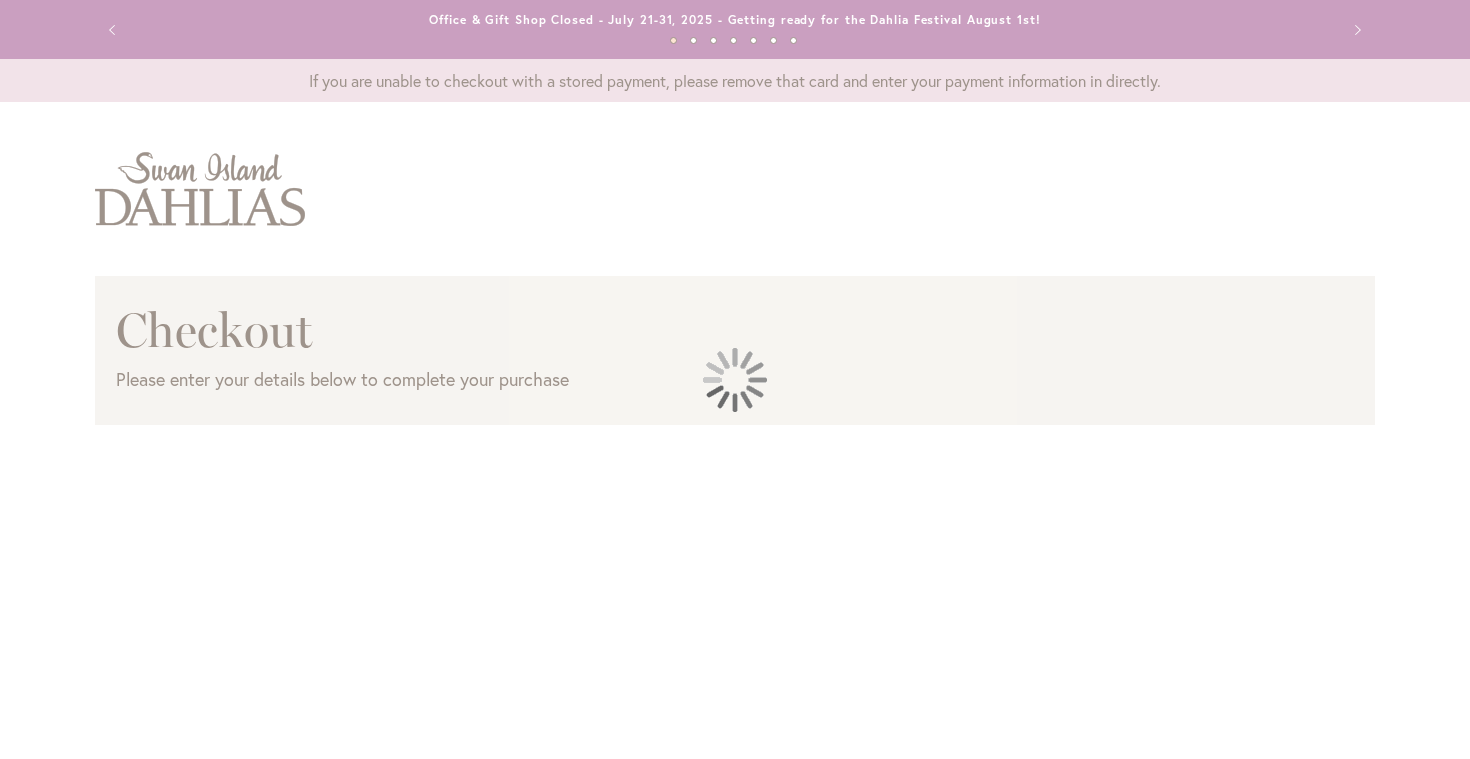 scroll, scrollTop: 0, scrollLeft: 0, axis: both 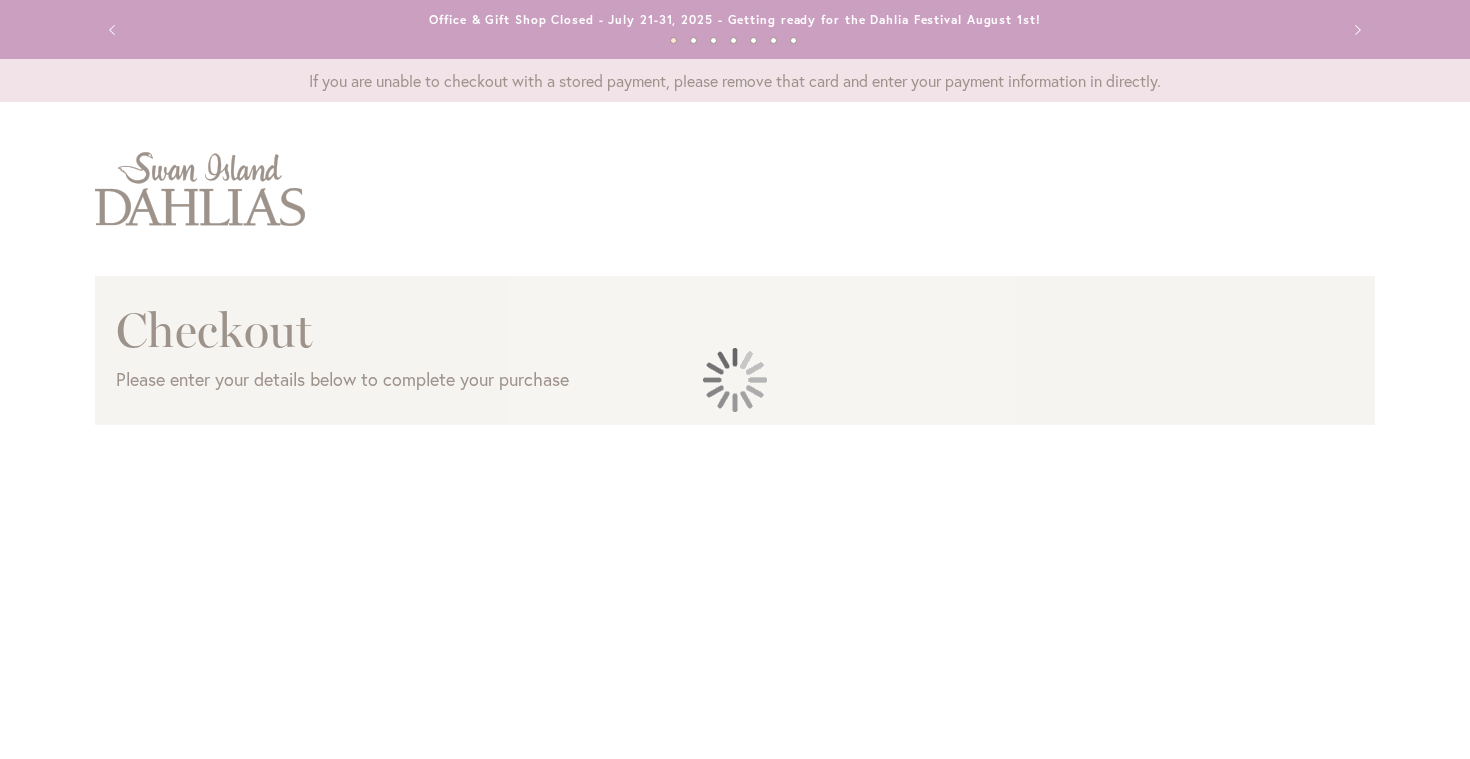 select on "**" 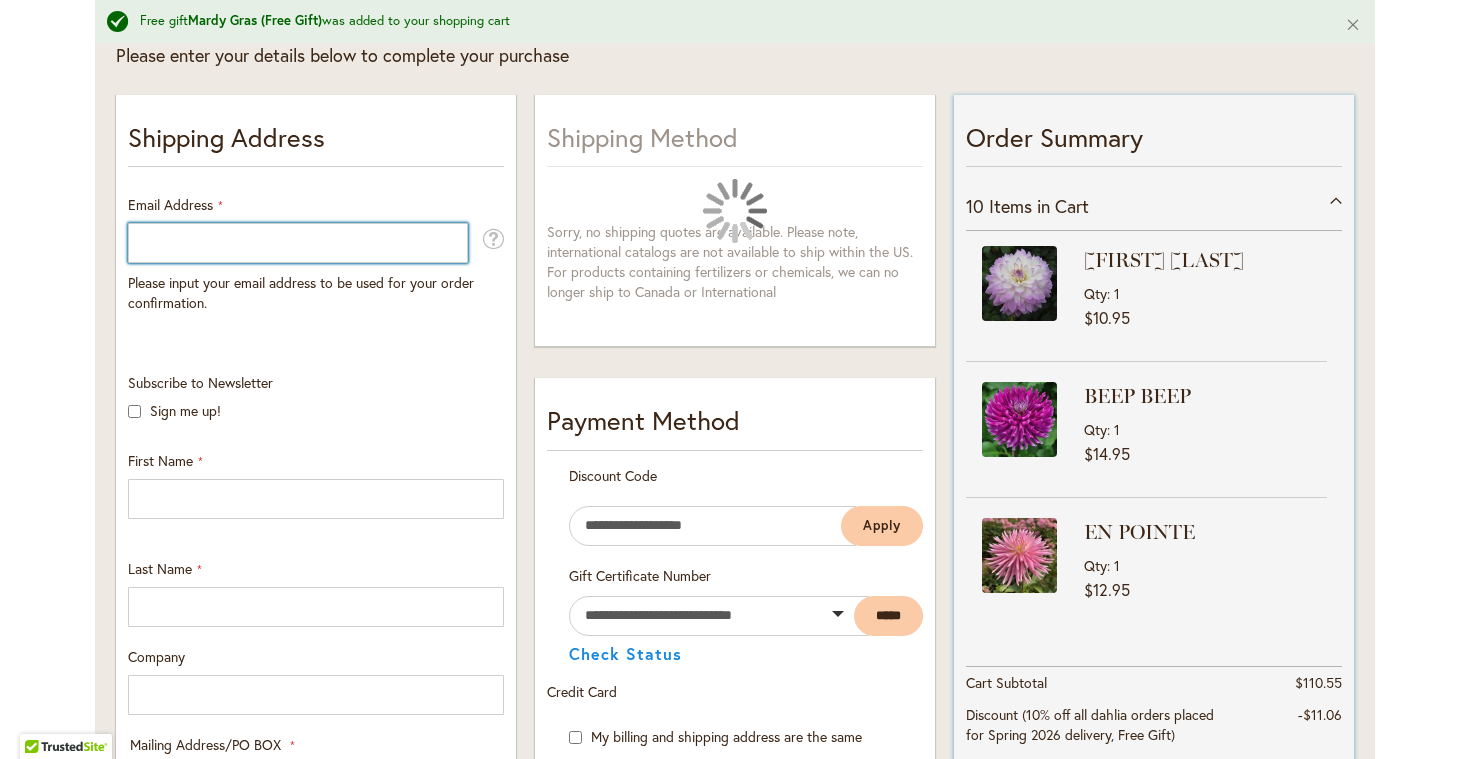 scroll, scrollTop: 304, scrollLeft: 0, axis: vertical 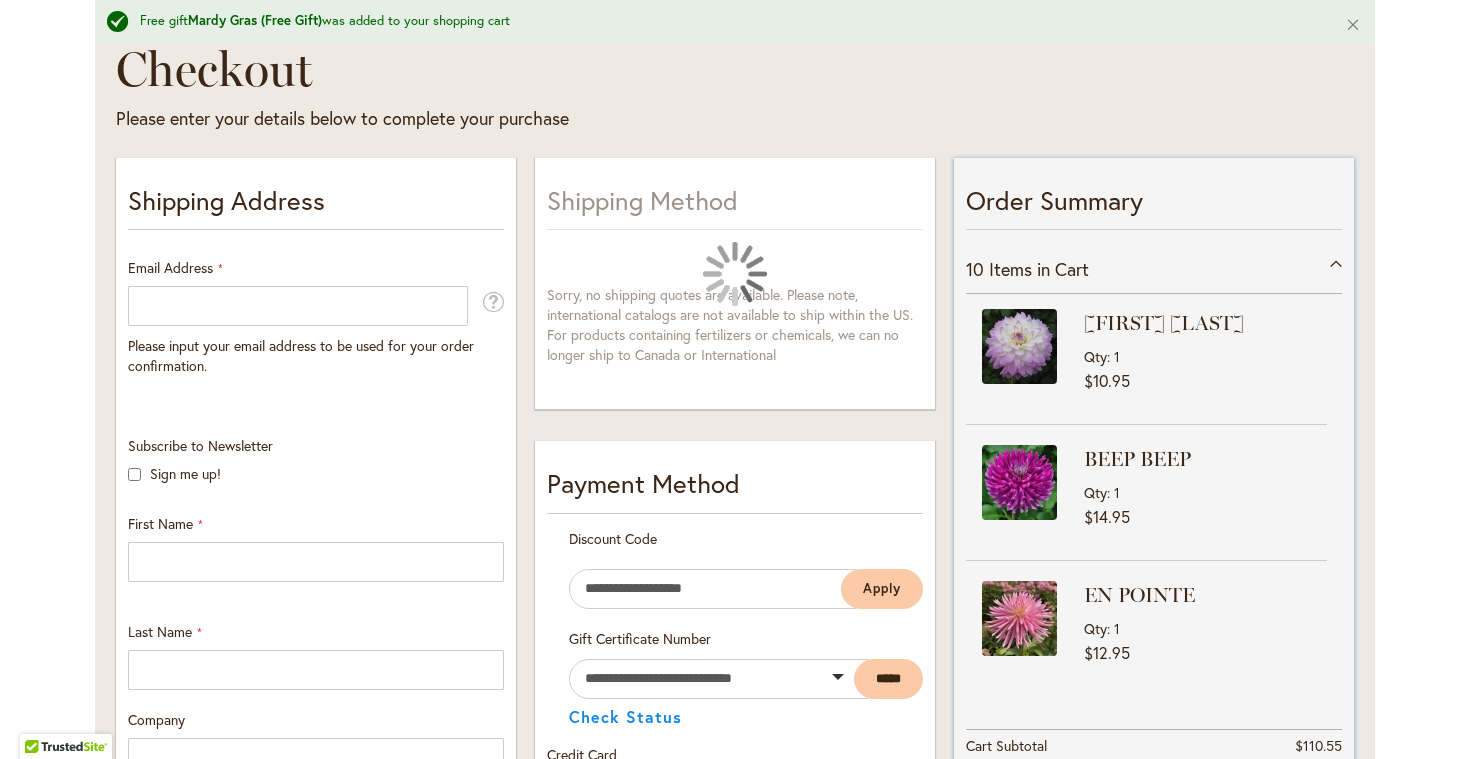 click on "10
Items in Cart" at bounding box center (1154, 269) 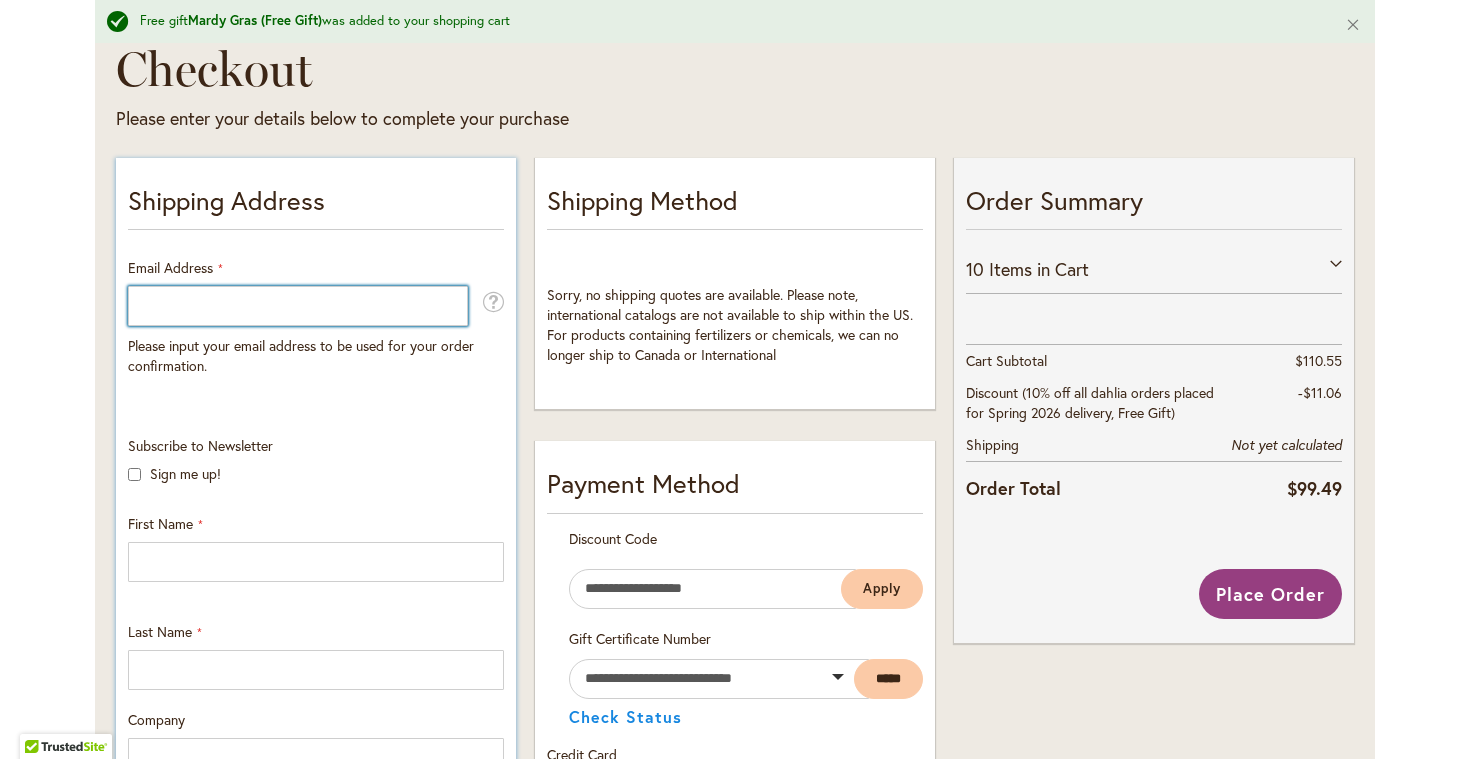 click on "Email Address" at bounding box center (298, 306) 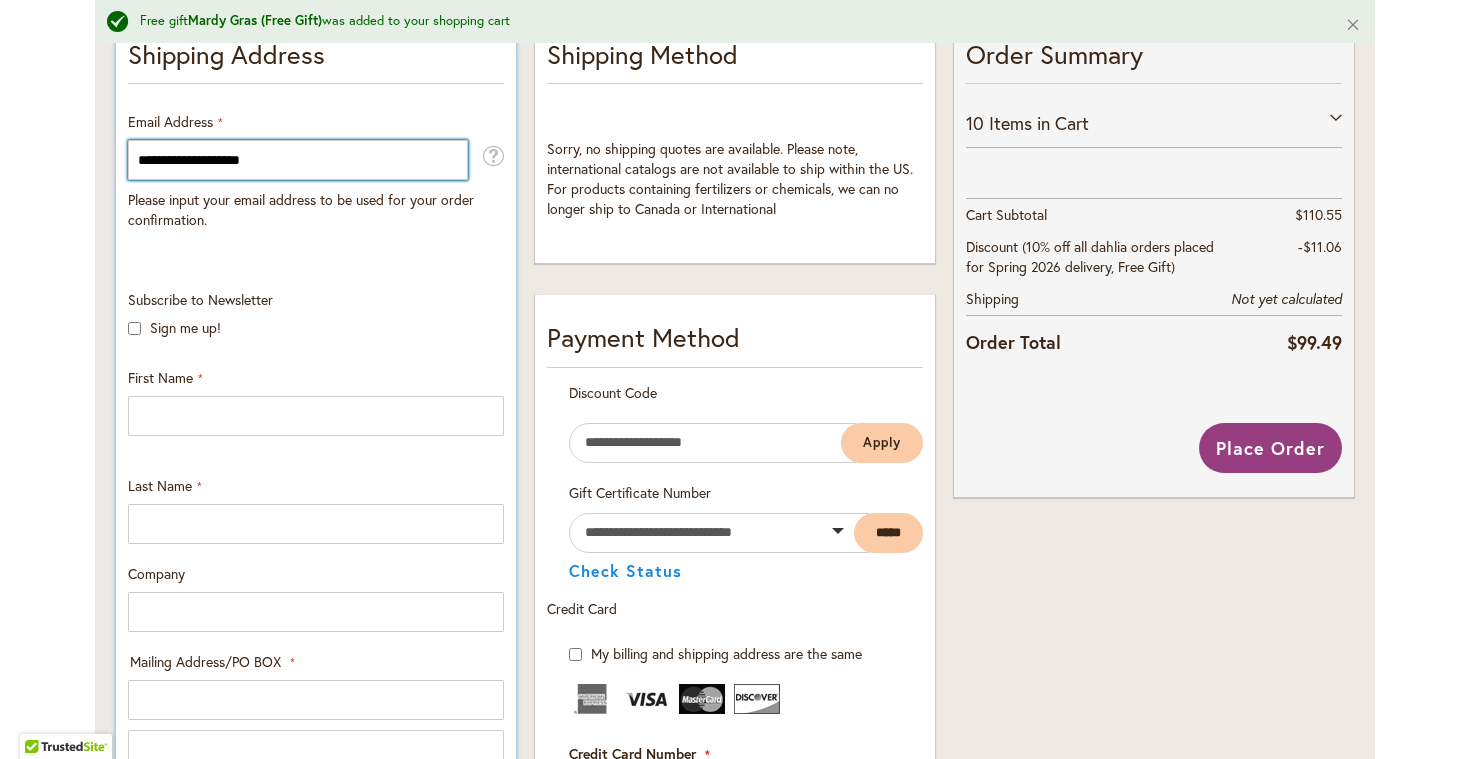 scroll, scrollTop: 460, scrollLeft: 0, axis: vertical 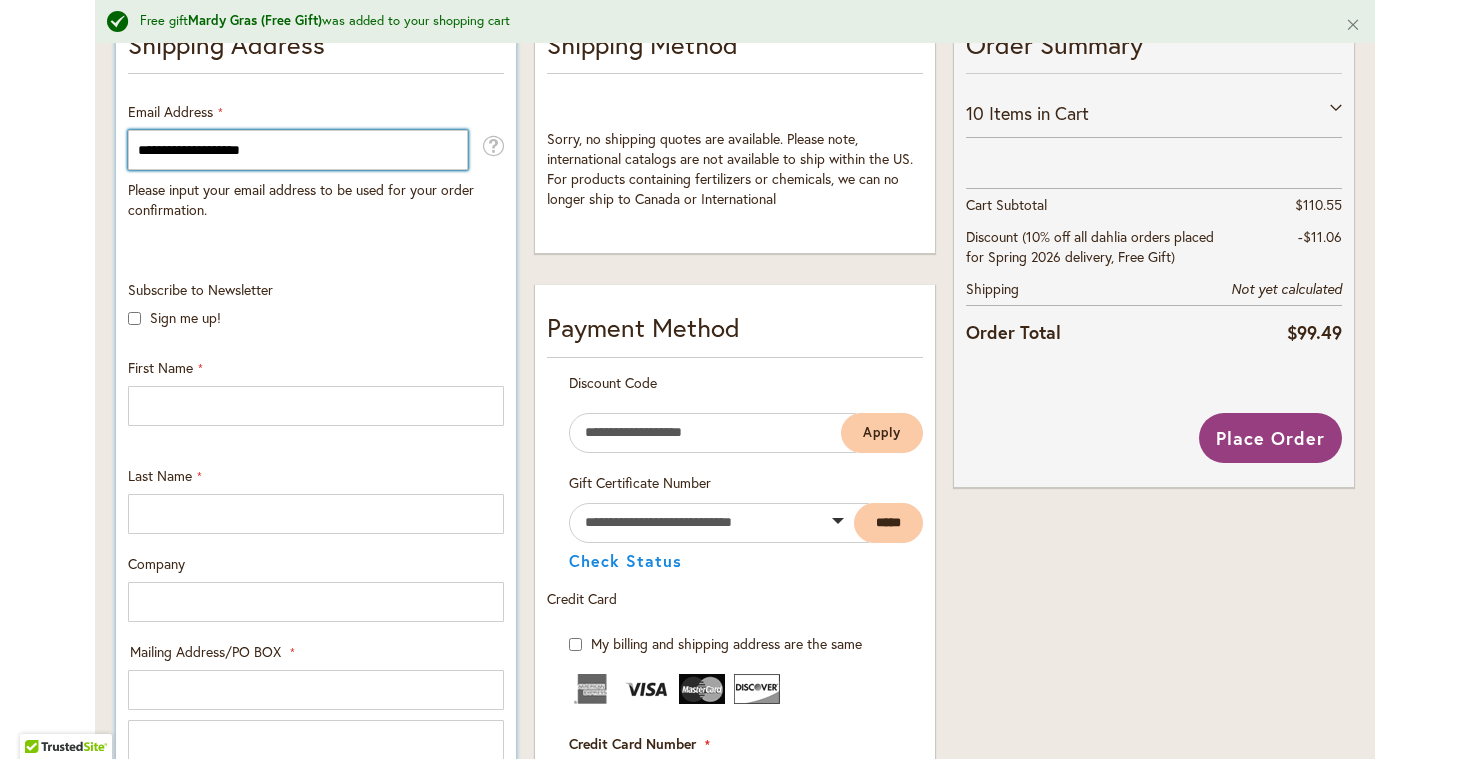 type on "**********" 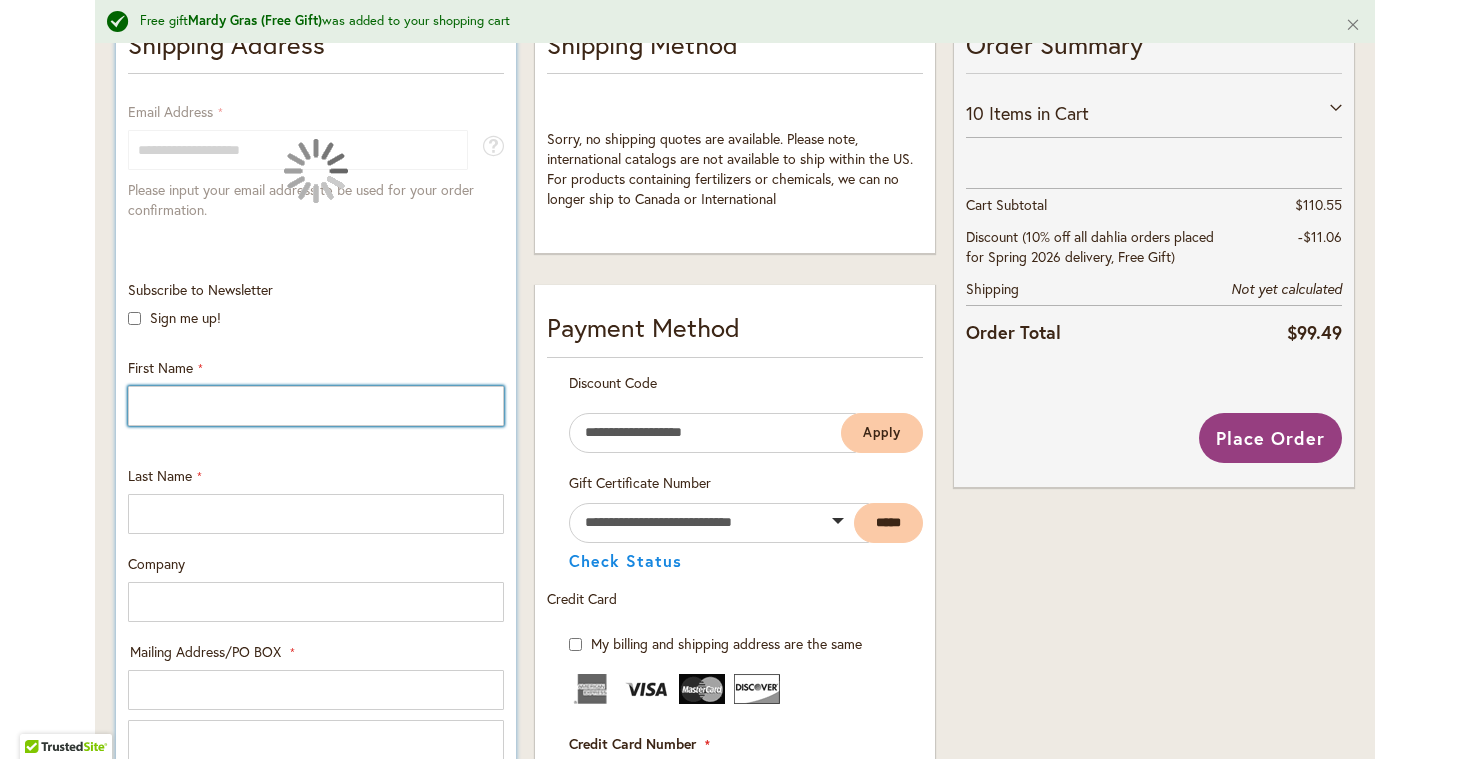 click on "First Name" at bounding box center [316, 406] 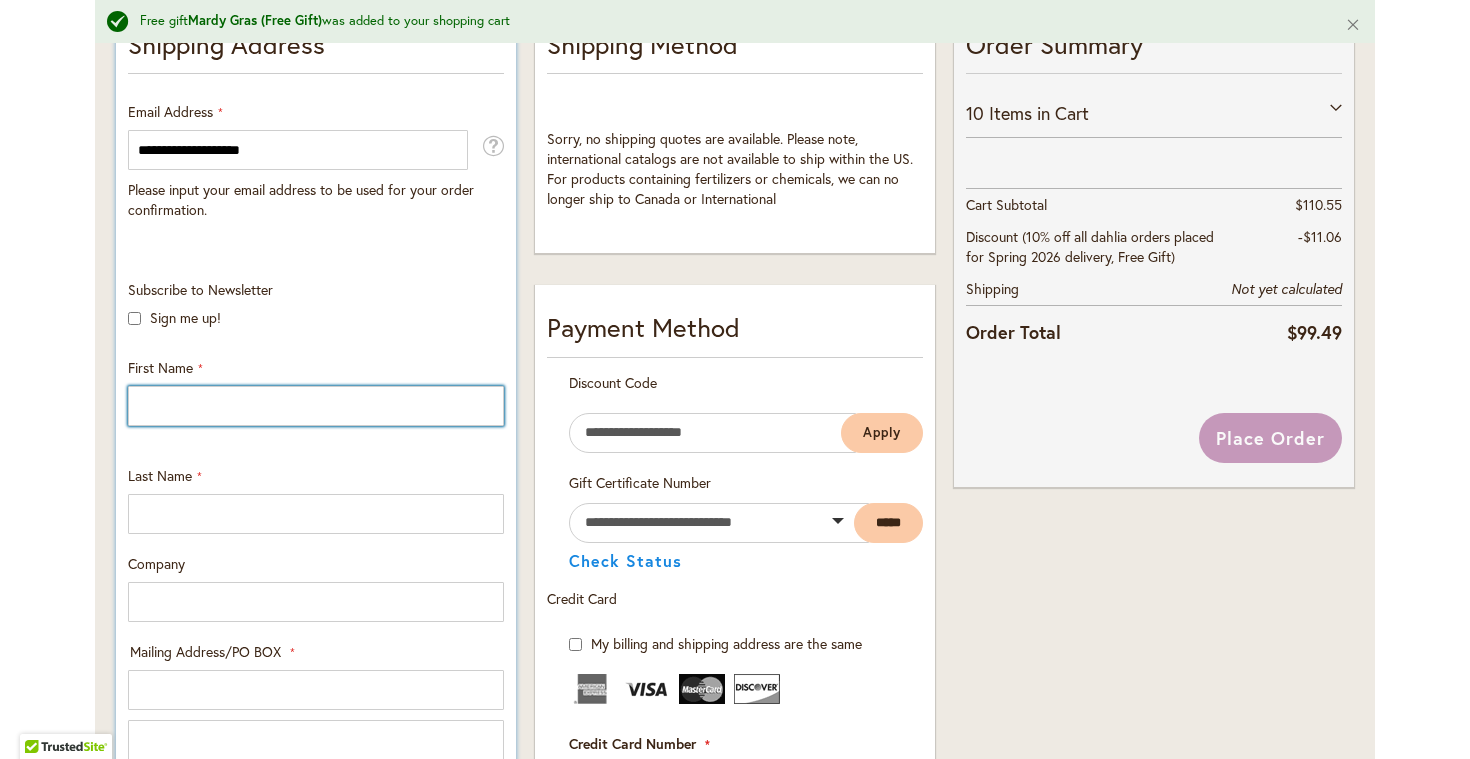 click on "First Name" at bounding box center (316, 406) 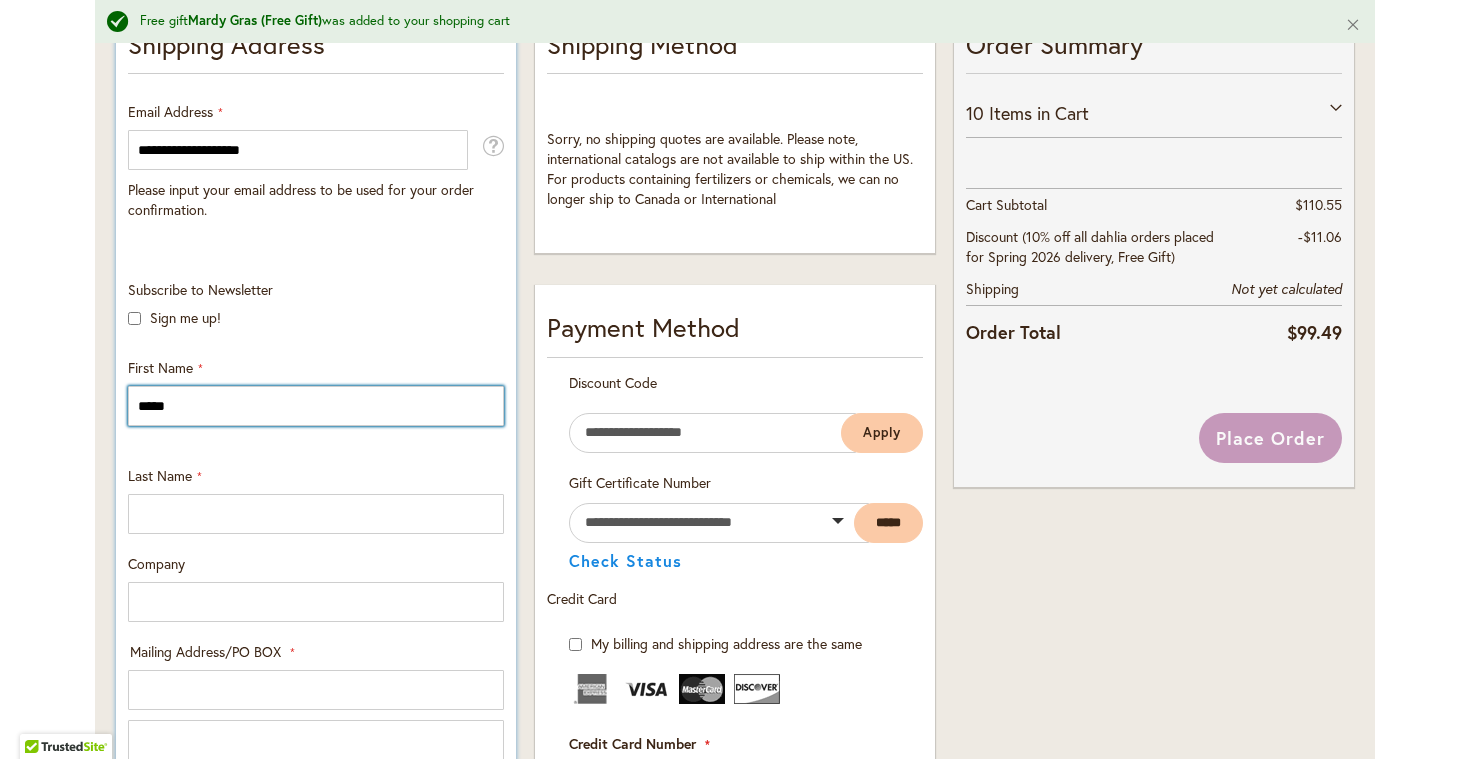 type on "*****" 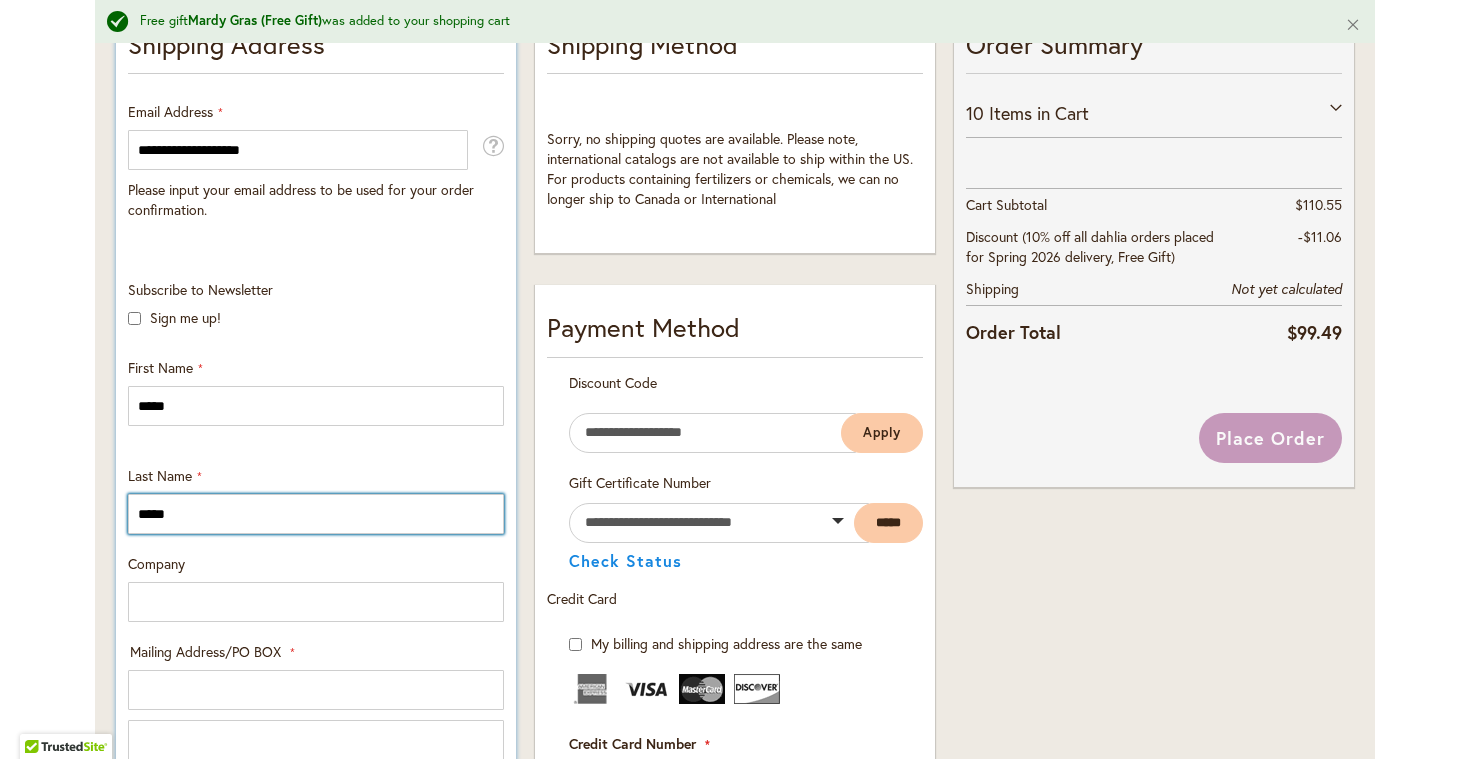 type on "*****" 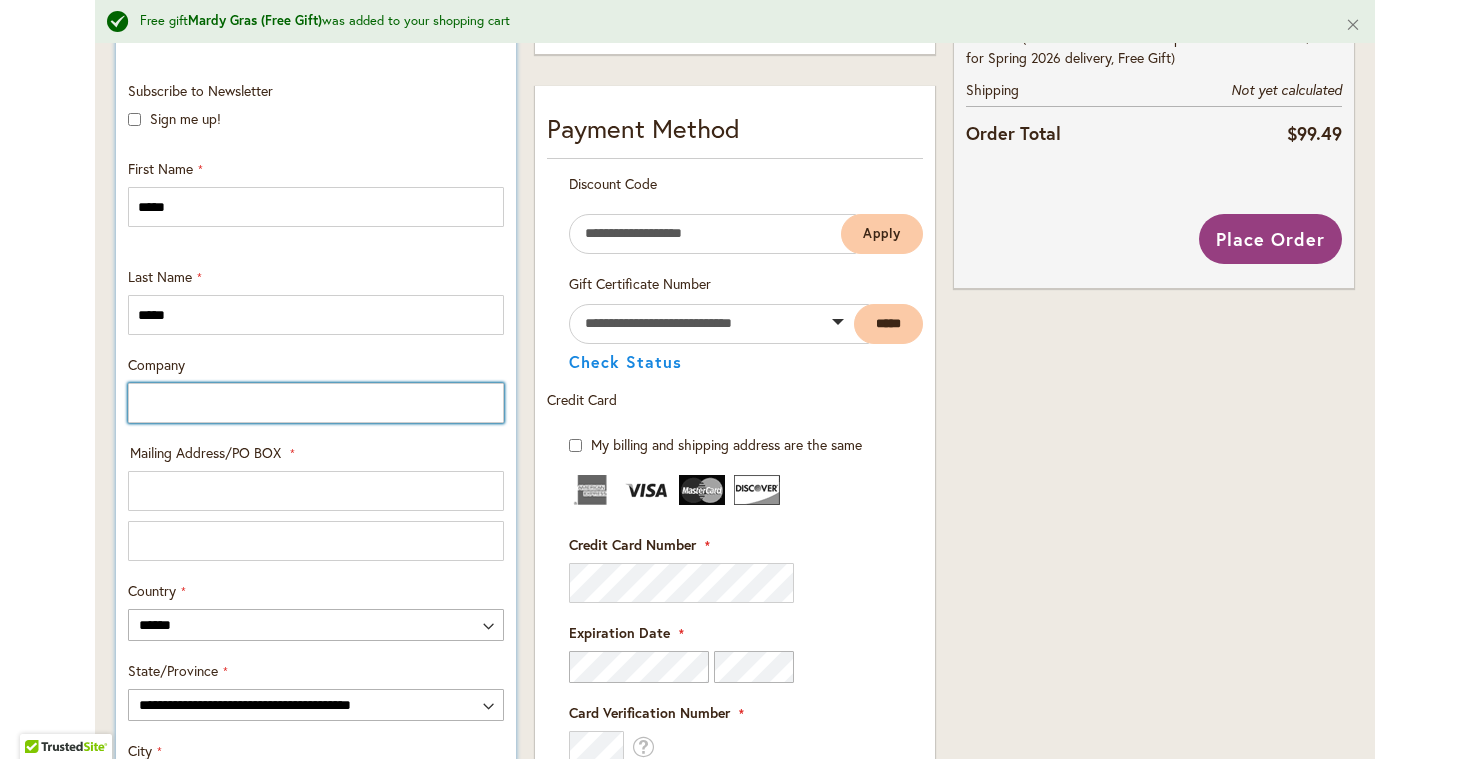 scroll, scrollTop: 663, scrollLeft: 0, axis: vertical 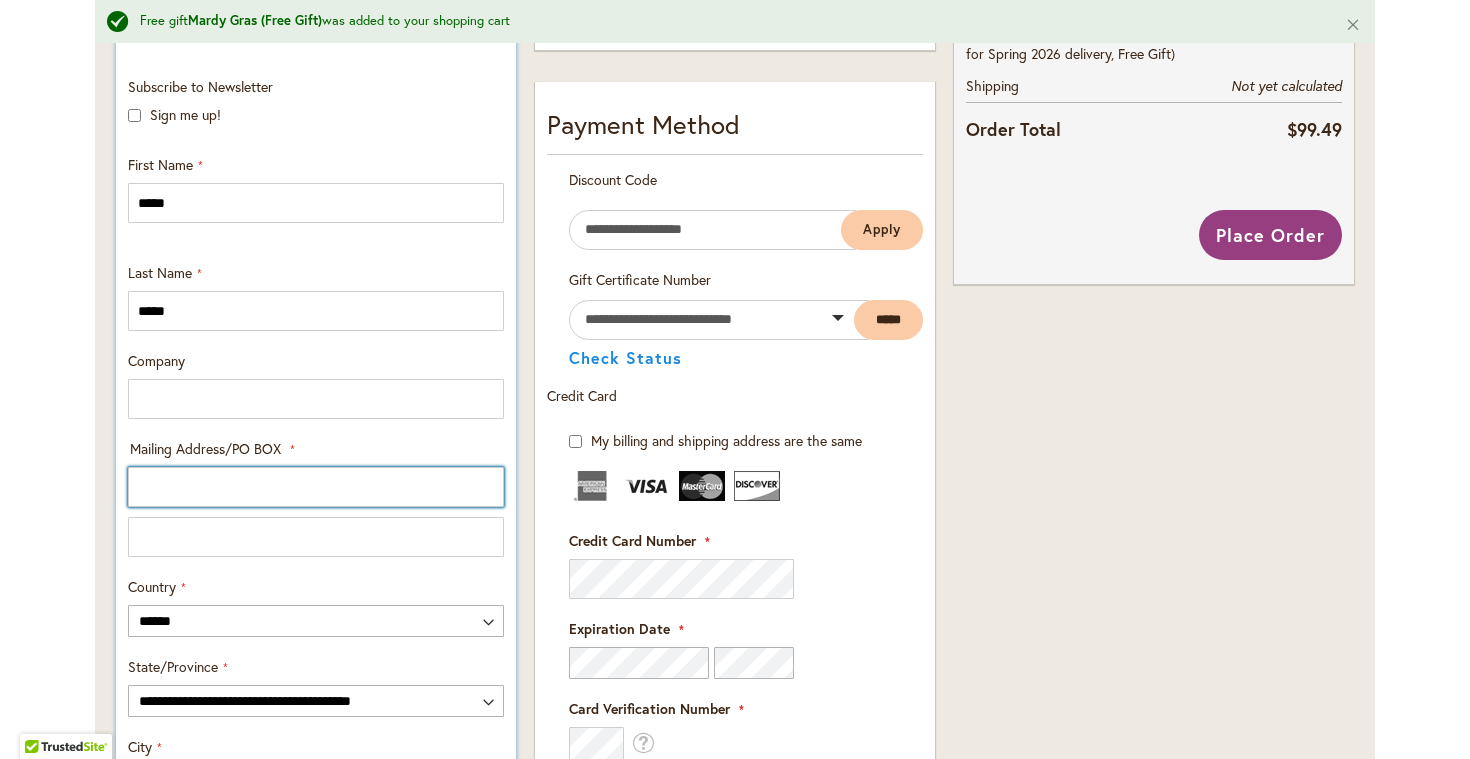 click on "Mailing Address/PO BOX: Line 1" at bounding box center [316, 487] 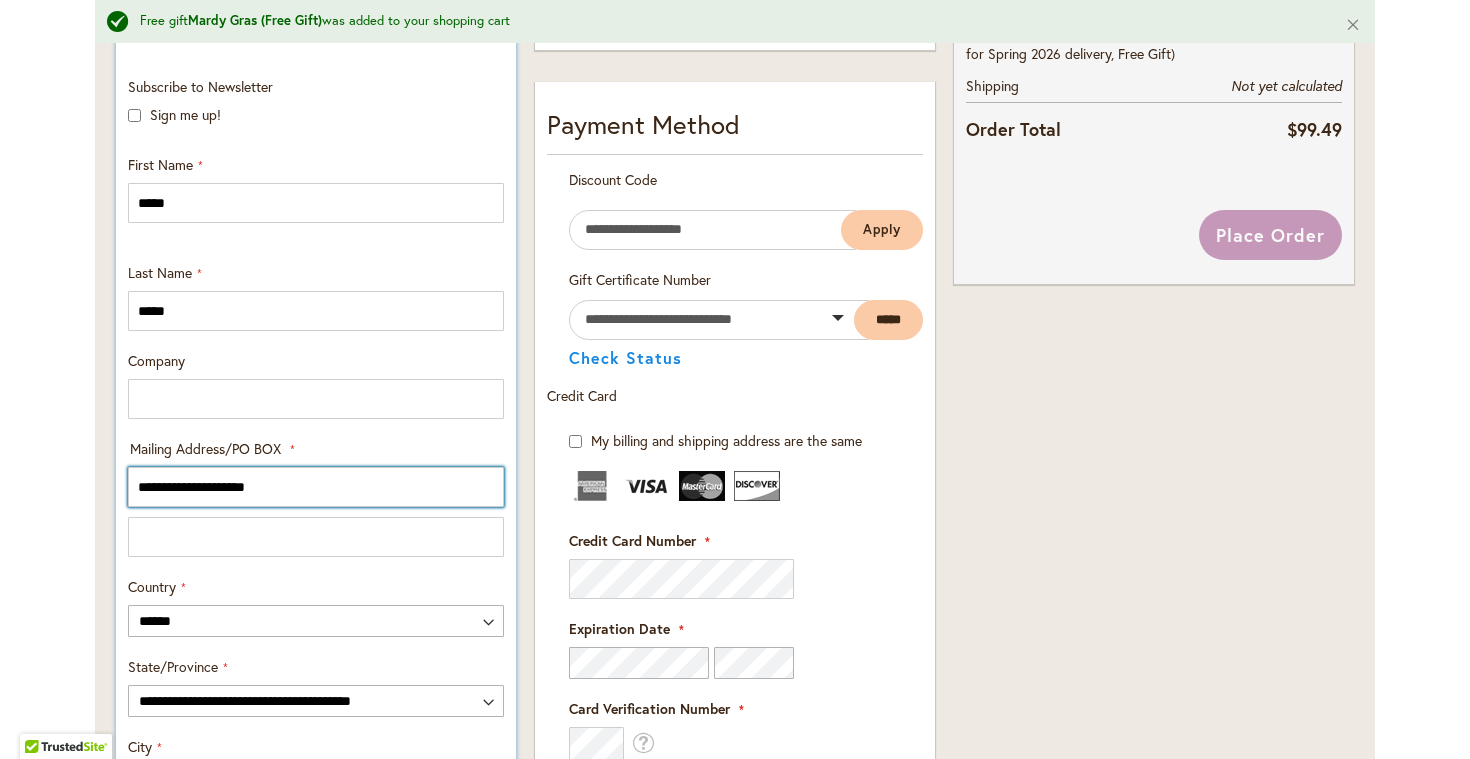 type on "**********" 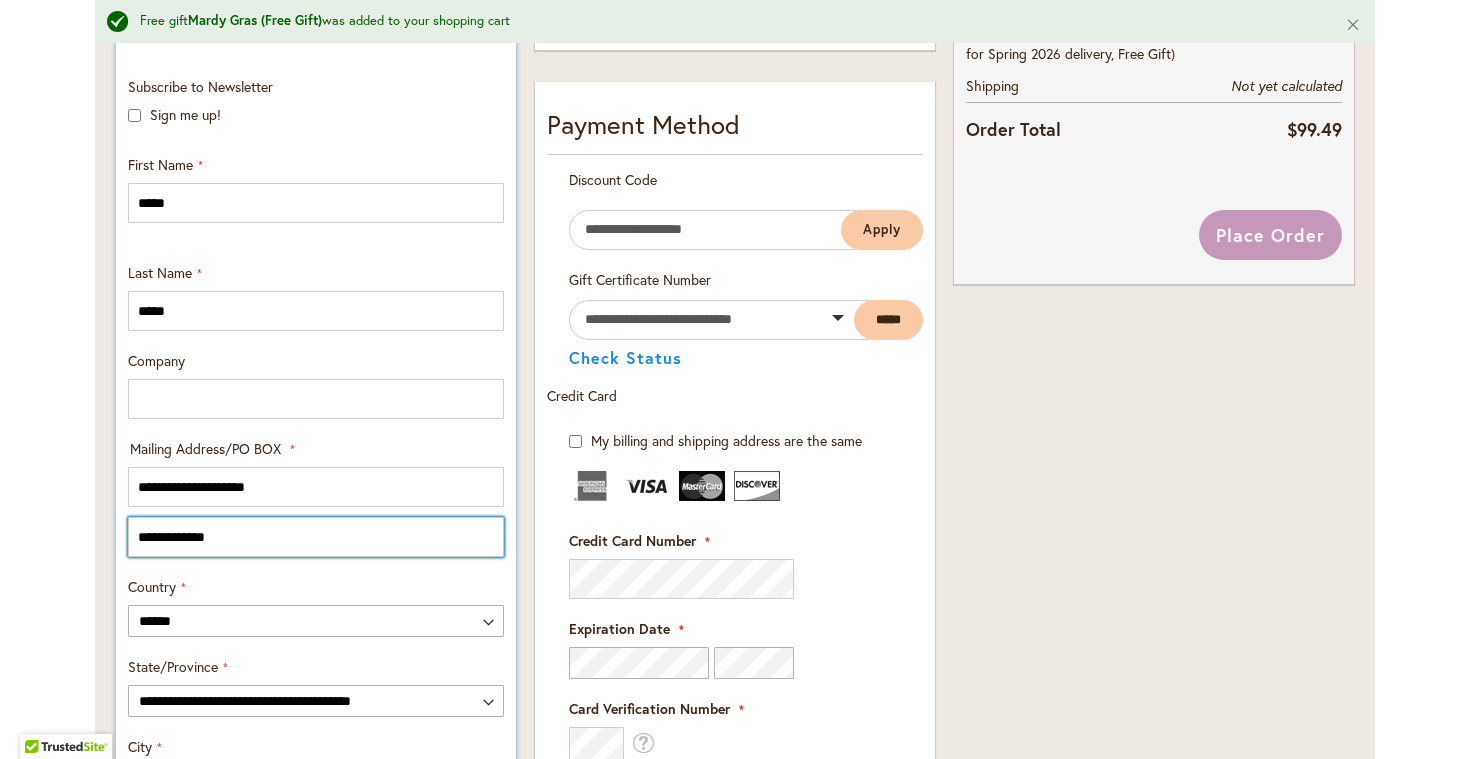 type on "**********" 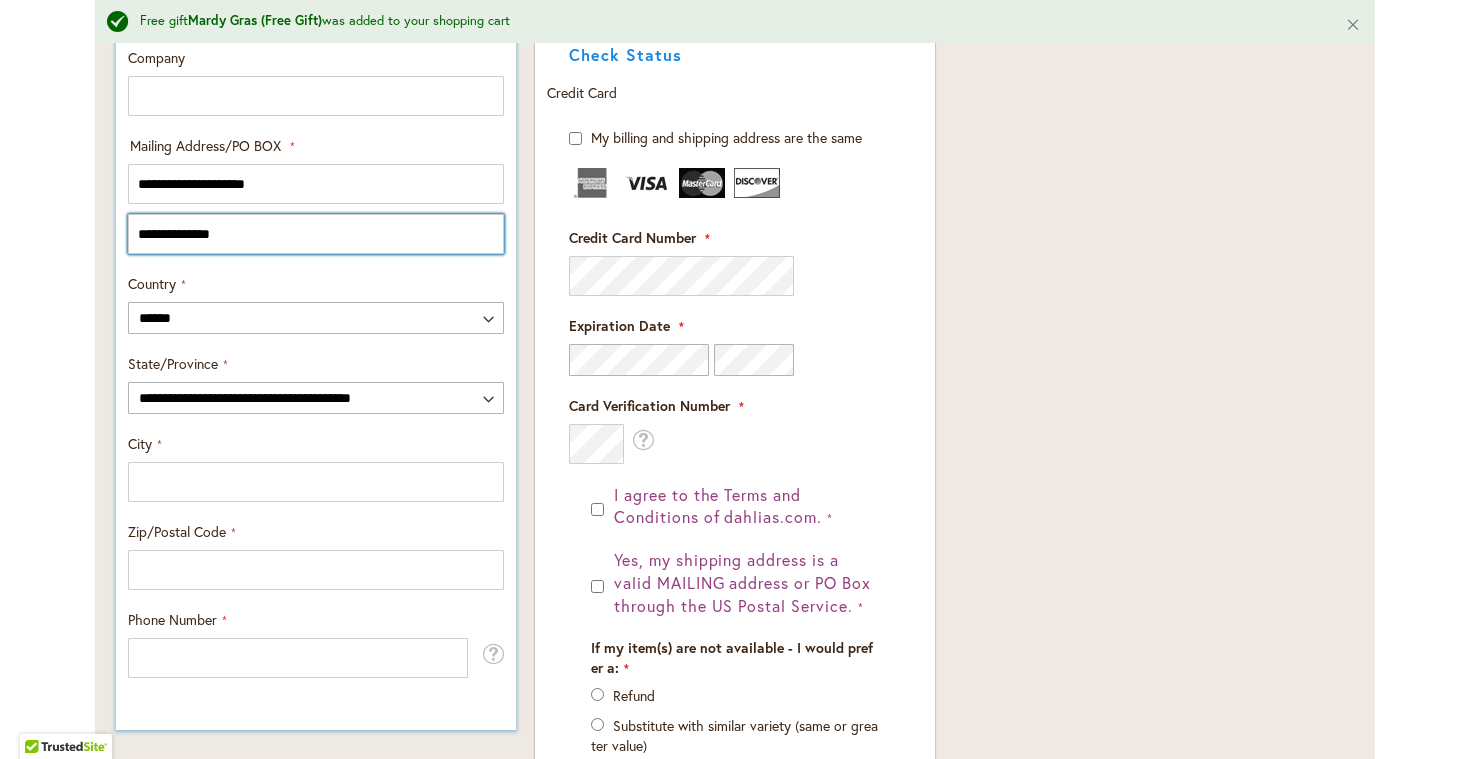 scroll, scrollTop: 987, scrollLeft: 0, axis: vertical 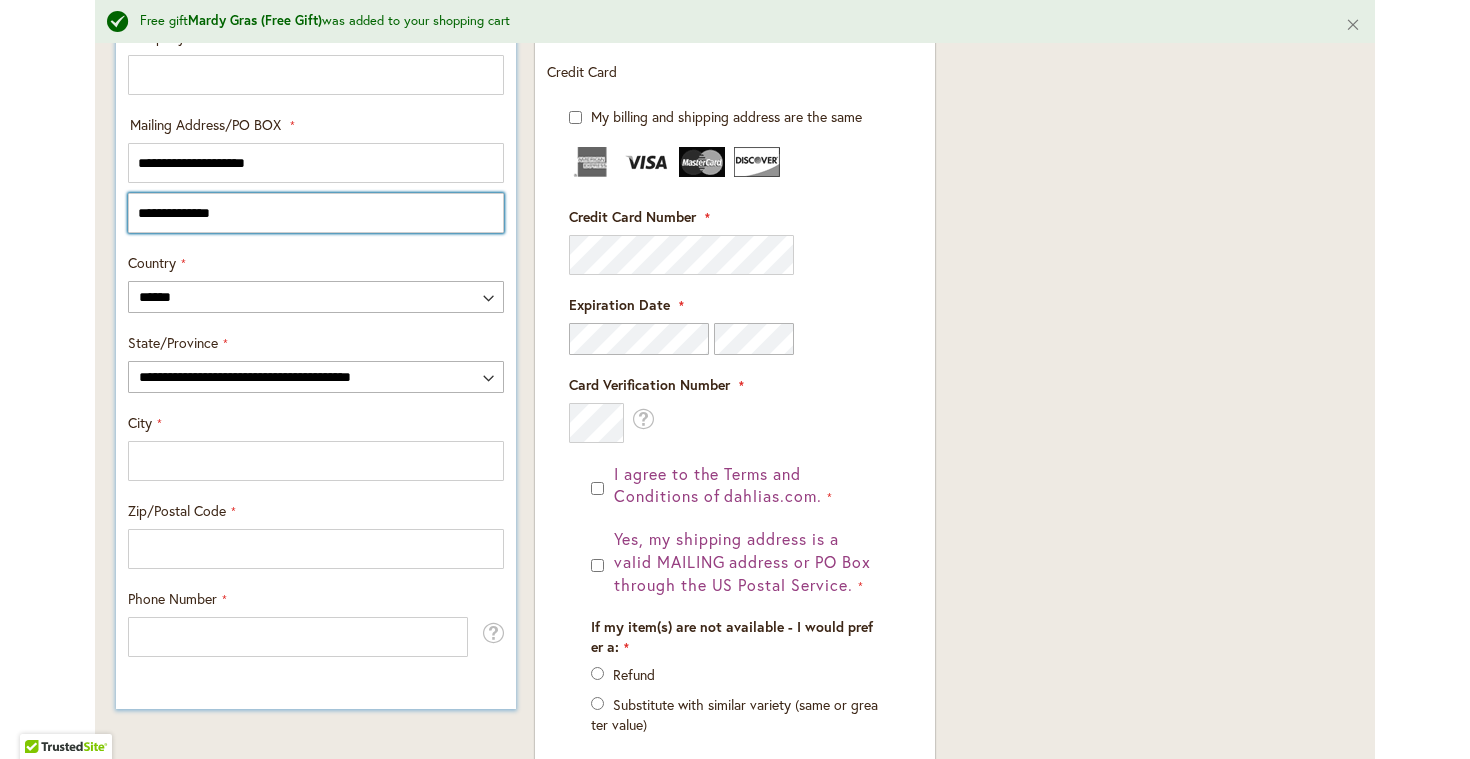 type 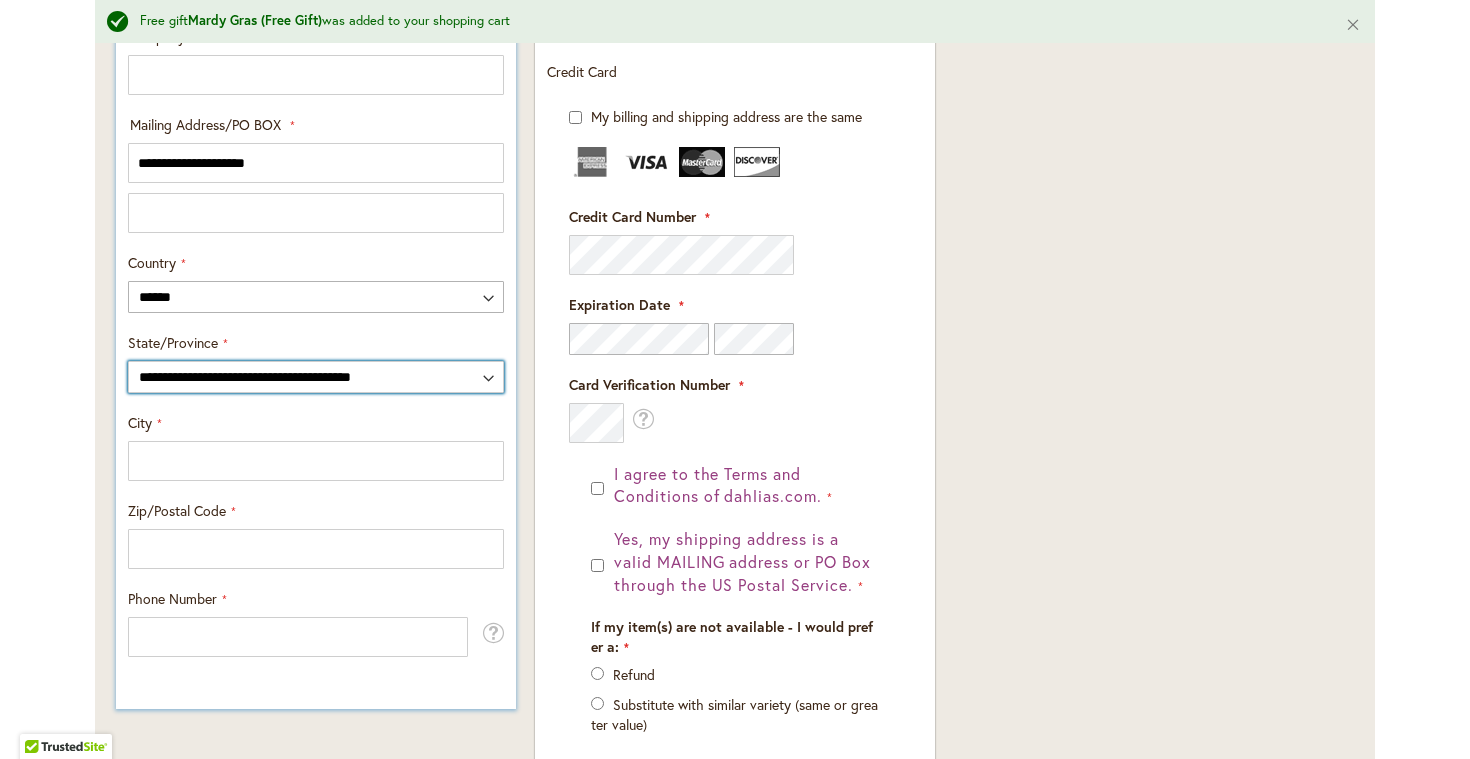 click on "**********" at bounding box center [316, 377] 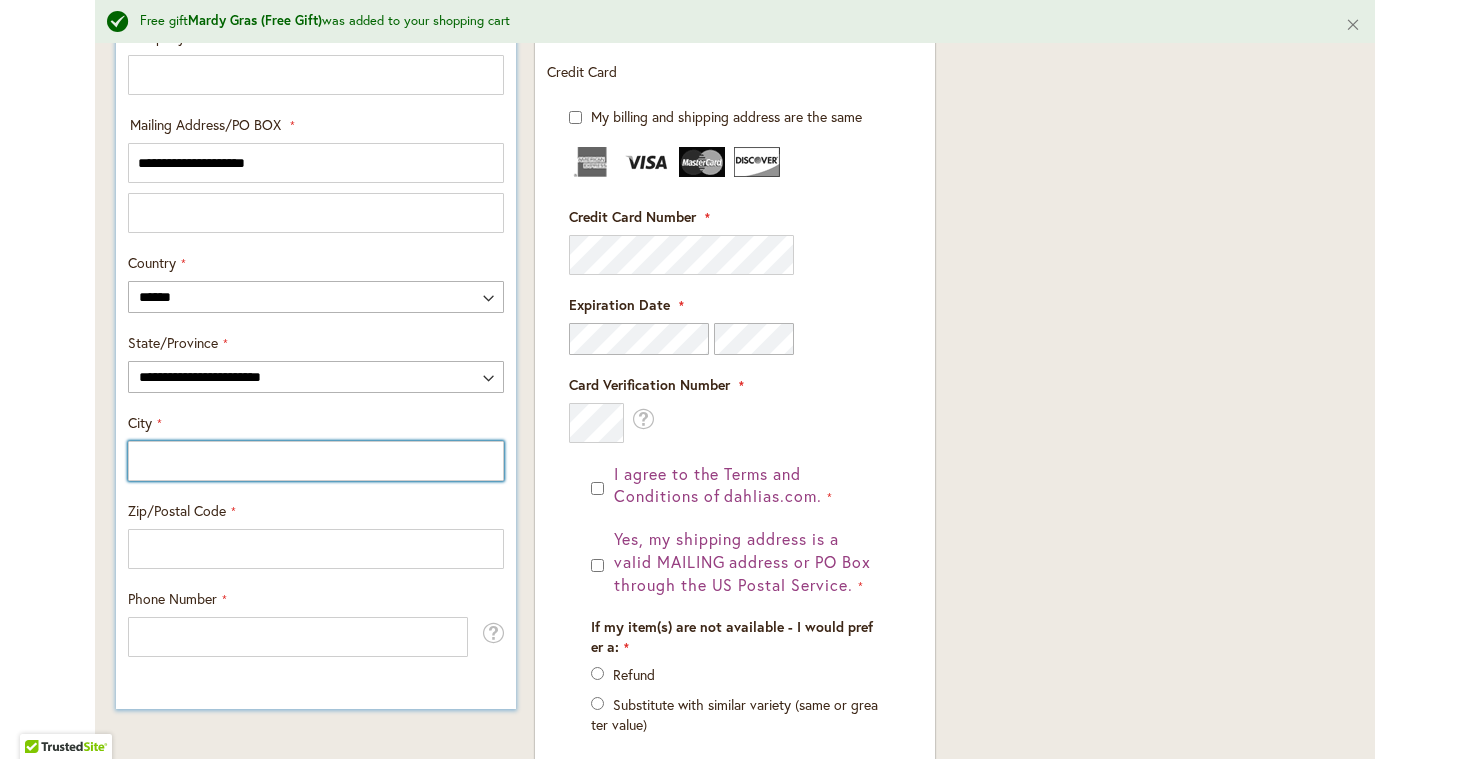 click on "City" at bounding box center [316, 461] 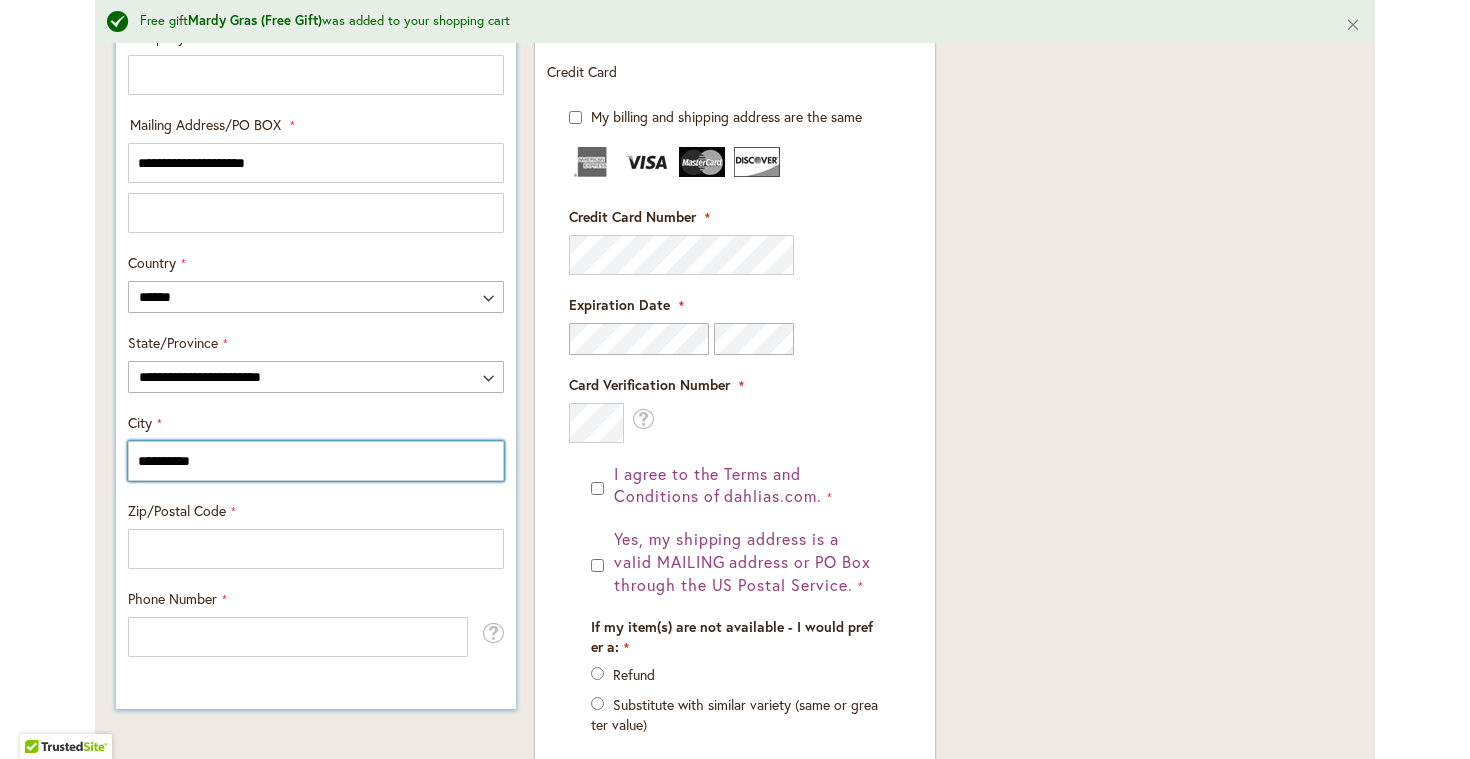 type on "**********" 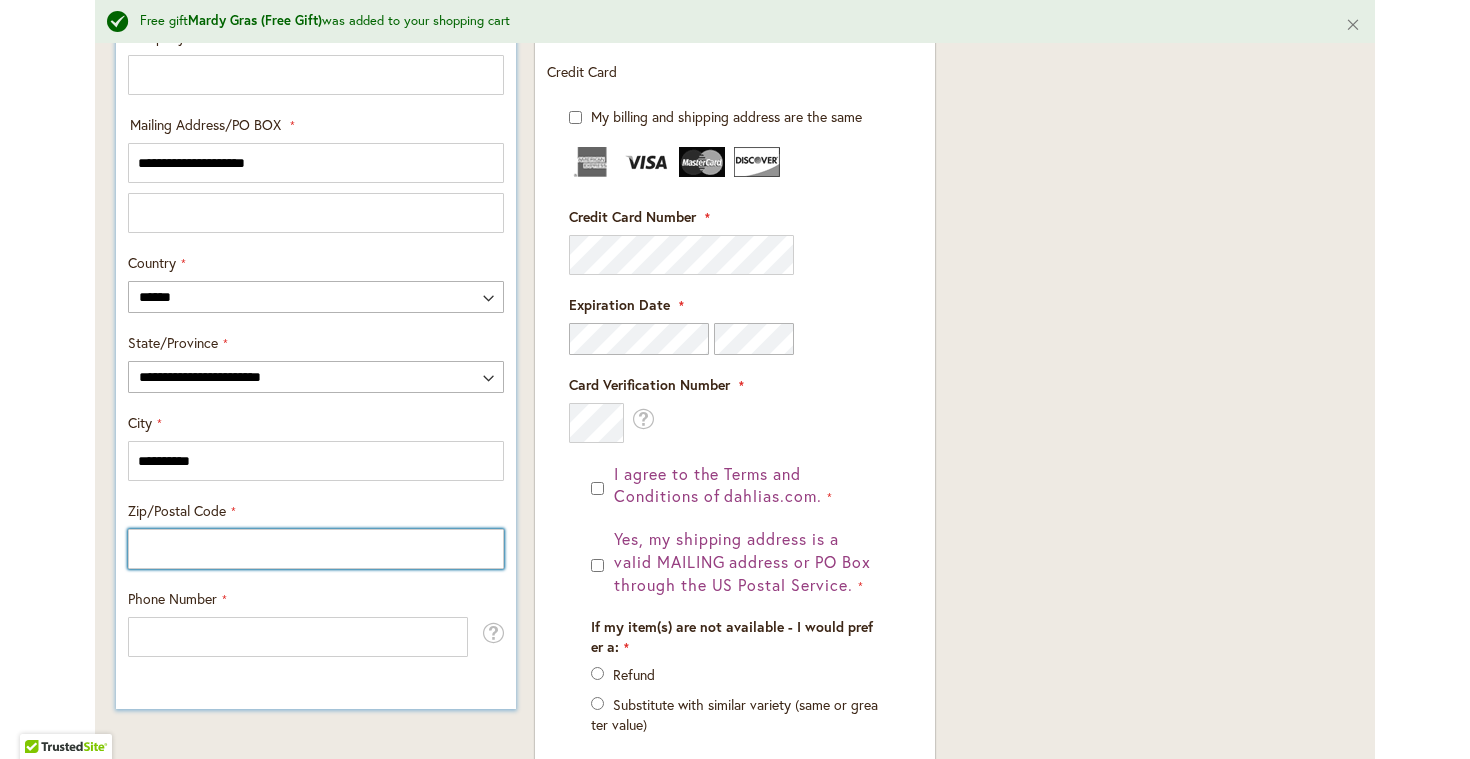 click on "Zip/Postal Code" at bounding box center (316, 549) 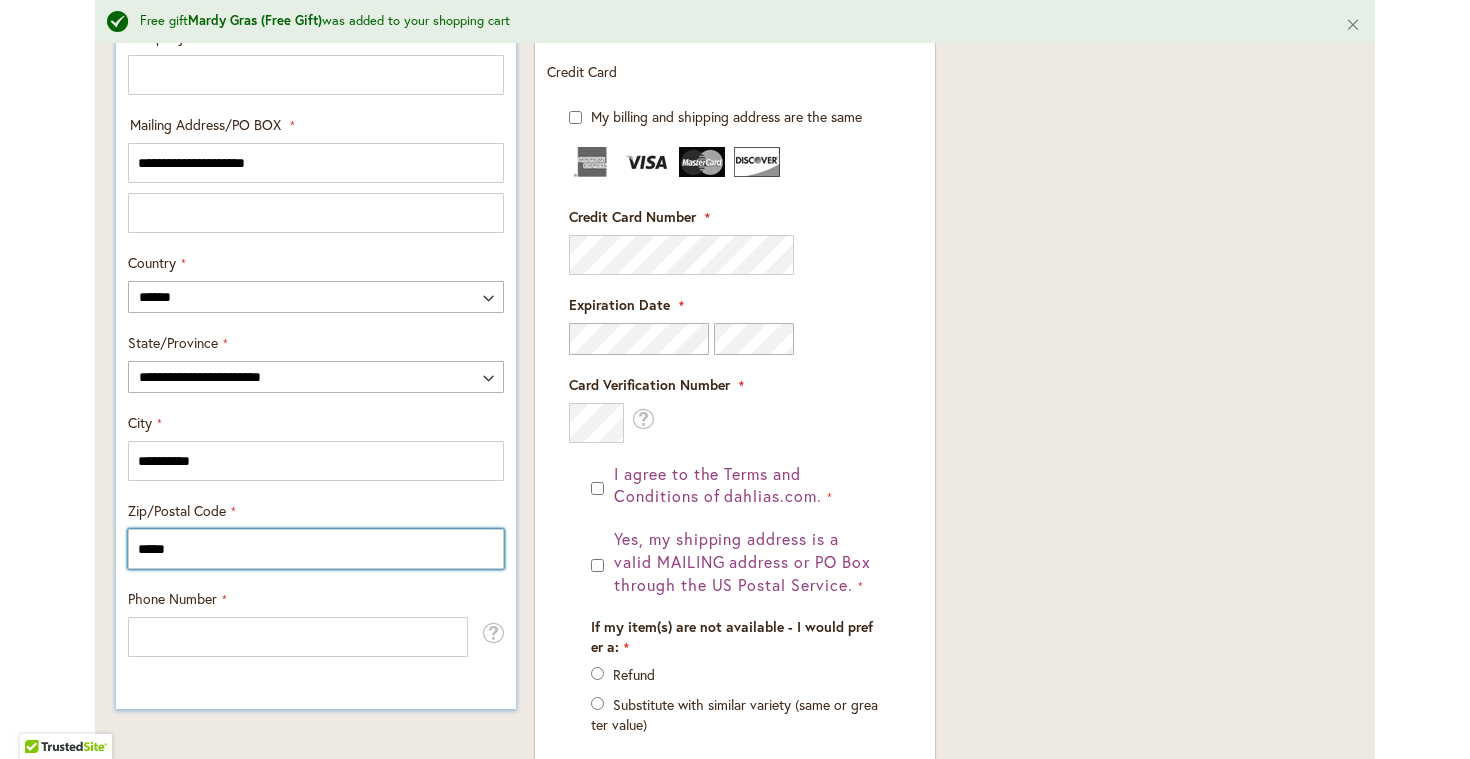 type on "*****" 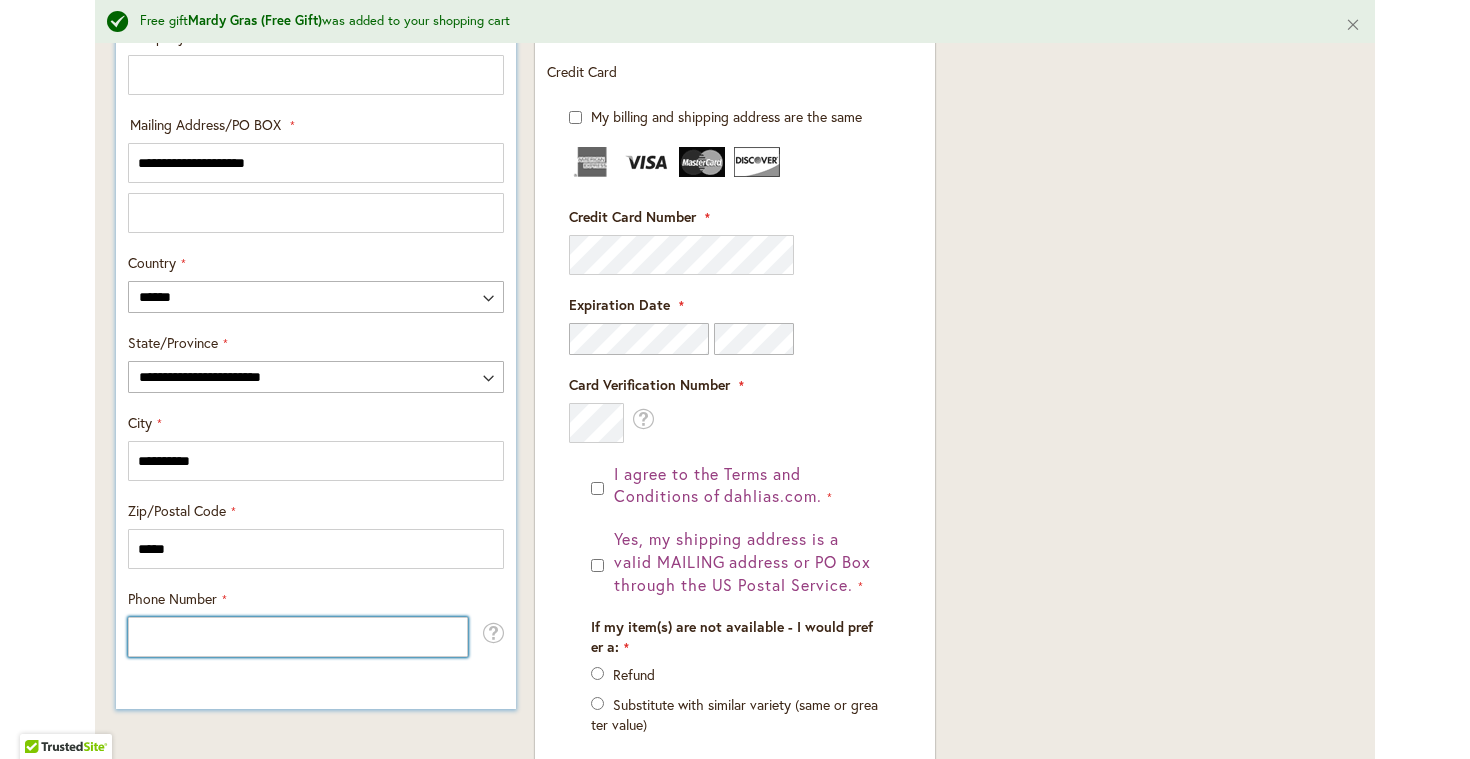 click on "Phone Number" at bounding box center [298, 637] 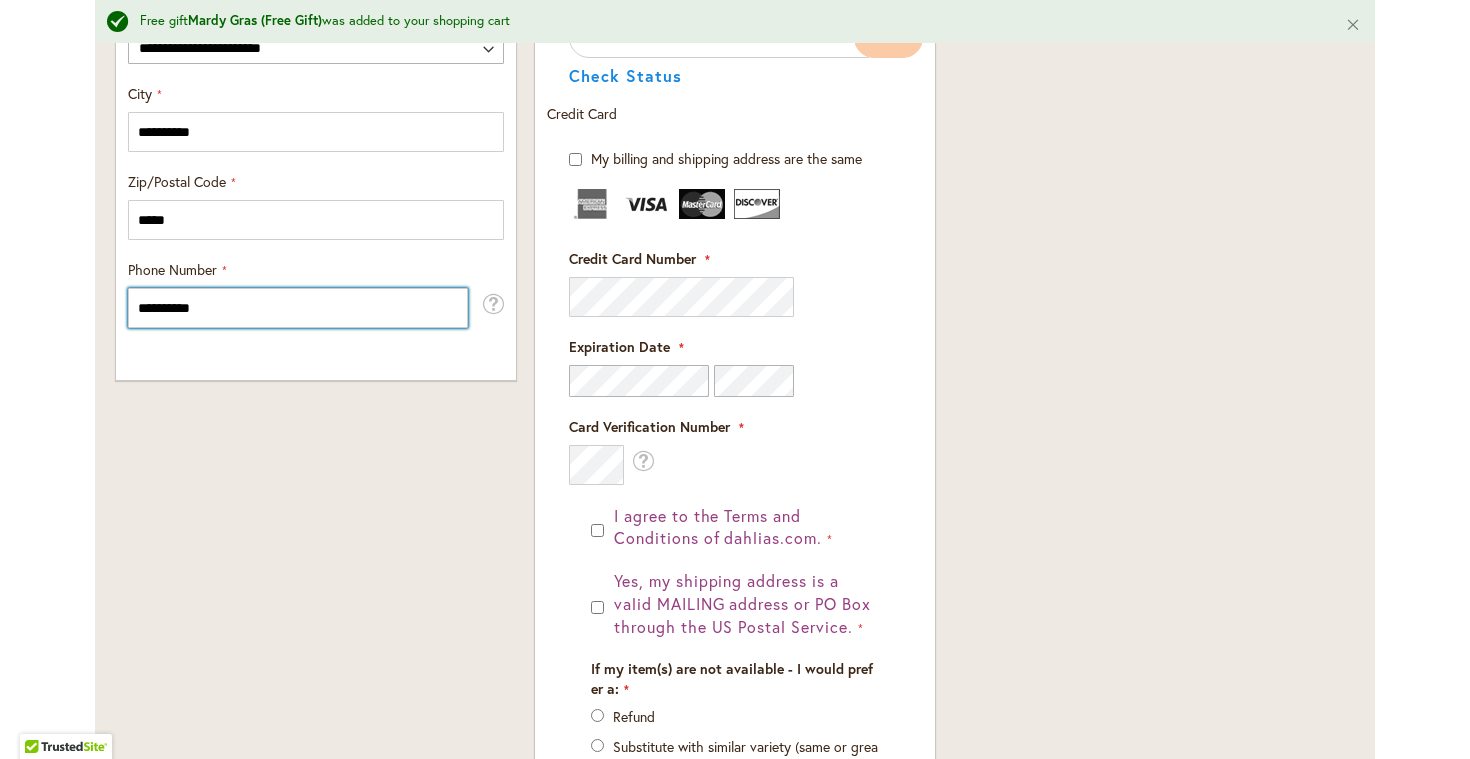 scroll, scrollTop: 1370, scrollLeft: 0, axis: vertical 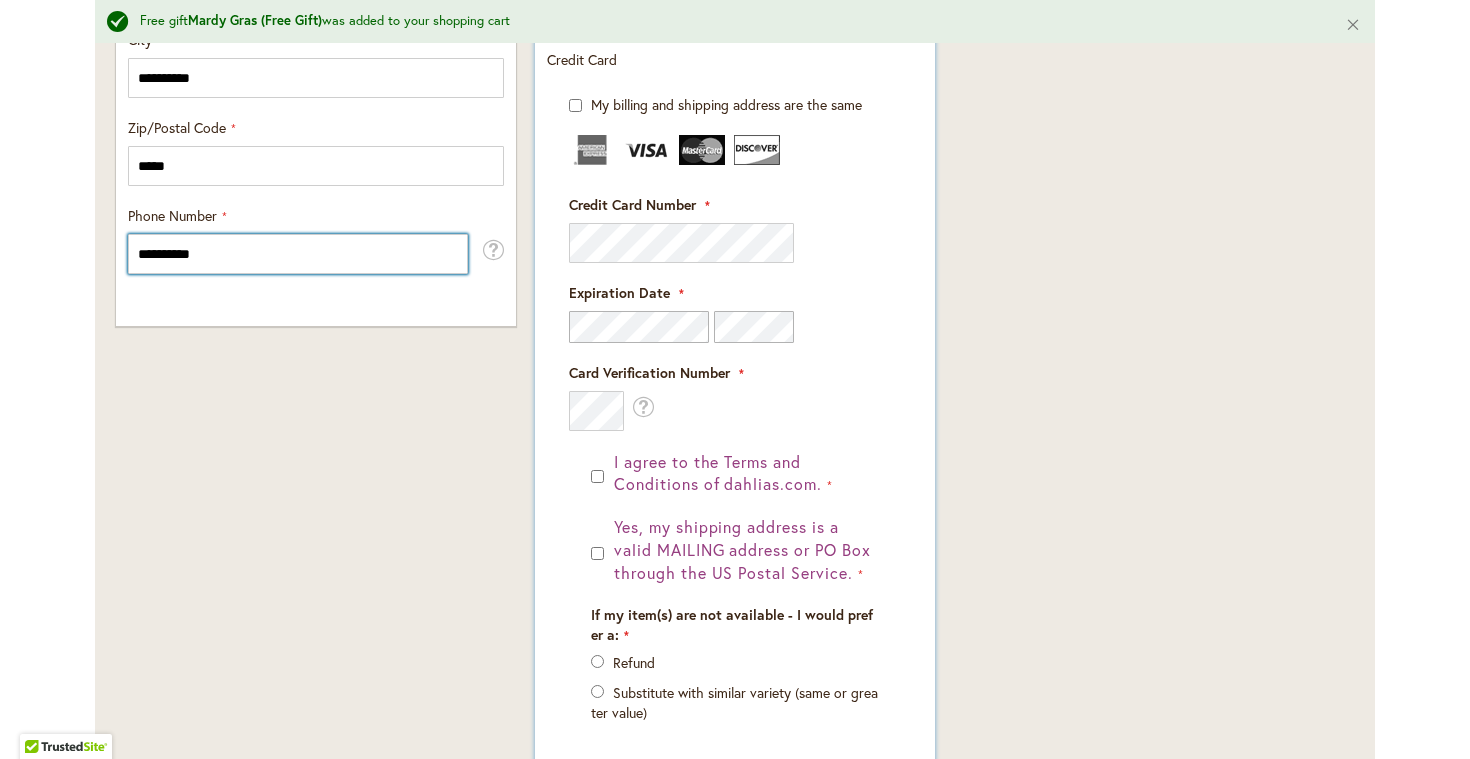 type on "**********" 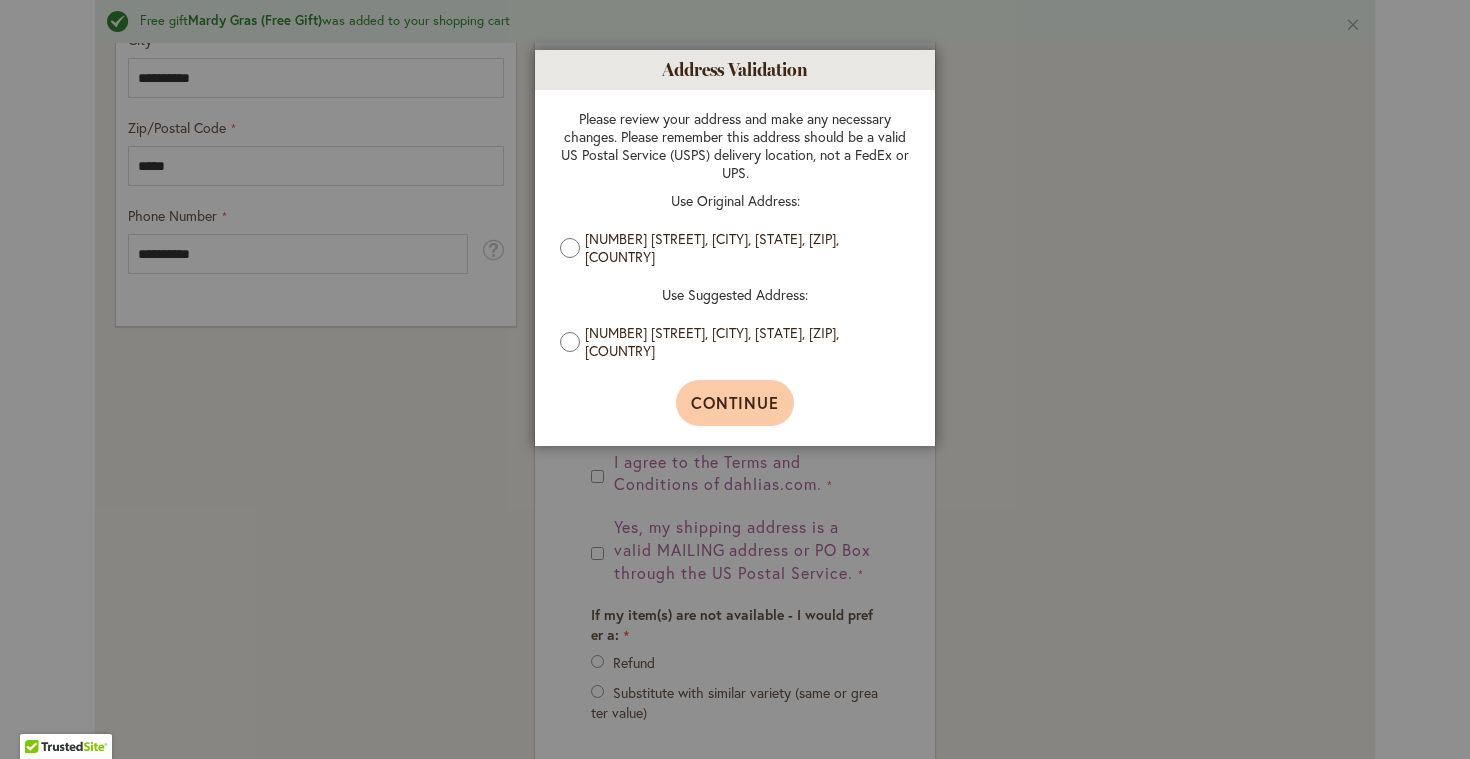 click on "Continue" at bounding box center (735, 402) 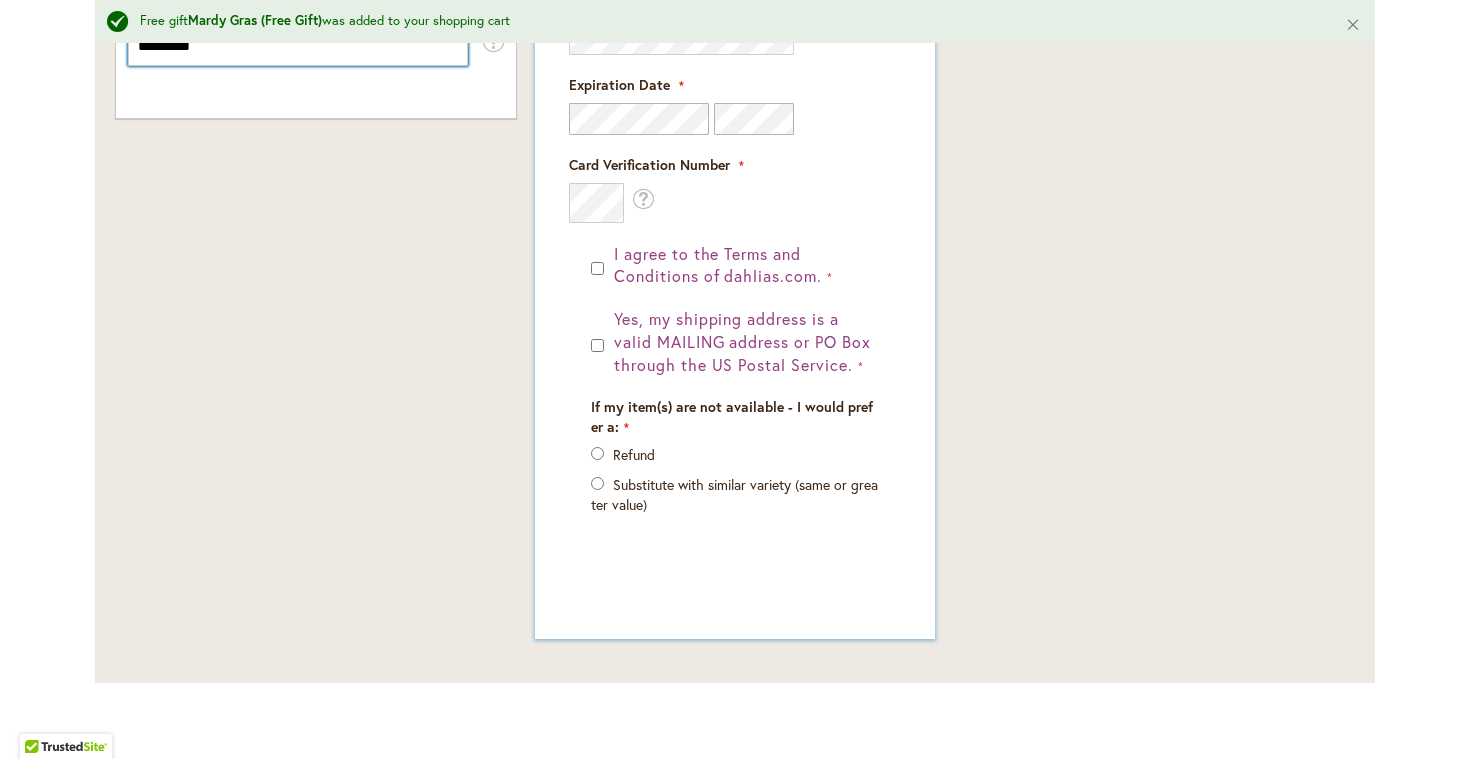 scroll, scrollTop: 1621, scrollLeft: 0, axis: vertical 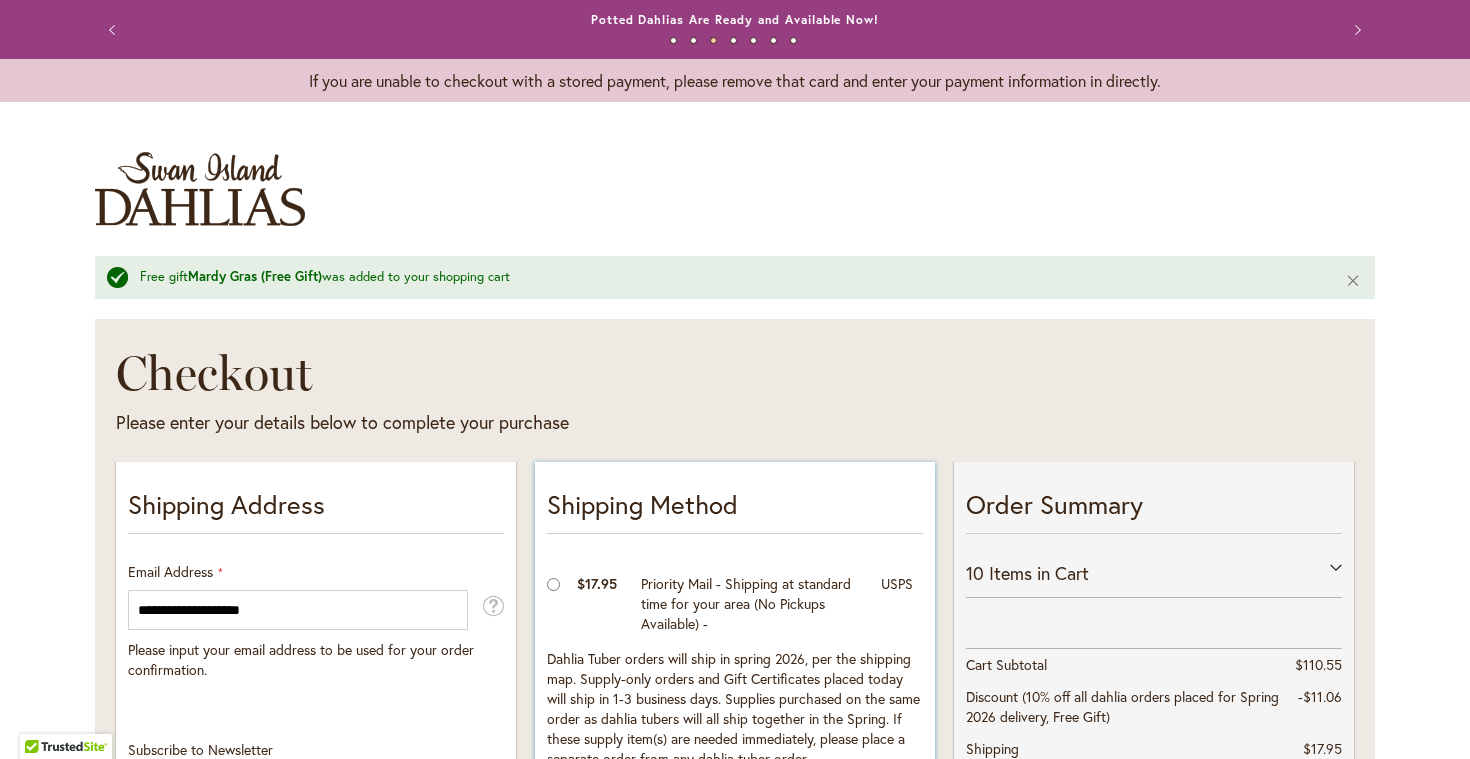 click on "Dahlia Tuber orders will ship in spring 2026, per the shipping map. Supply-only orders and Gift Certificates placed today will ship in 1-3 business days. Supplies purchased on the same order as dahlia tubers will all ship together in the Spring. If these supply item(s) are needed immediately, please place a separate order from any dahlia tuber order." at bounding box center [735, 717] 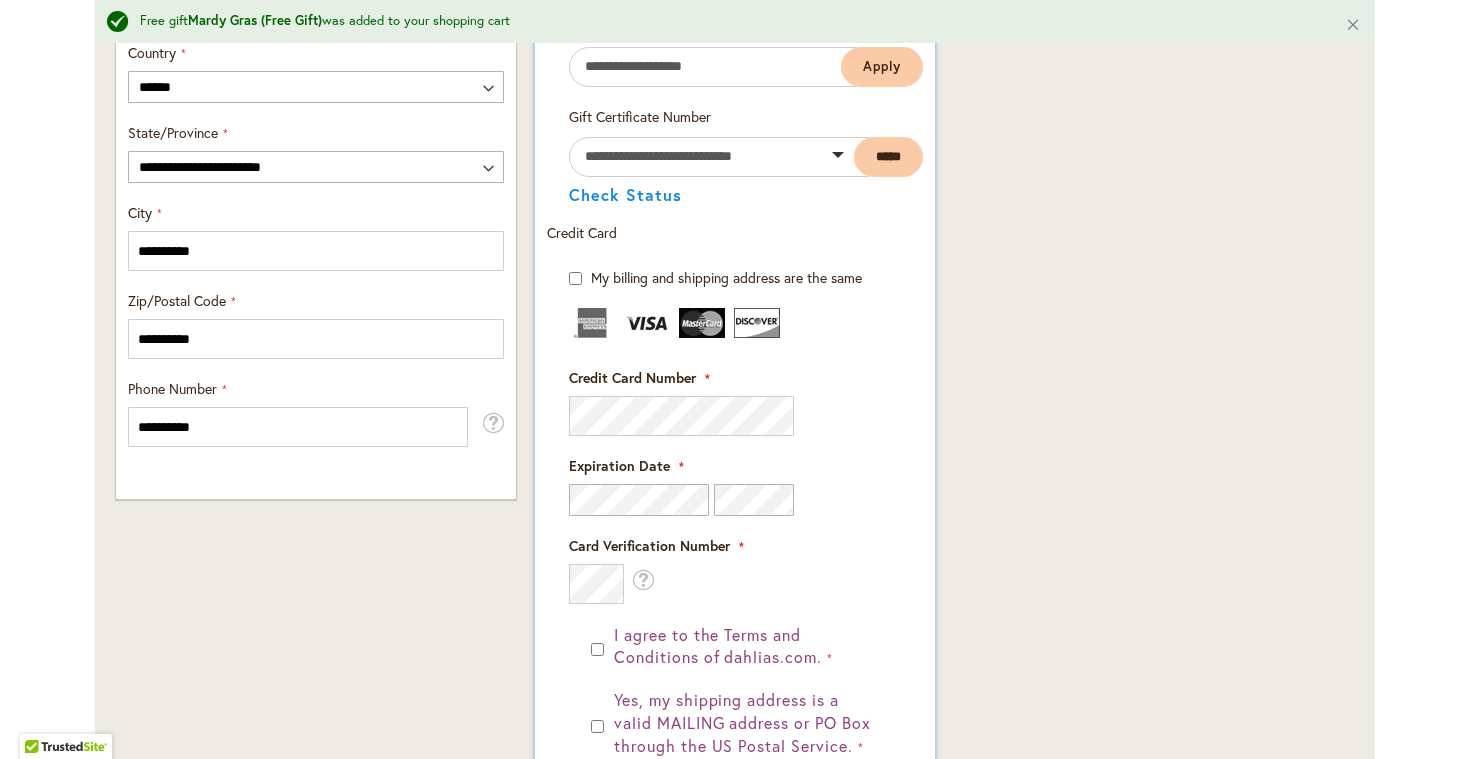 scroll, scrollTop: 1221, scrollLeft: 0, axis: vertical 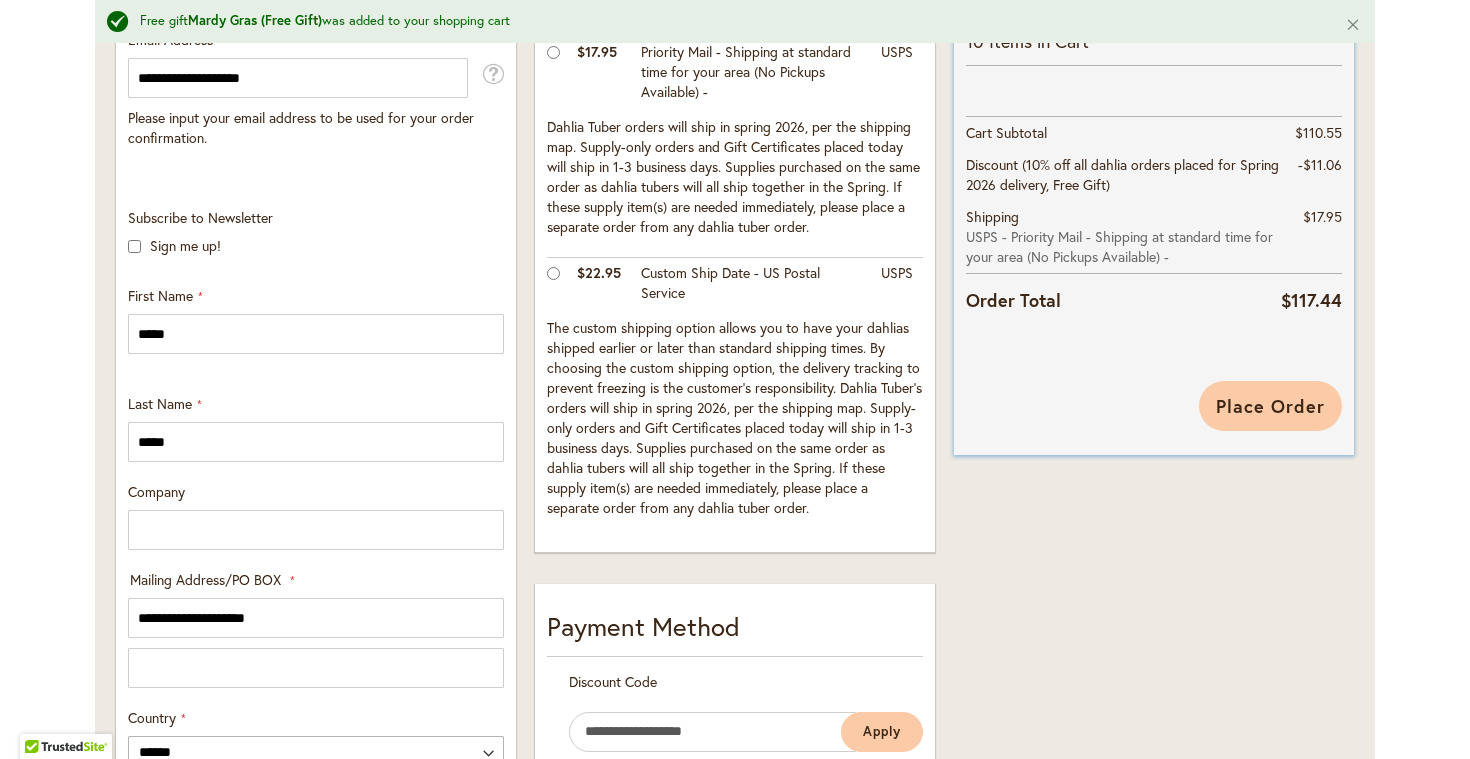 click on "Place Order" at bounding box center (1270, 406) 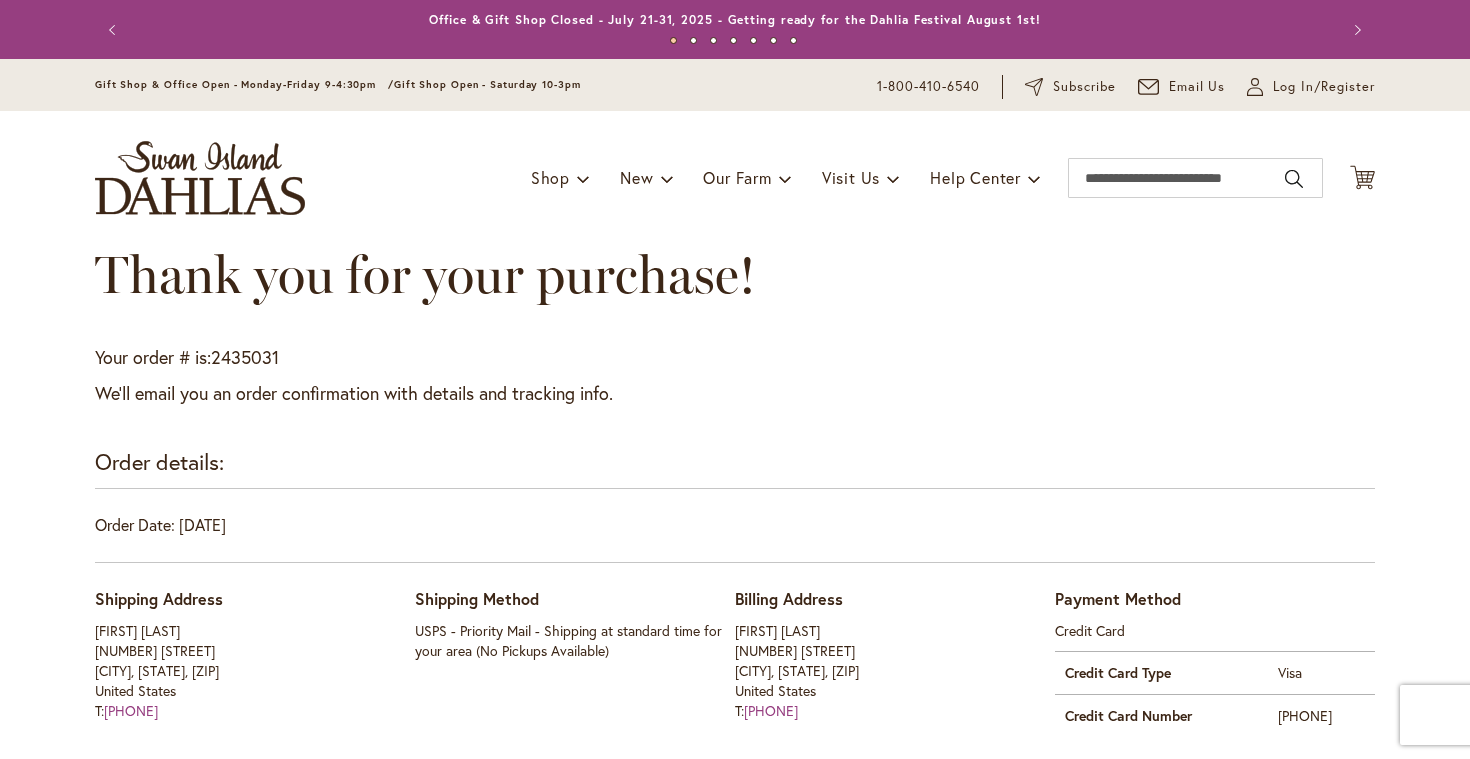 scroll, scrollTop: 0, scrollLeft: 0, axis: both 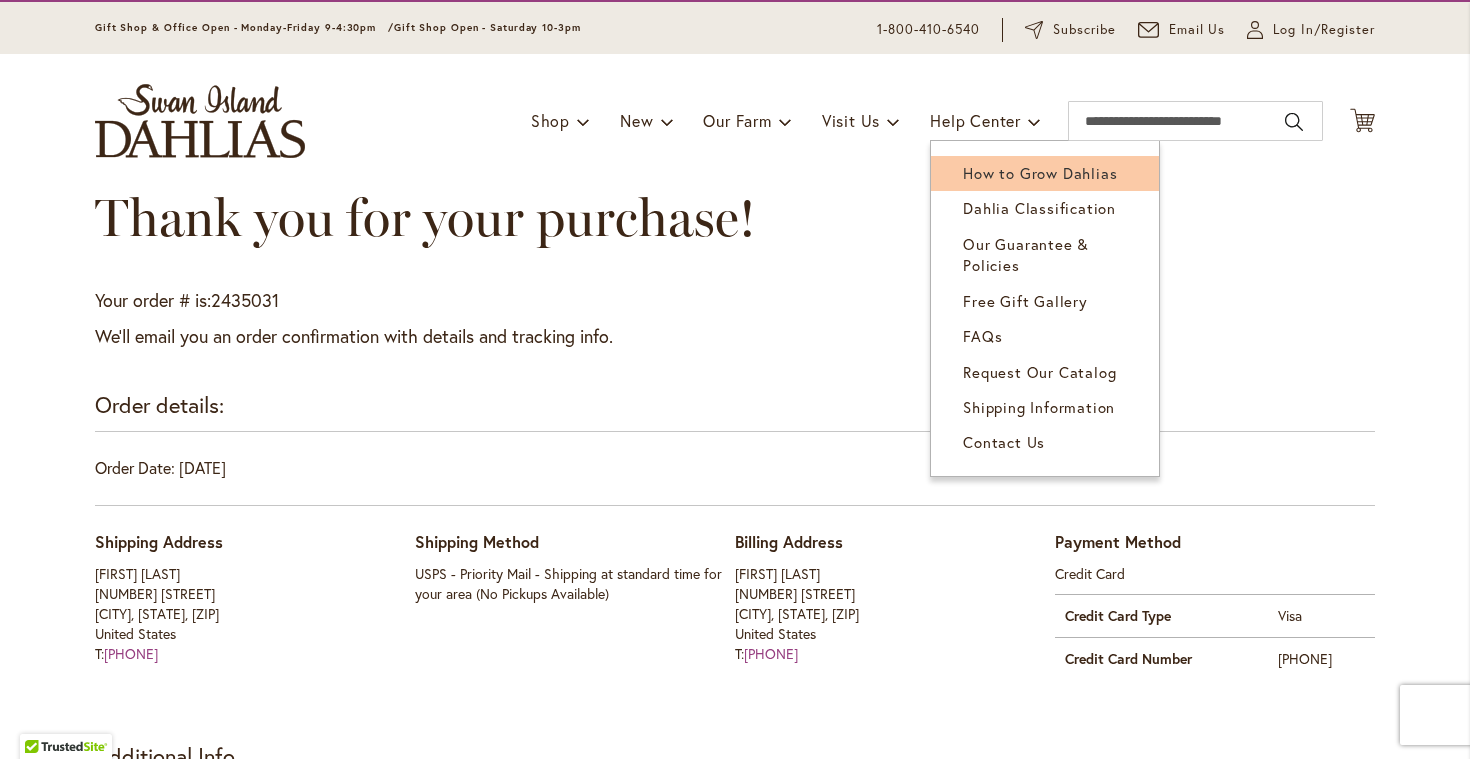 click on "How to Grow Dahlias" at bounding box center (1040, 173) 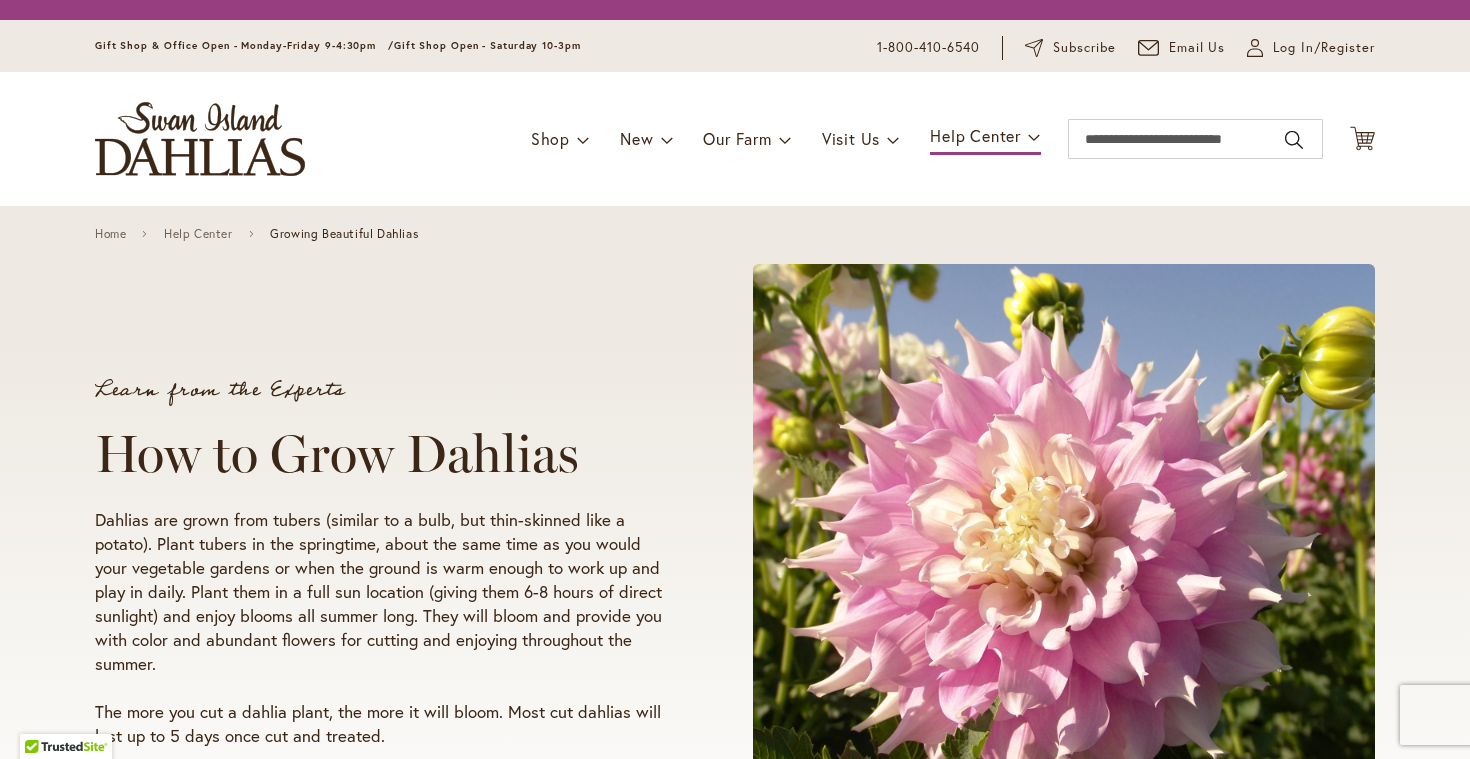 scroll, scrollTop: 0, scrollLeft: 0, axis: both 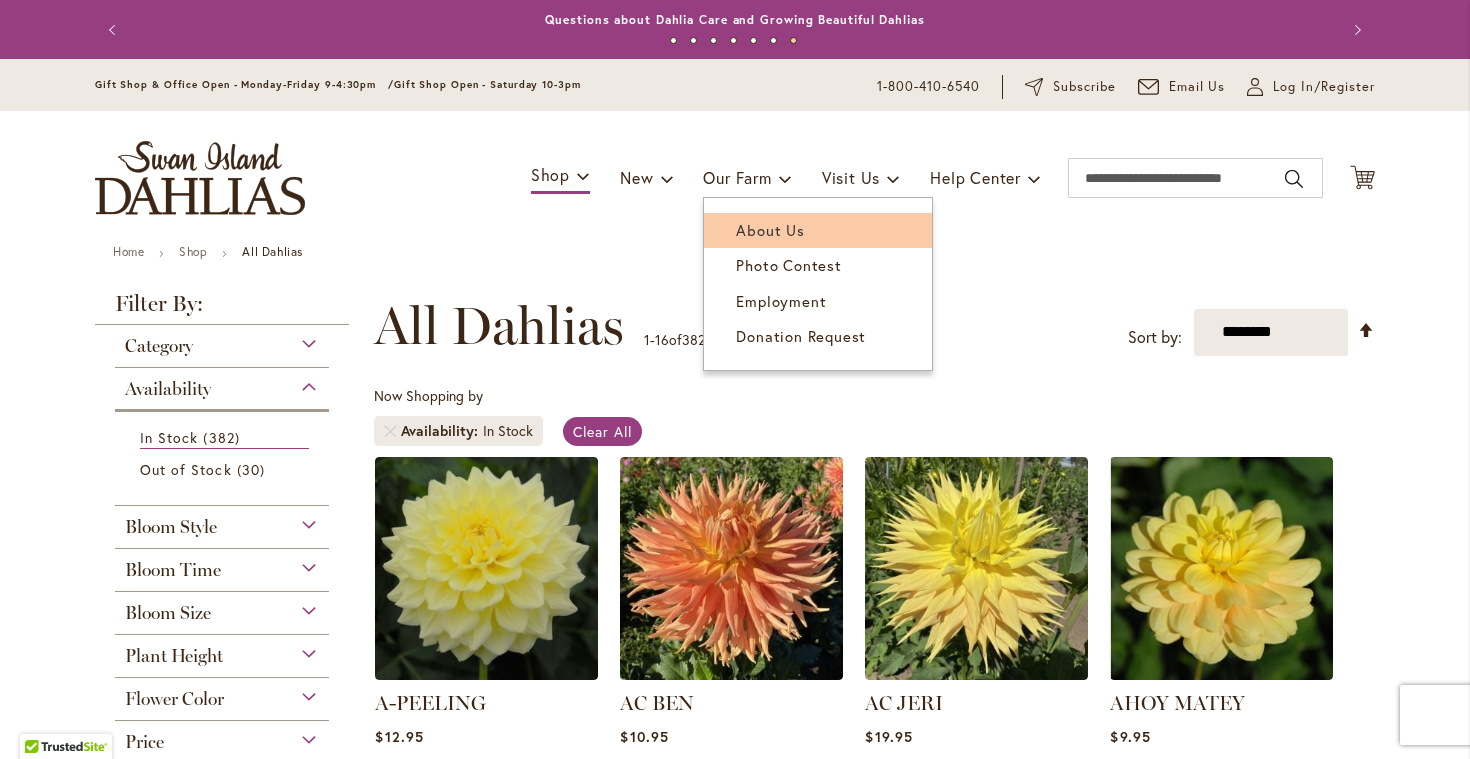 click on "About Us" at bounding box center (770, 230) 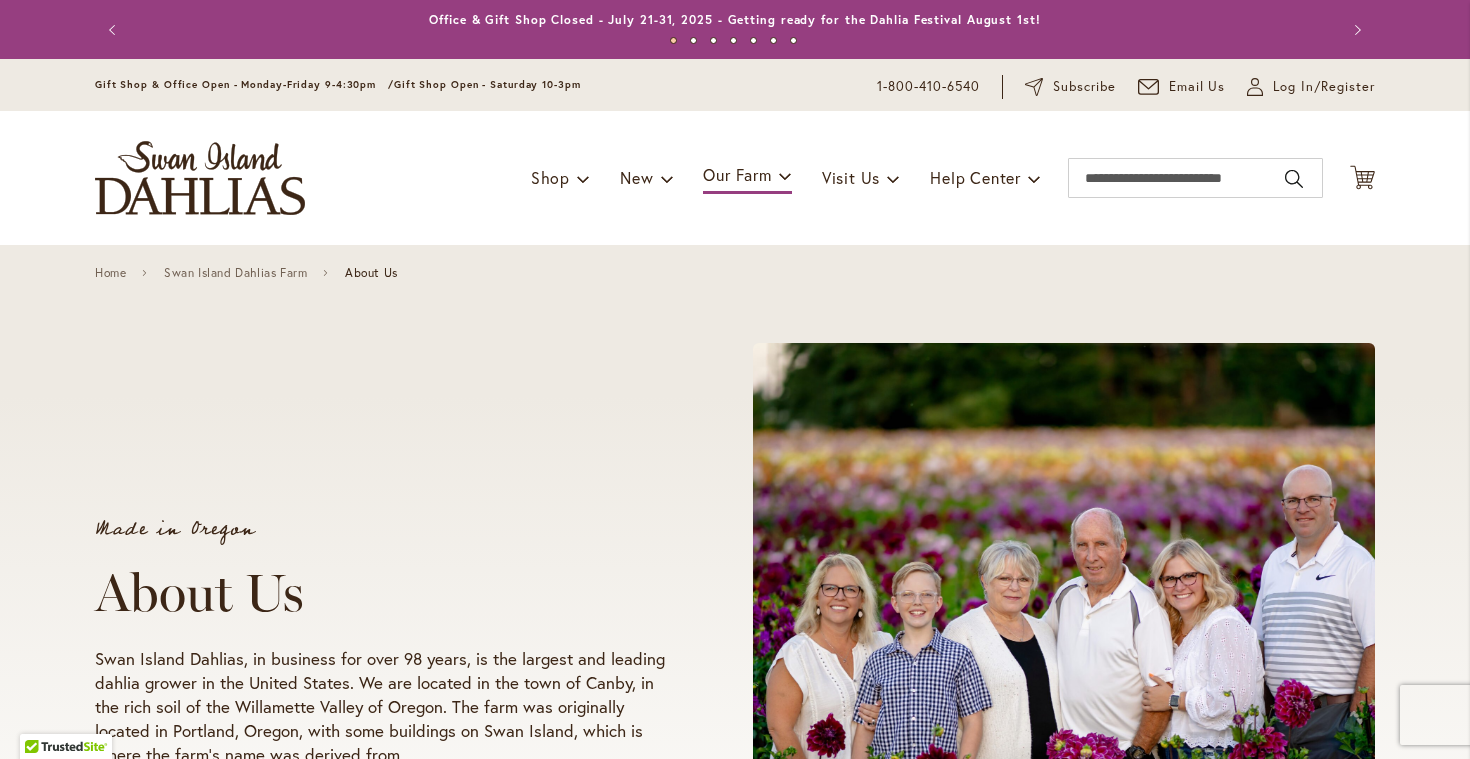 scroll, scrollTop: 0, scrollLeft: 0, axis: both 